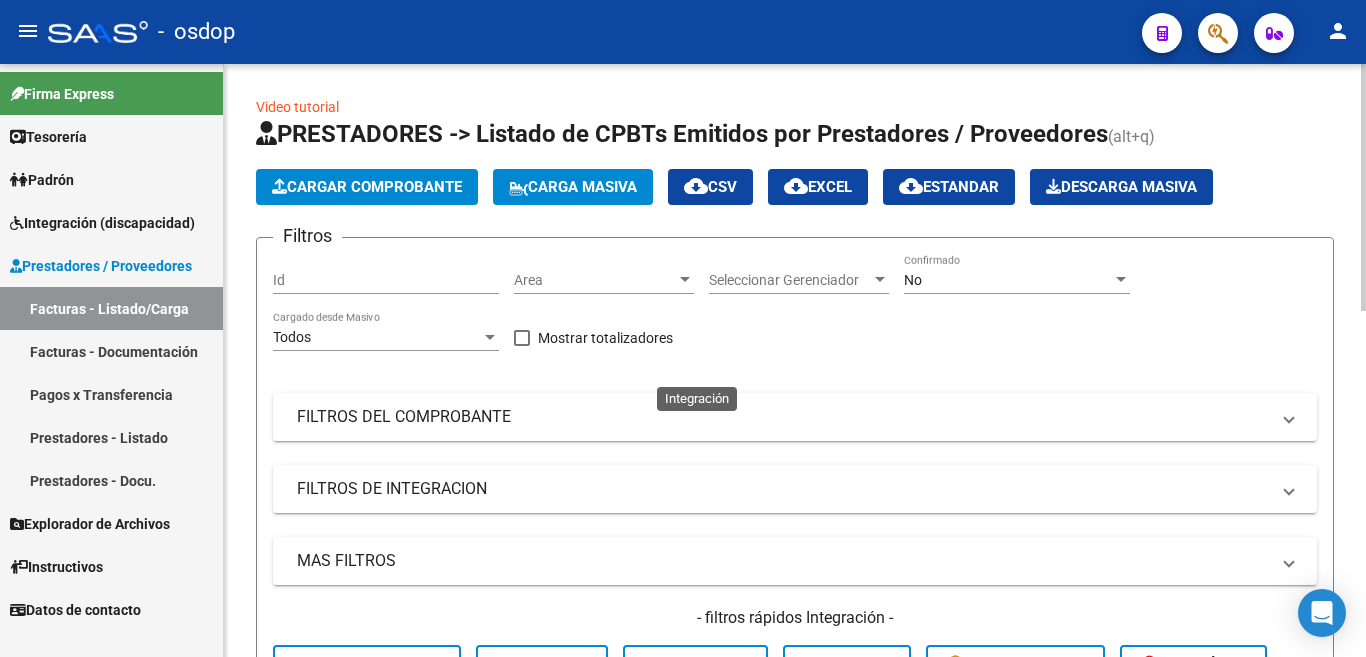 scroll, scrollTop: 0, scrollLeft: 0, axis: both 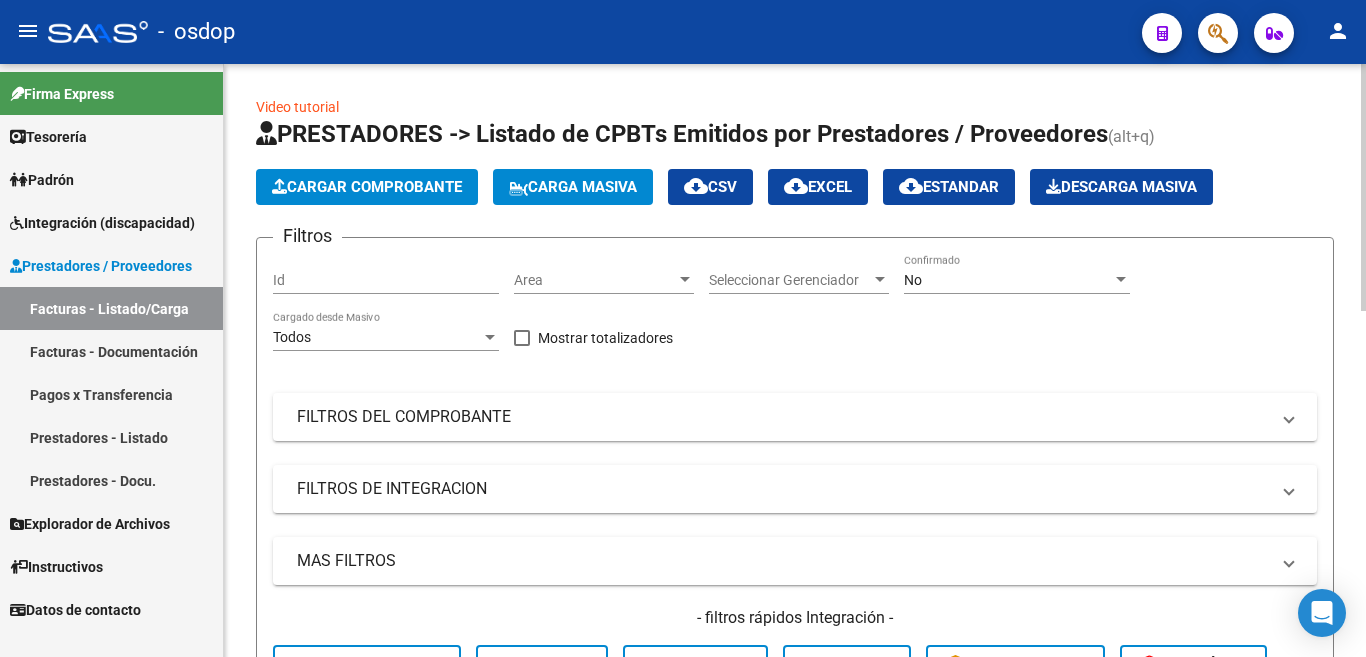 click on "Cargar Comprobante" 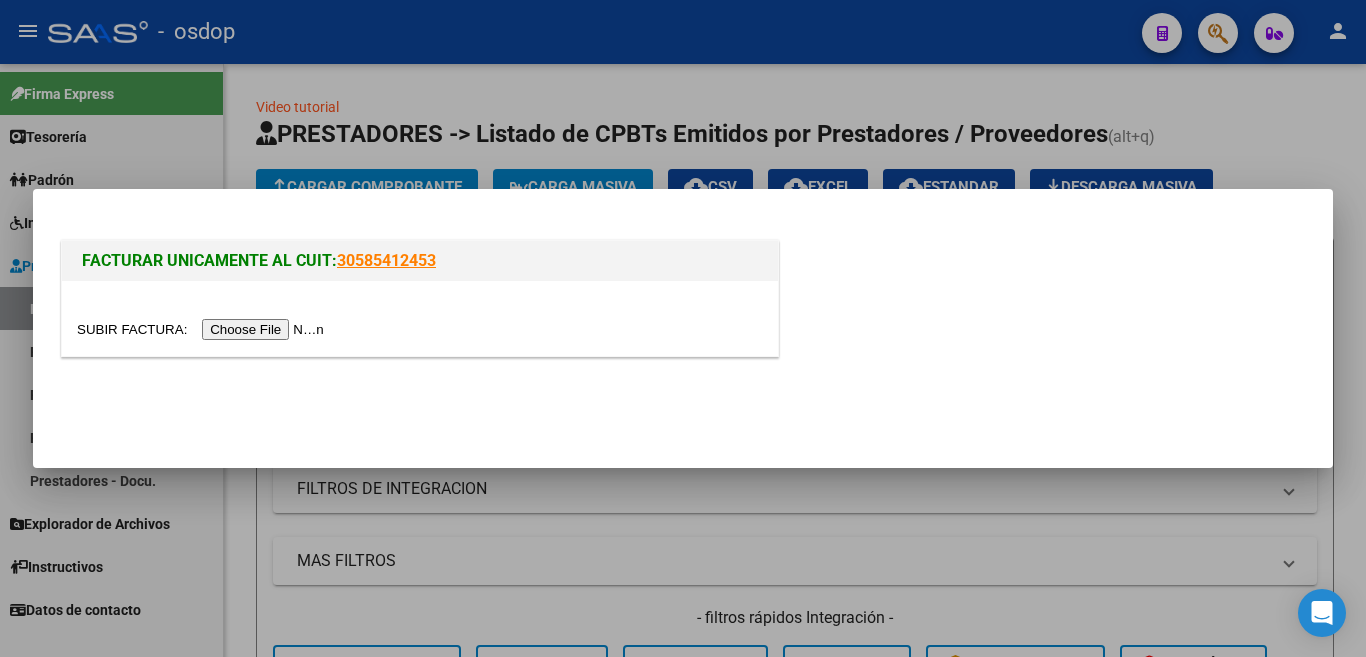 click at bounding box center (203, 329) 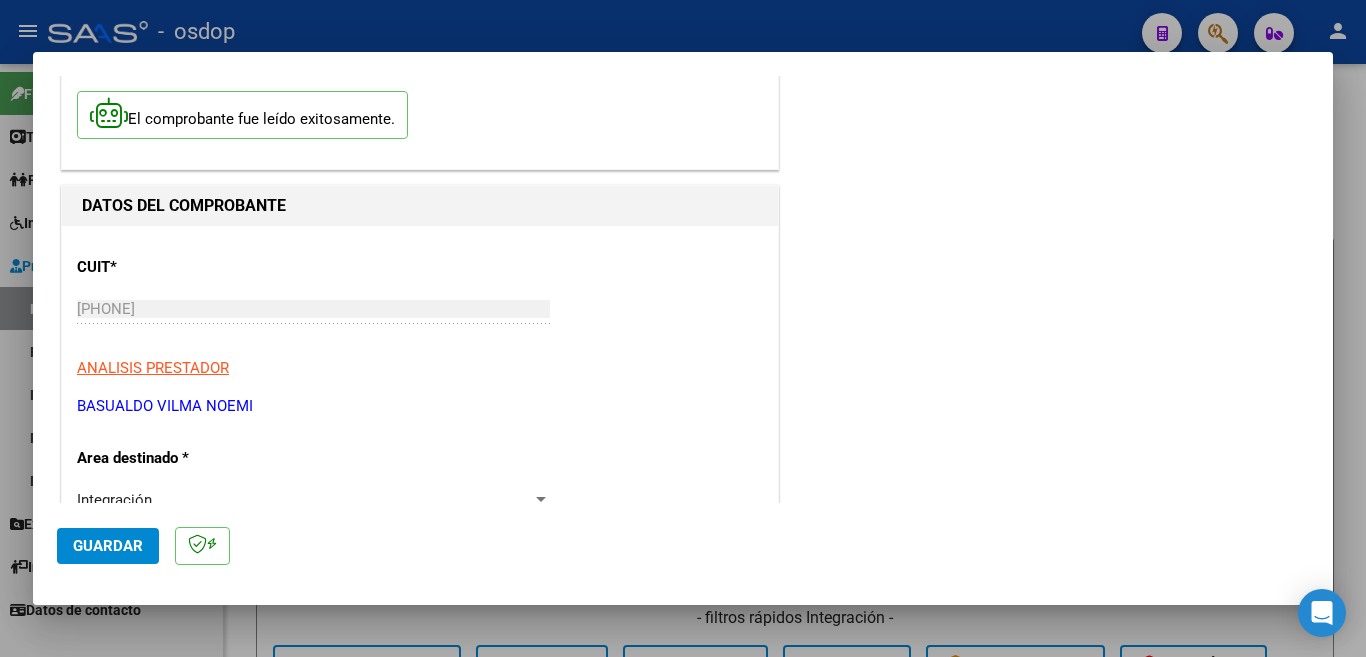 scroll, scrollTop: 300, scrollLeft: 0, axis: vertical 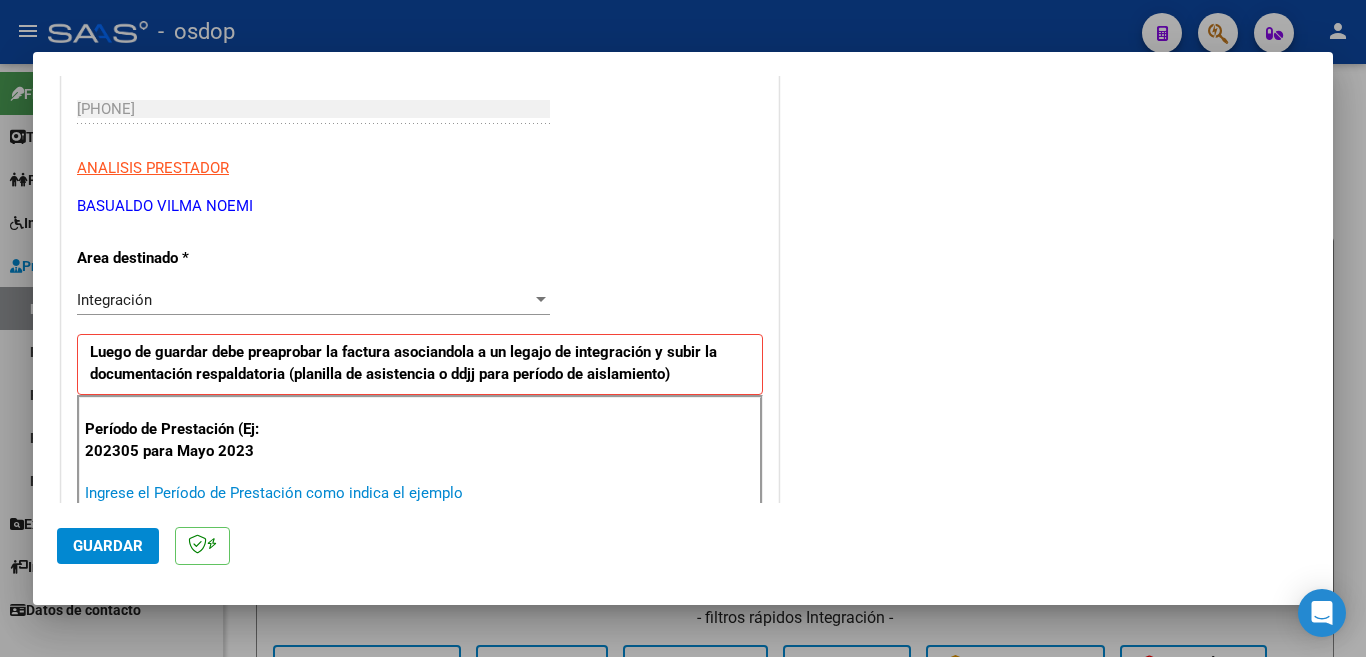 click on "Ingrese el Período de Prestación como indica el ejemplo" at bounding box center (316, 493) 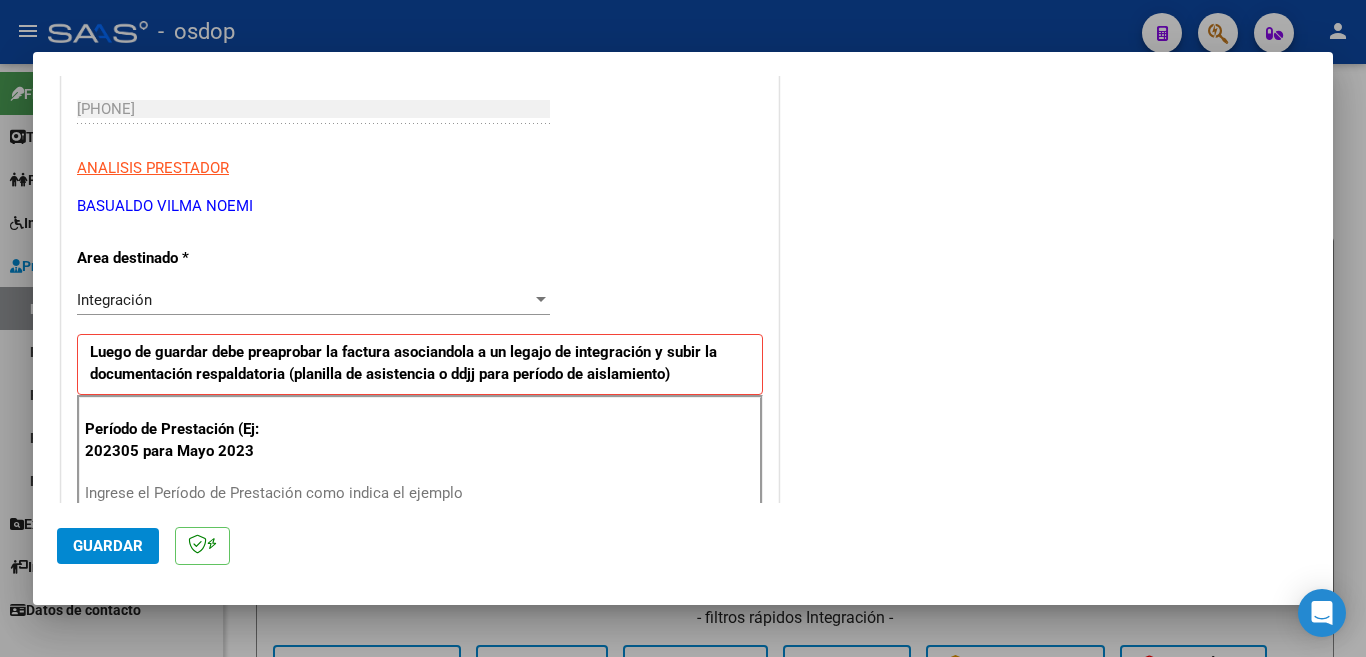 scroll, scrollTop: 400, scrollLeft: 0, axis: vertical 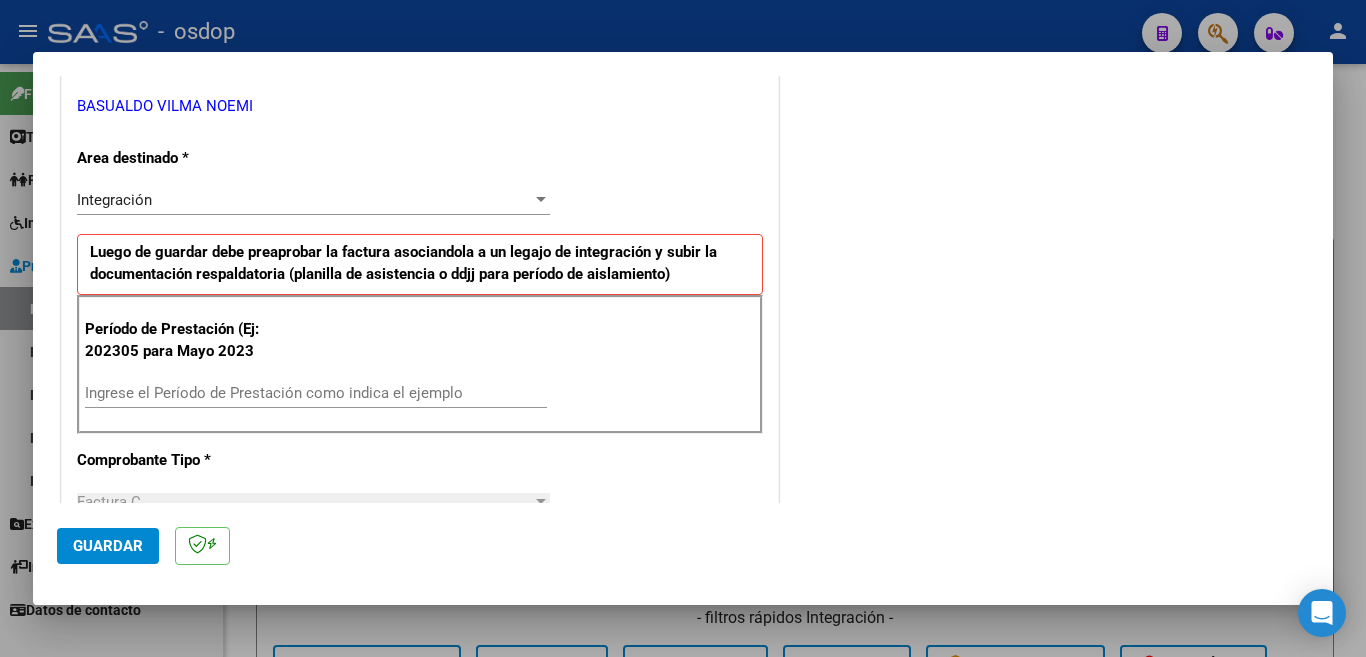 click on "Ingrese el Período de Prestación como indica el ejemplo" at bounding box center [316, 393] 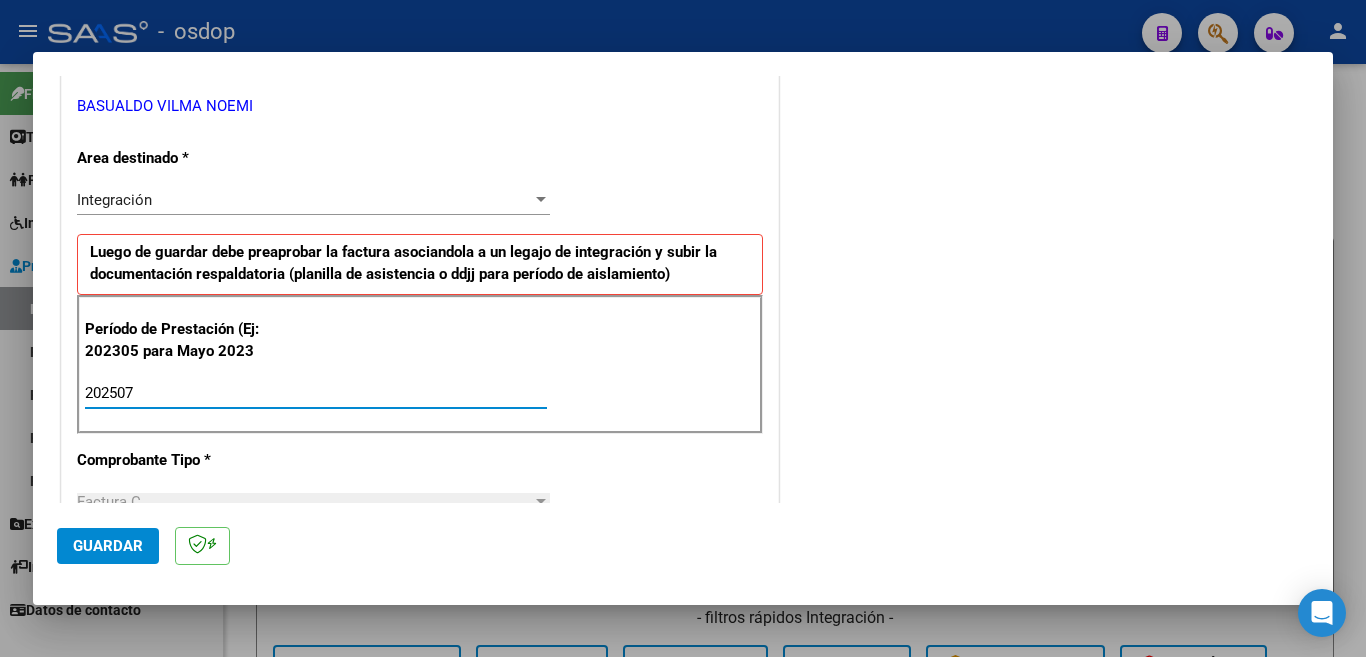 type on "202507" 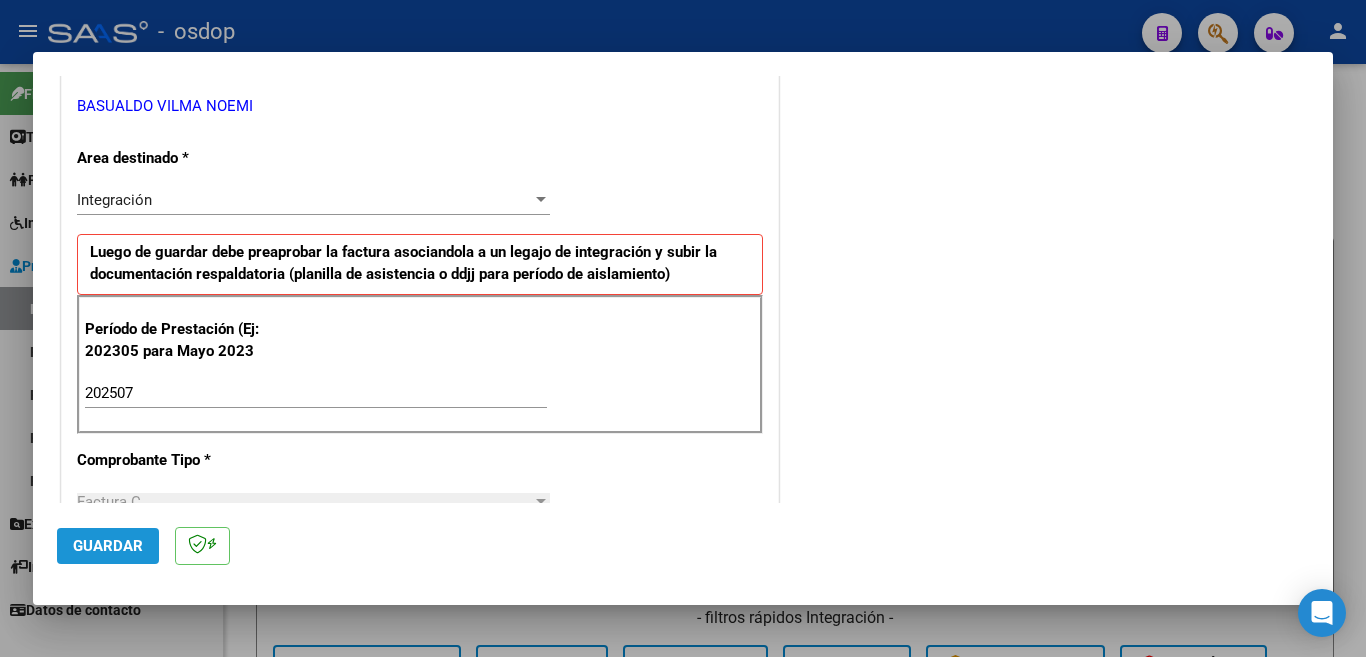 click on "Guardar" 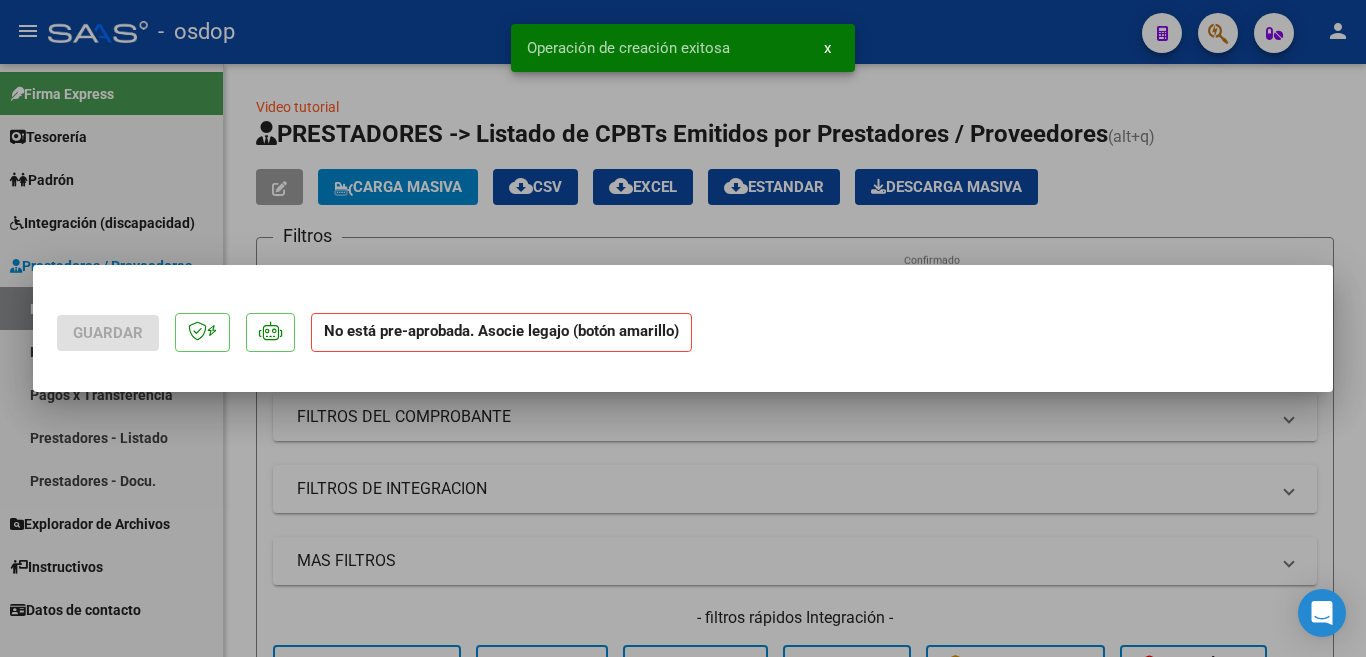 scroll, scrollTop: 0, scrollLeft: 0, axis: both 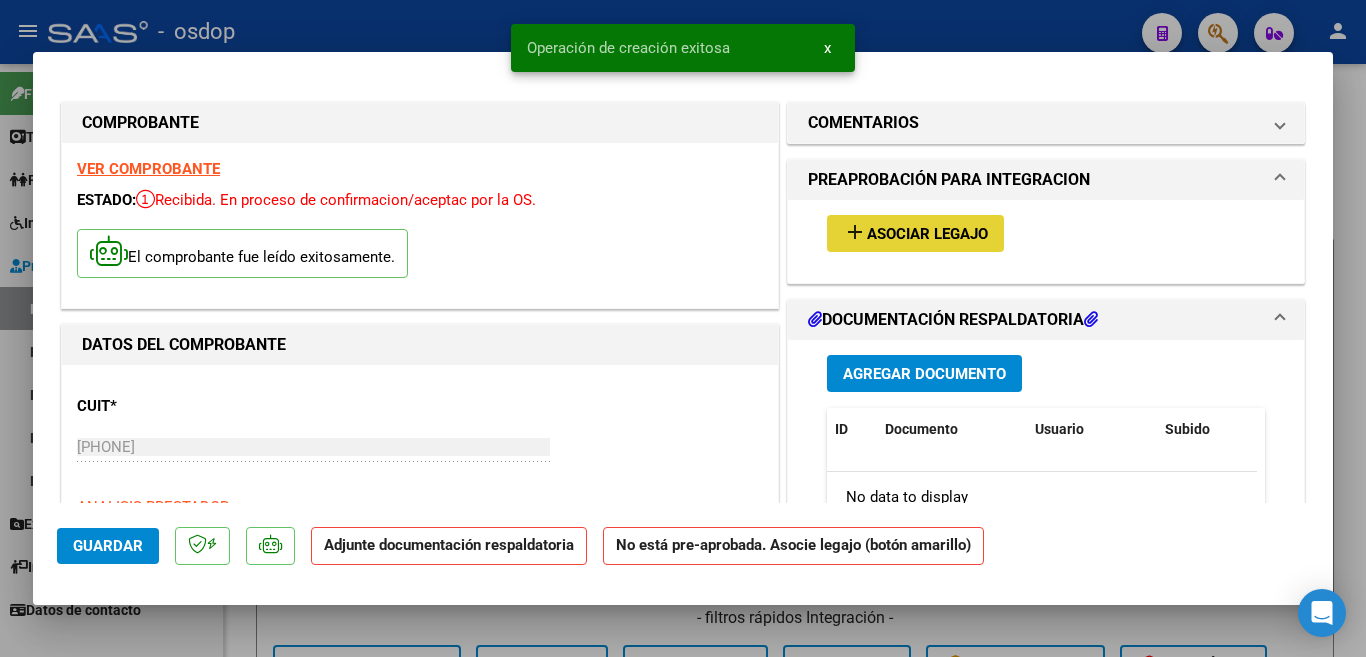 click on "Asociar Legajo" at bounding box center [927, 234] 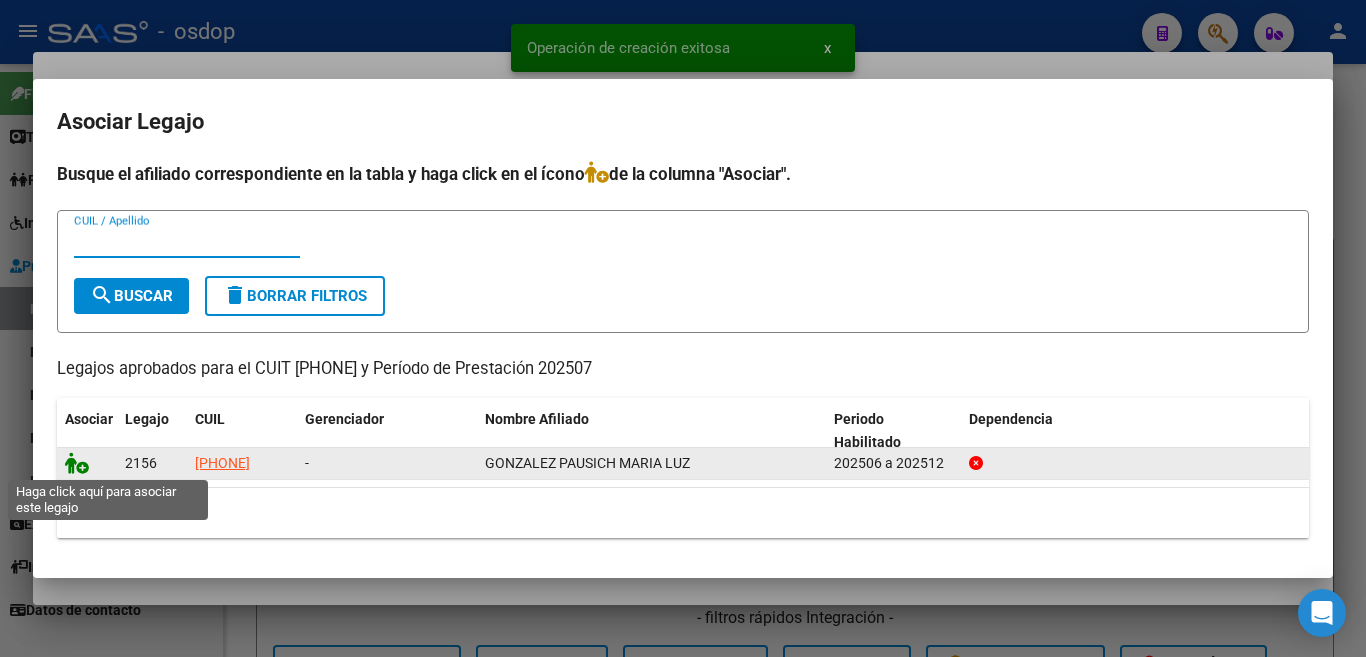 click 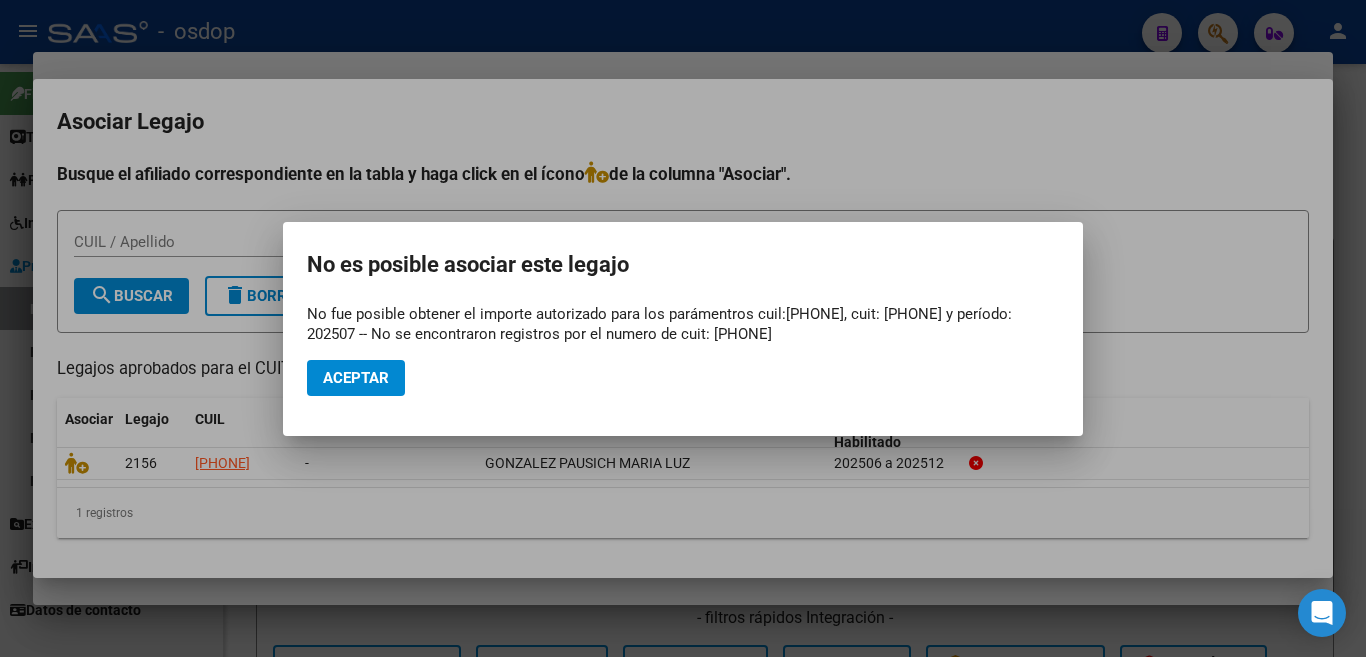 drag, startPoint x: 307, startPoint y: 312, endPoint x: 878, endPoint y: 335, distance: 571.463 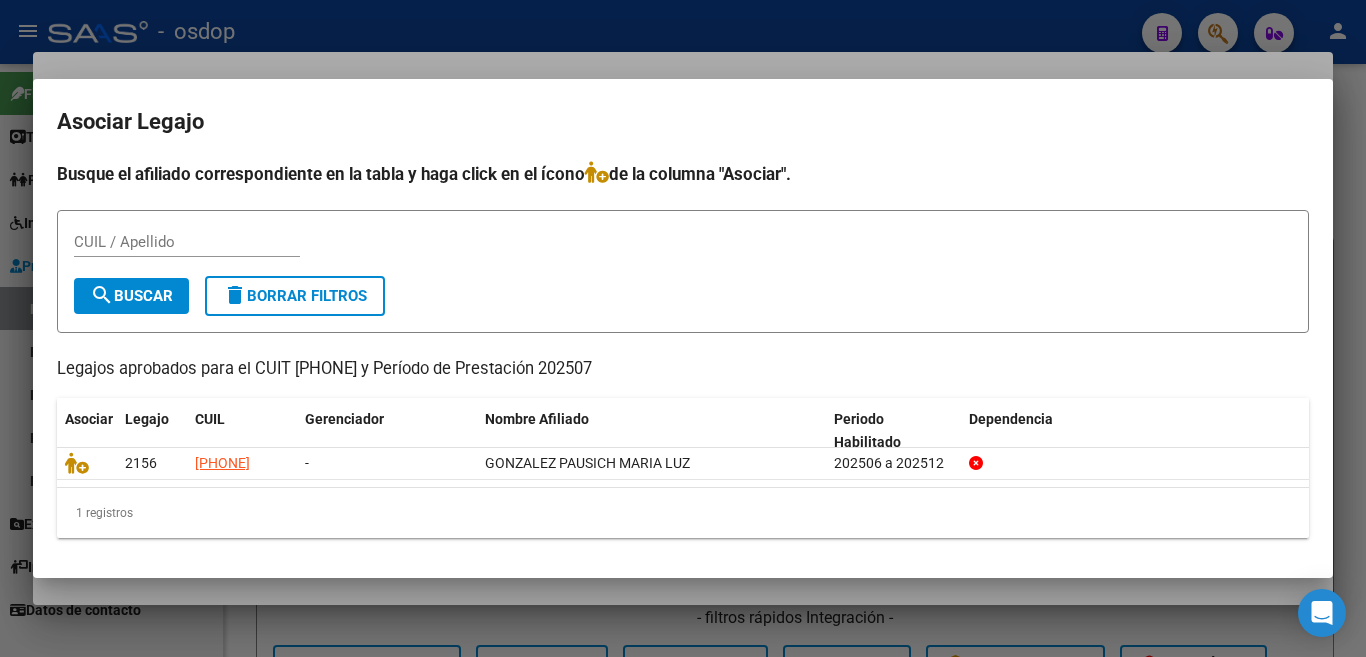 click at bounding box center (683, 328) 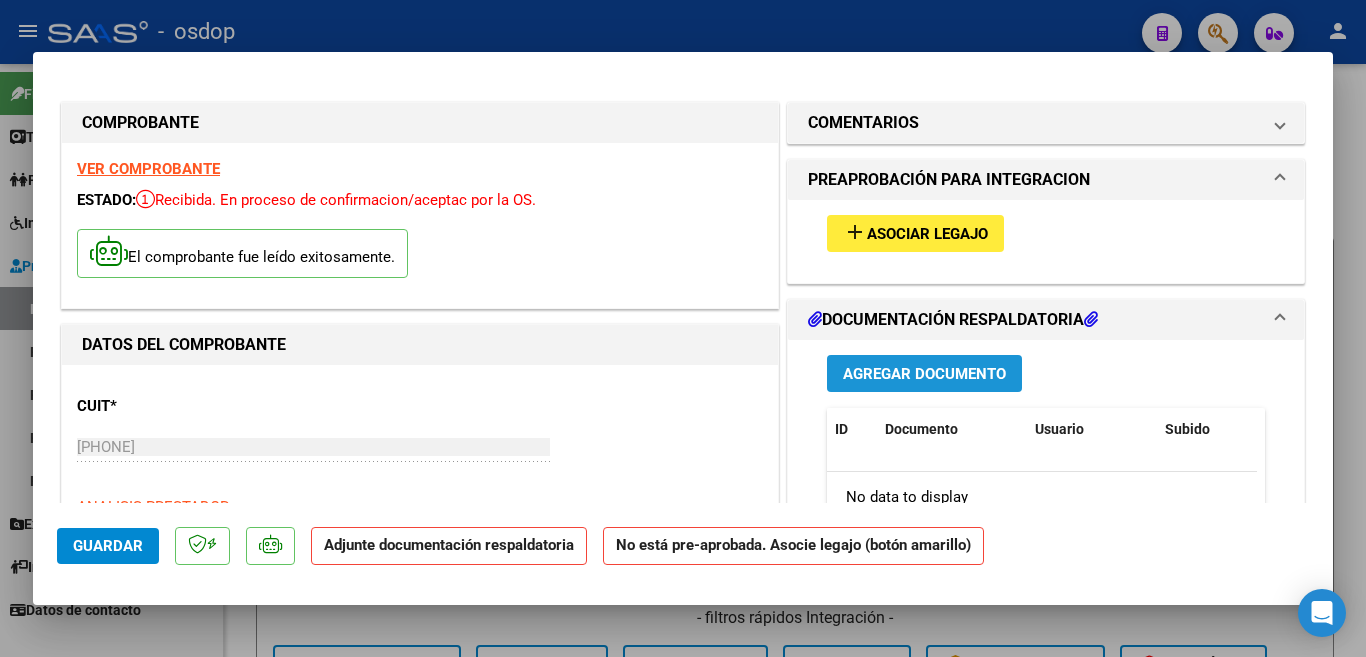 click on "Agregar Documento" at bounding box center (924, 374) 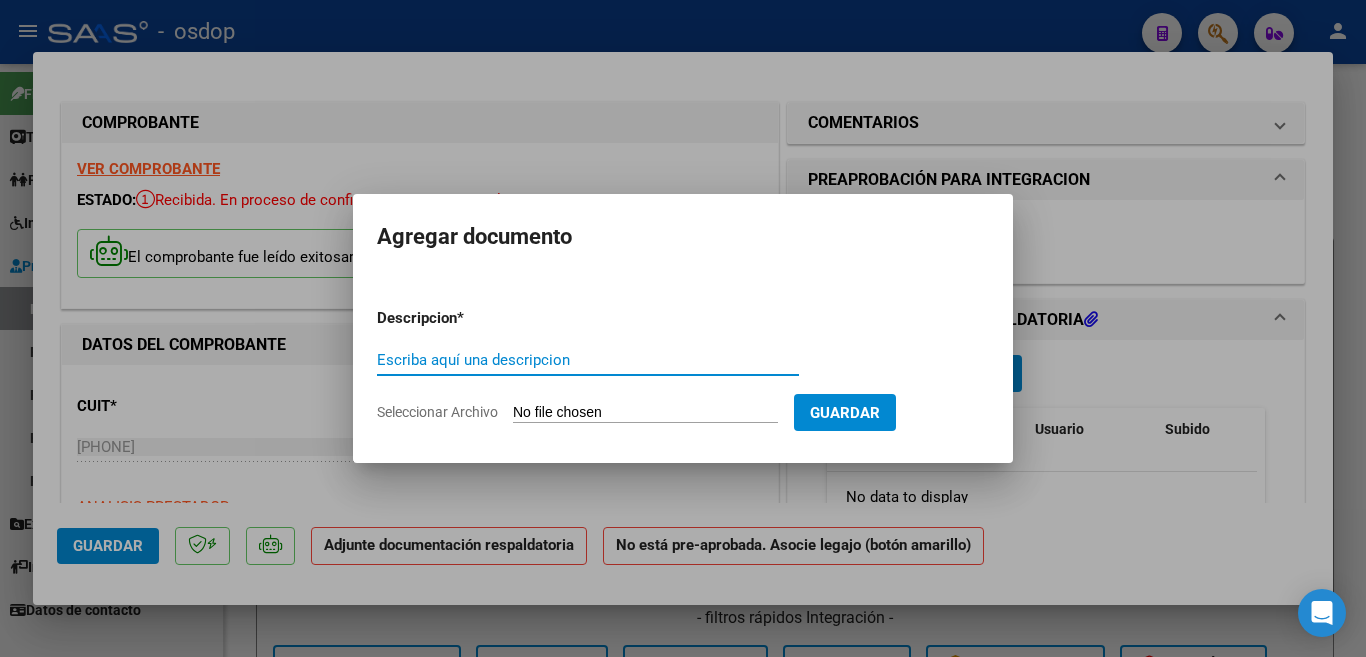 click on "Escriba aquí una descripcion" at bounding box center [588, 360] 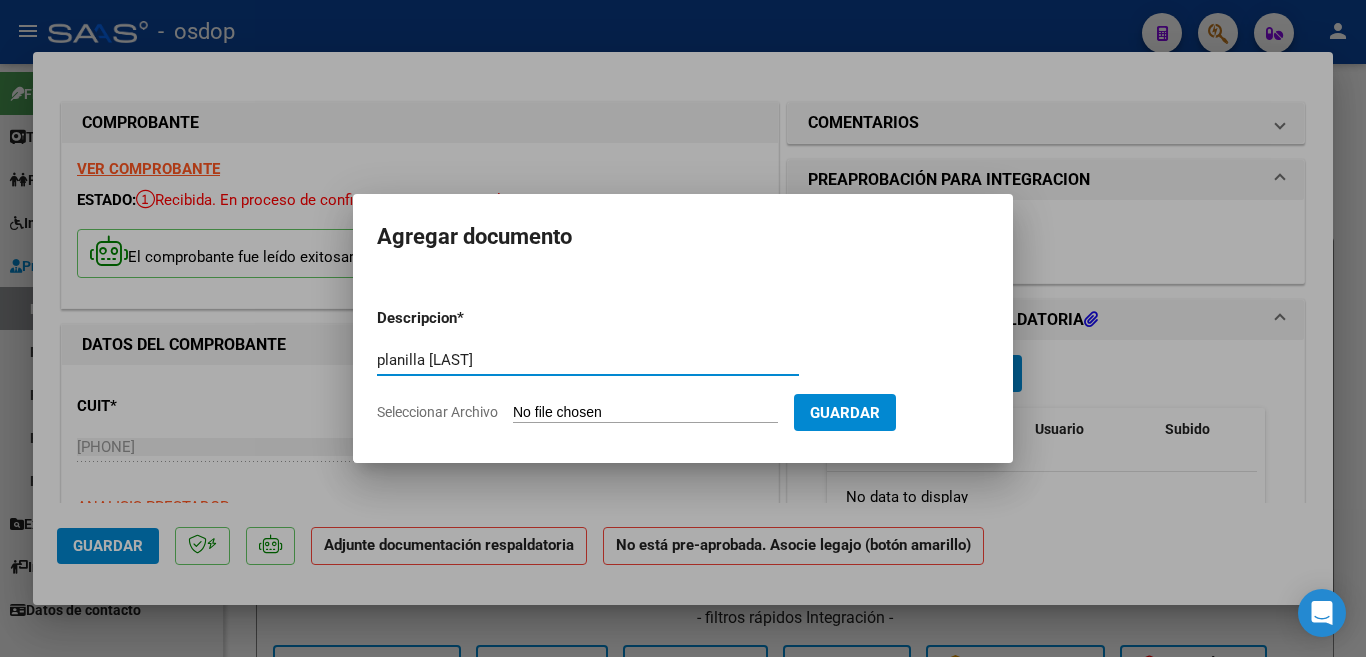 click on "planilla [LAST]" at bounding box center (588, 360) 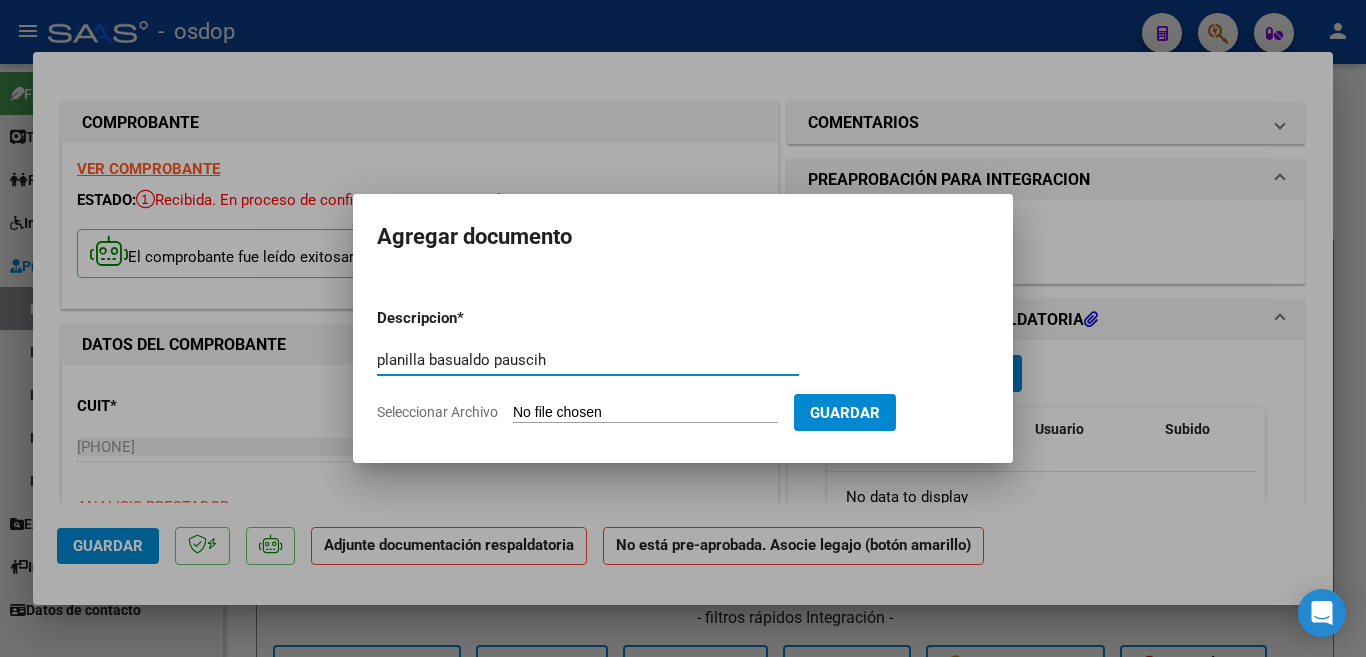 type on "planilla basualdo pauscih" 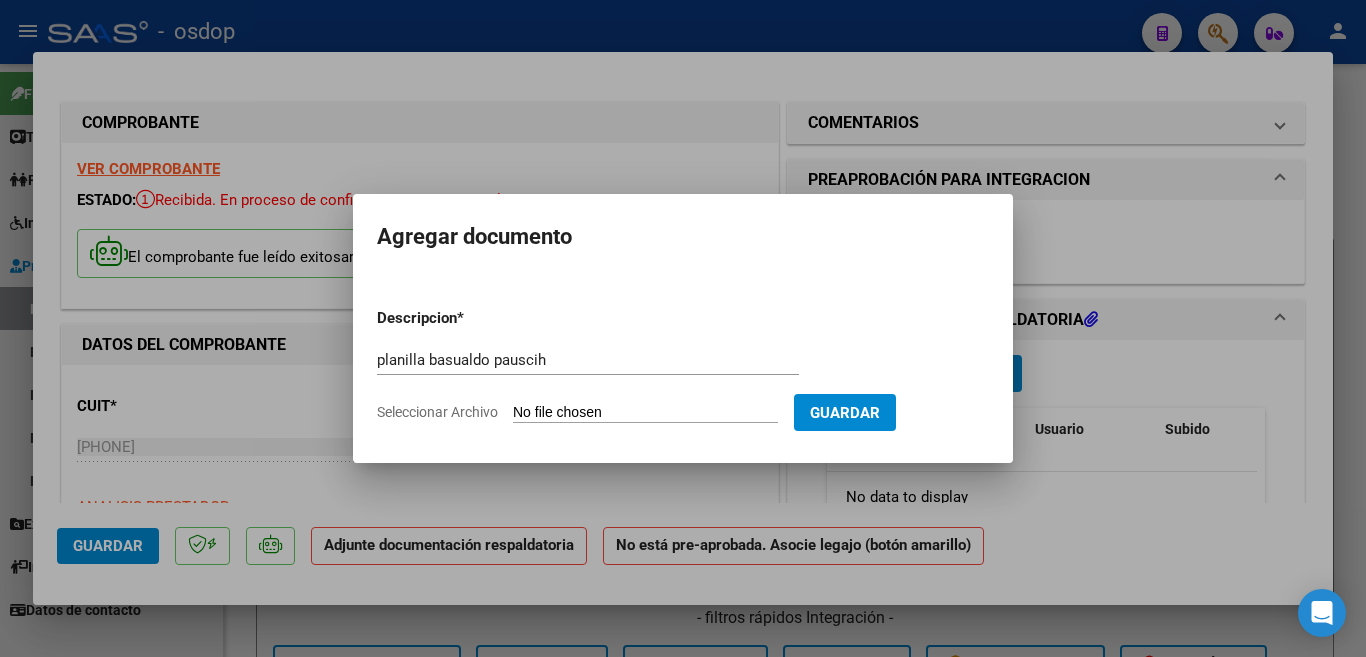 click on "Seleccionar Archivo" at bounding box center [645, 413] 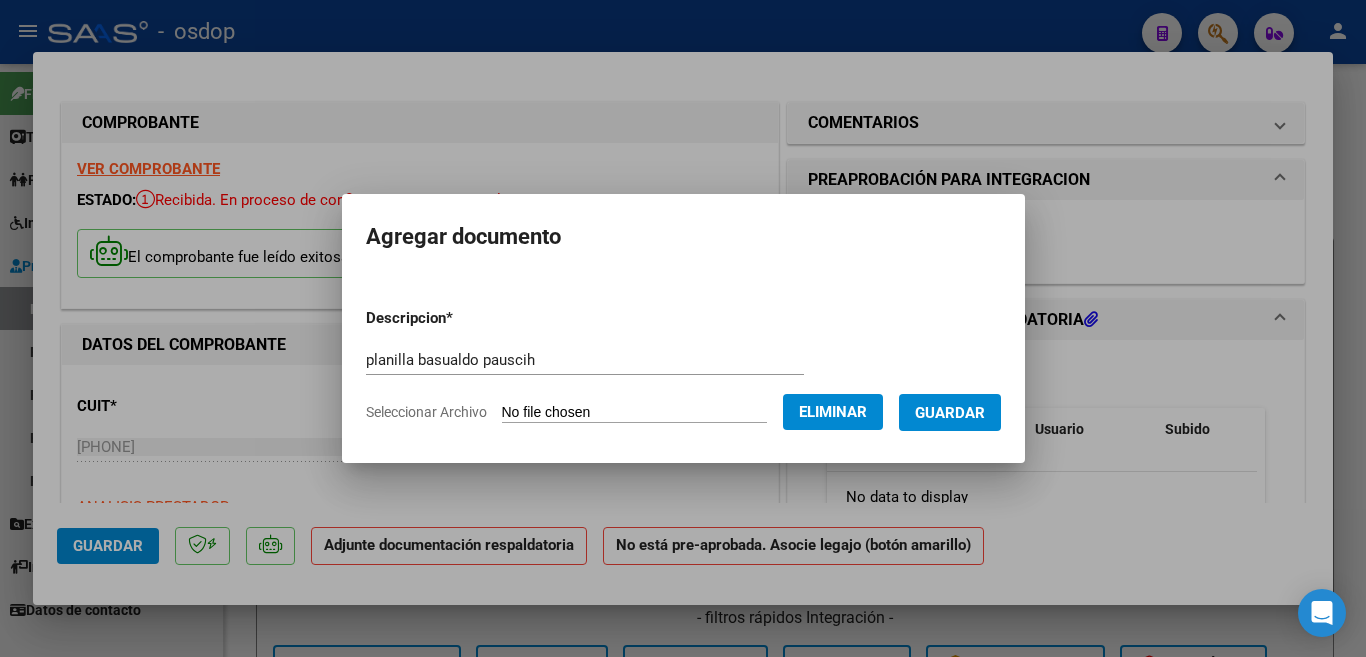 click on "Guardar" at bounding box center [950, 413] 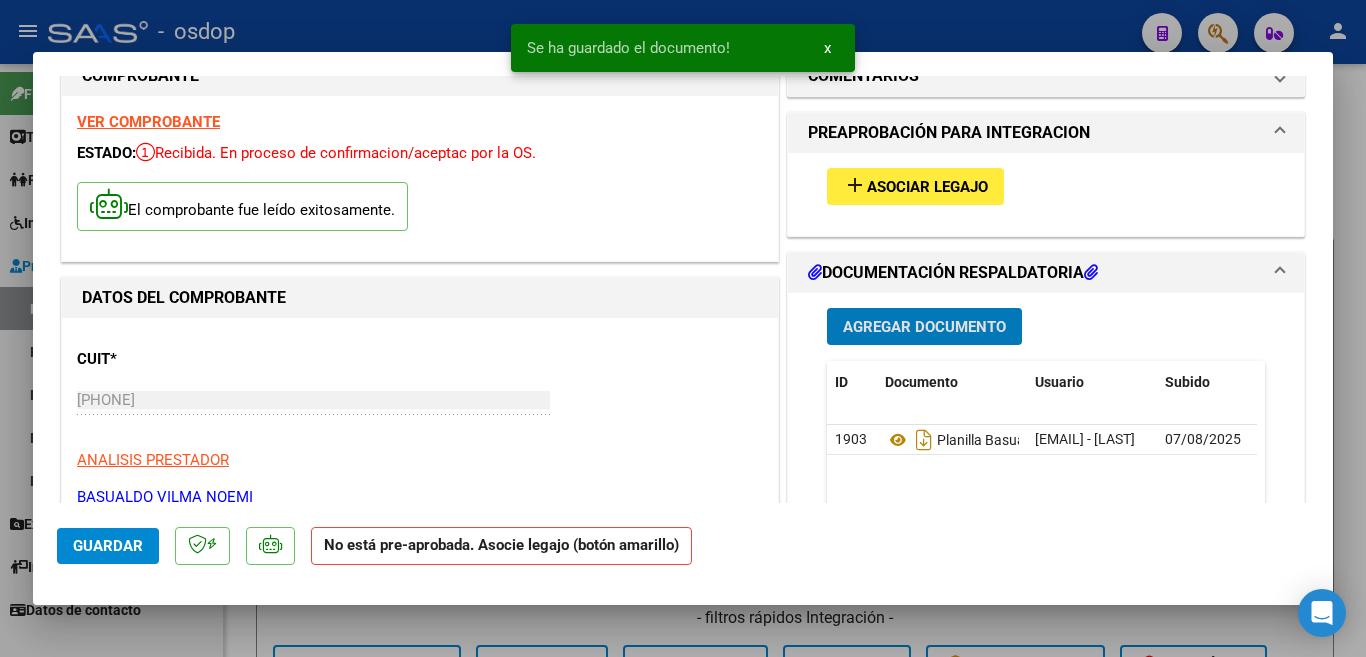 scroll, scrollTop: 0, scrollLeft: 0, axis: both 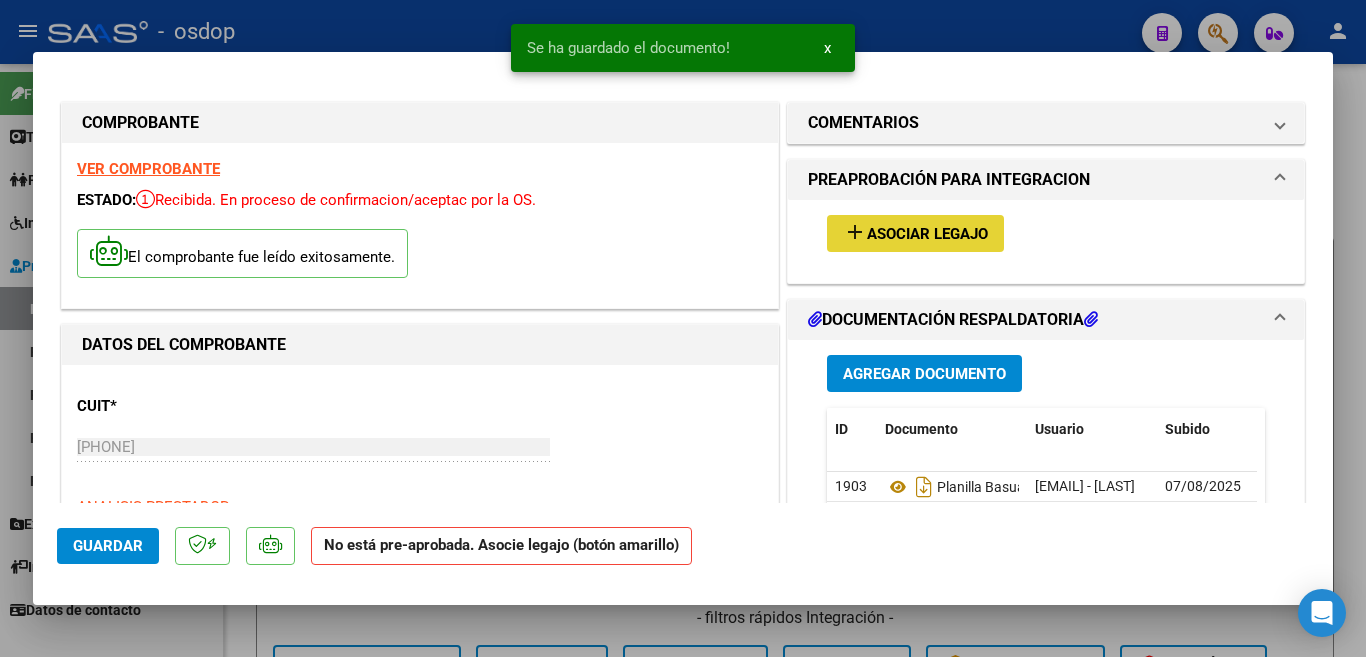 click on "Asociar Legajo" at bounding box center (927, 234) 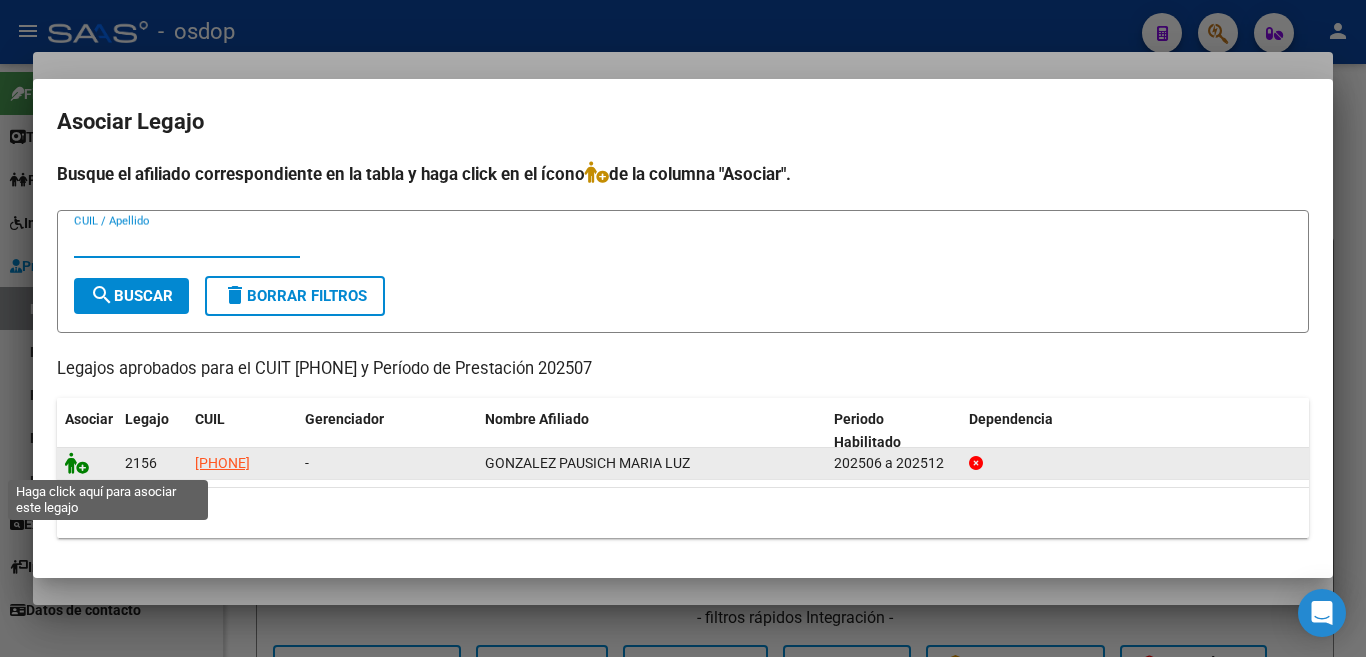 click 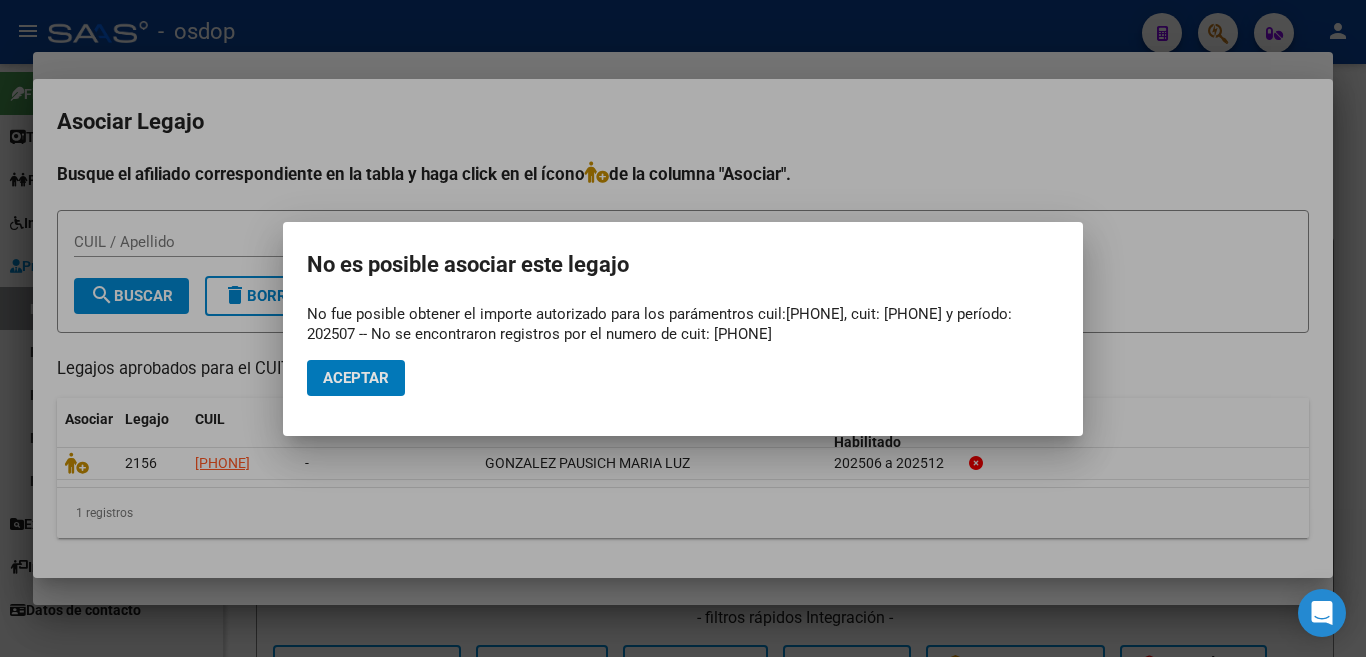 click on "Aceptar" 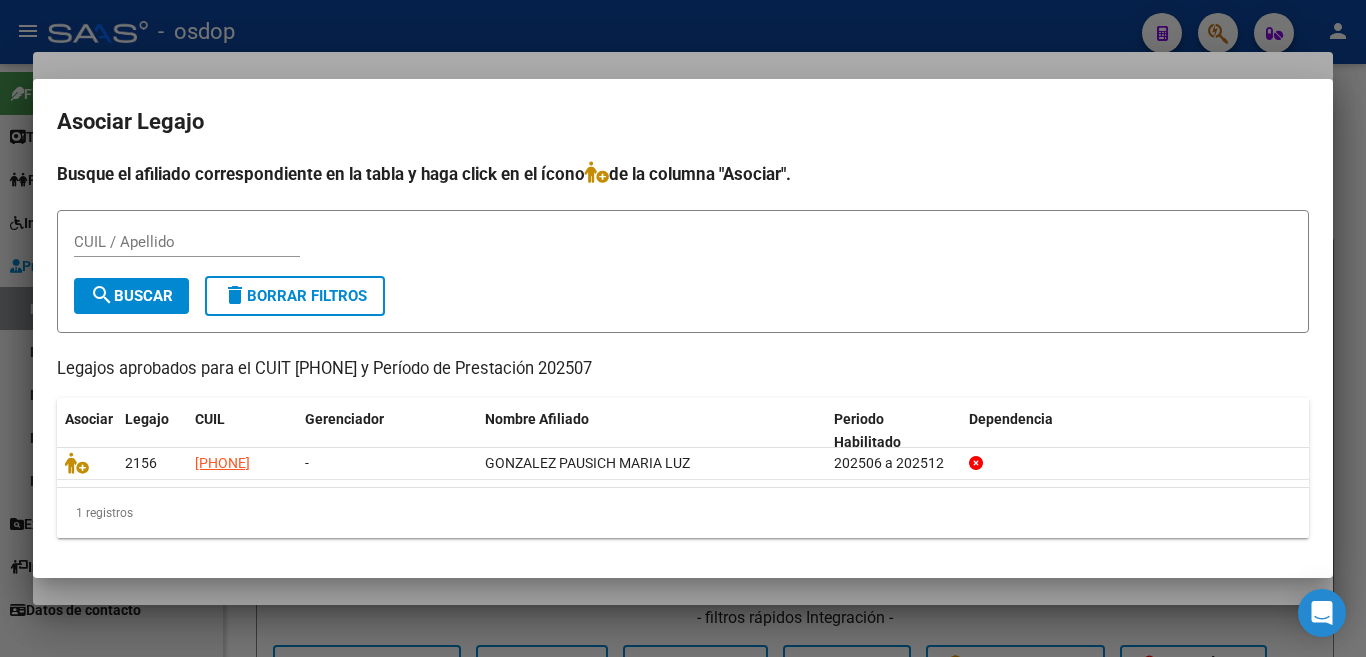 click at bounding box center (683, 328) 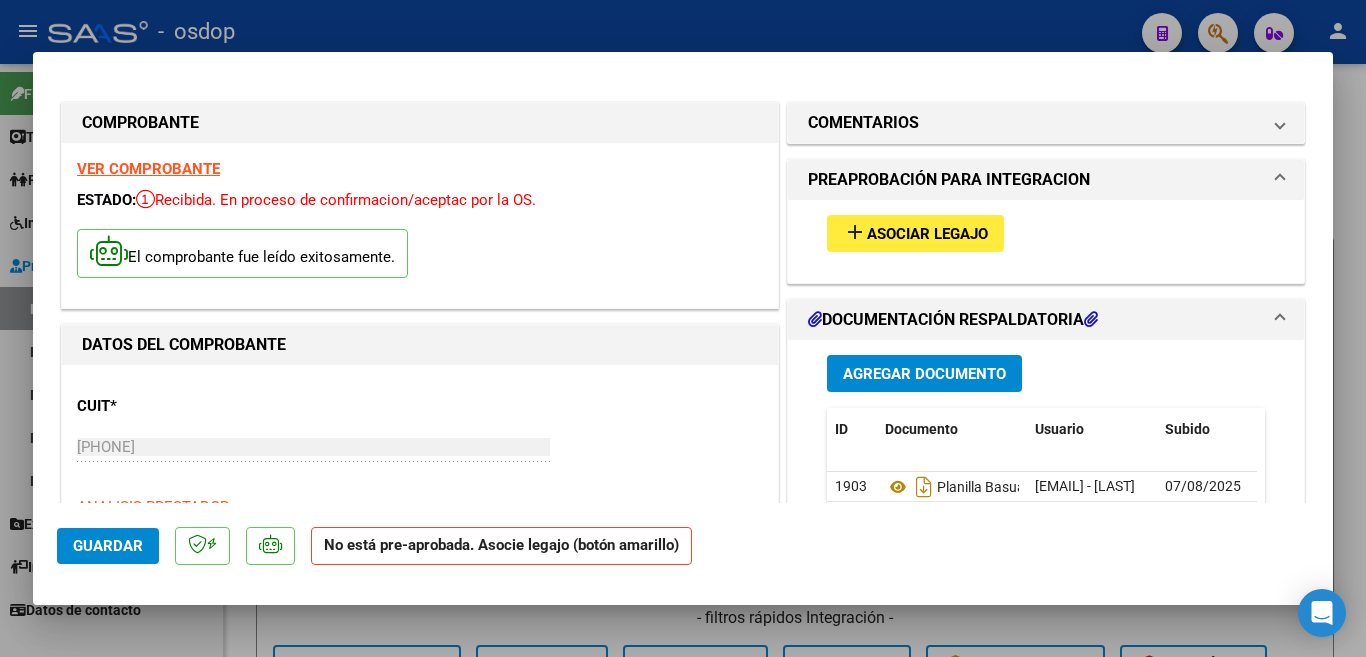 click at bounding box center (683, 328) 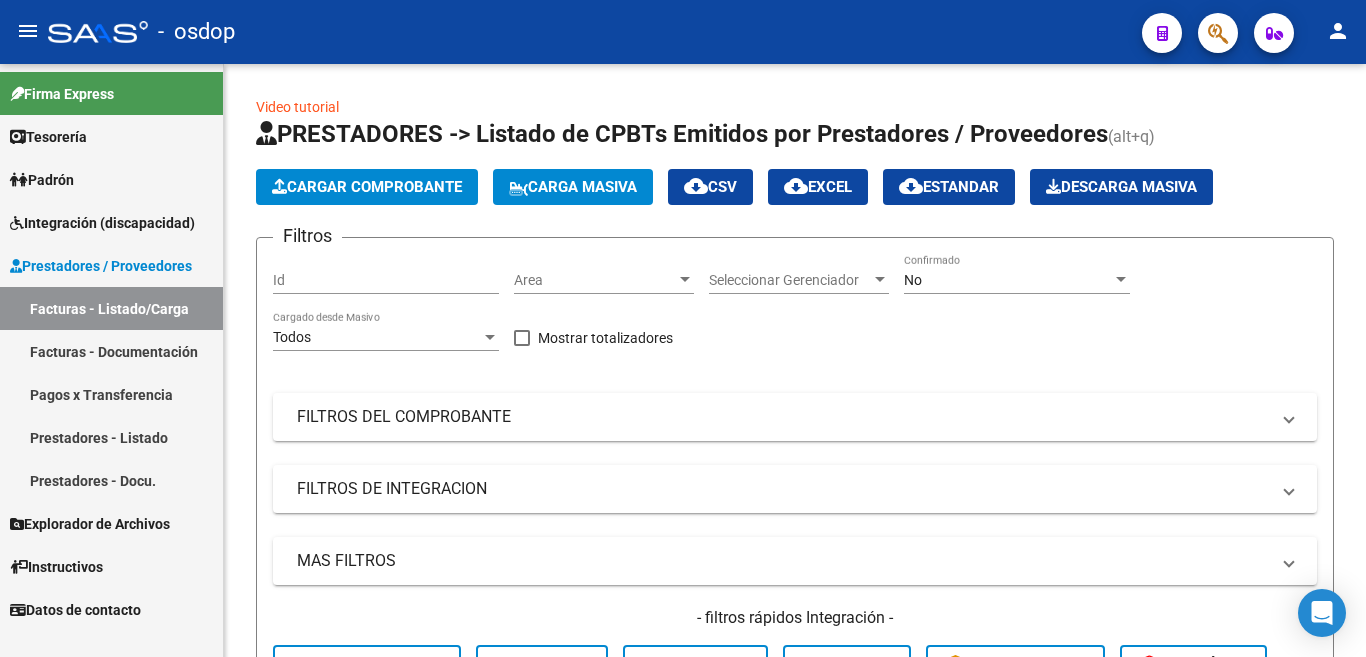 drag, startPoint x: 150, startPoint y: 442, endPoint x: 168, endPoint y: 407, distance: 39.357338 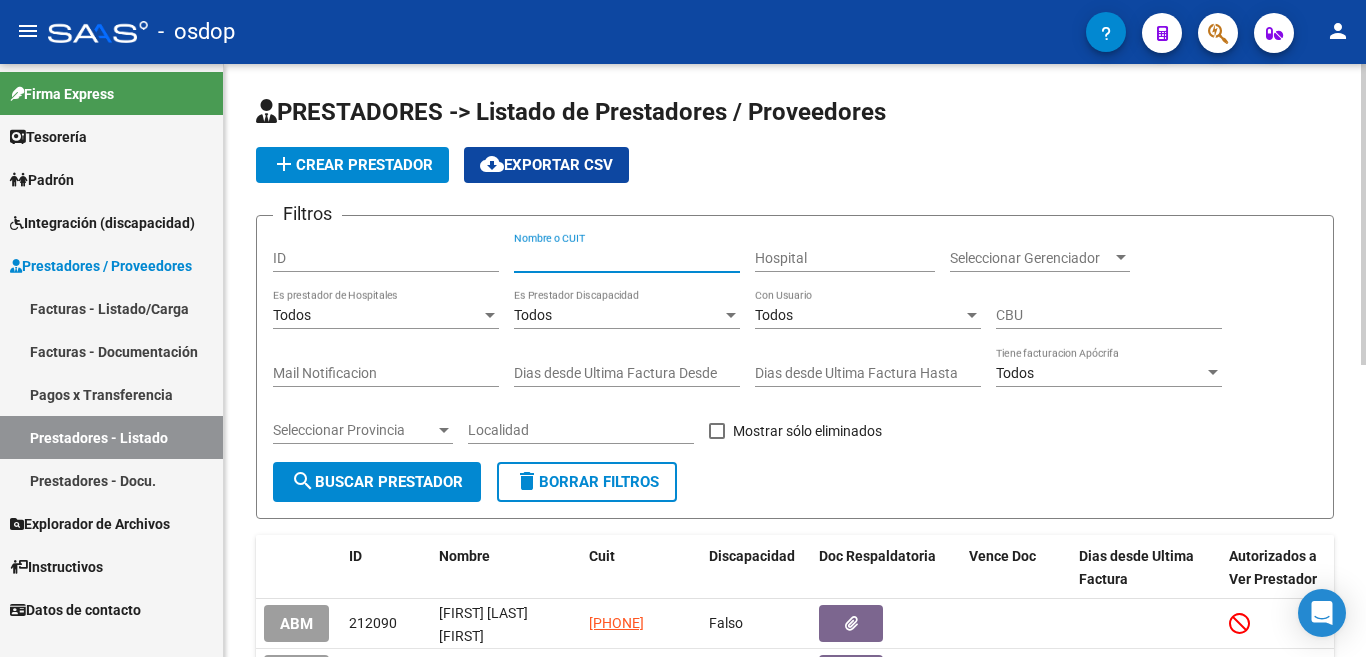 click on "Nombre o CUIT" at bounding box center [627, 258] 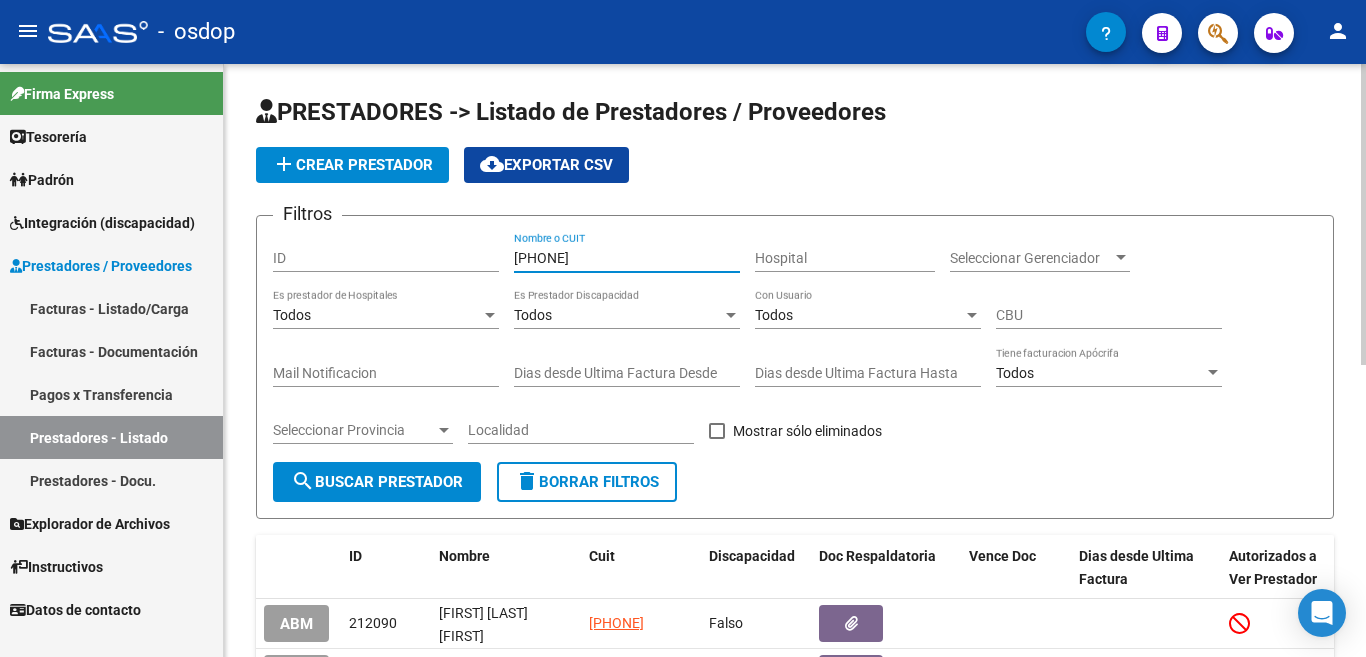 type on "[PHONE]" 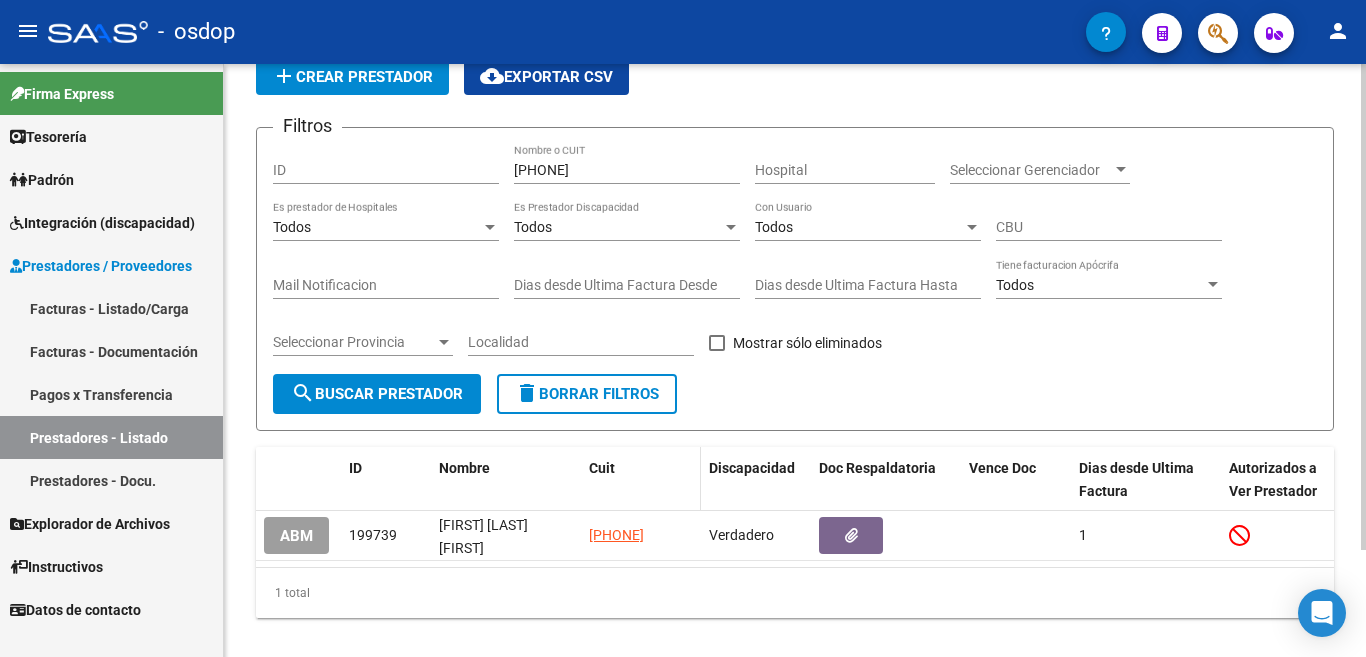 scroll, scrollTop: 130, scrollLeft: 0, axis: vertical 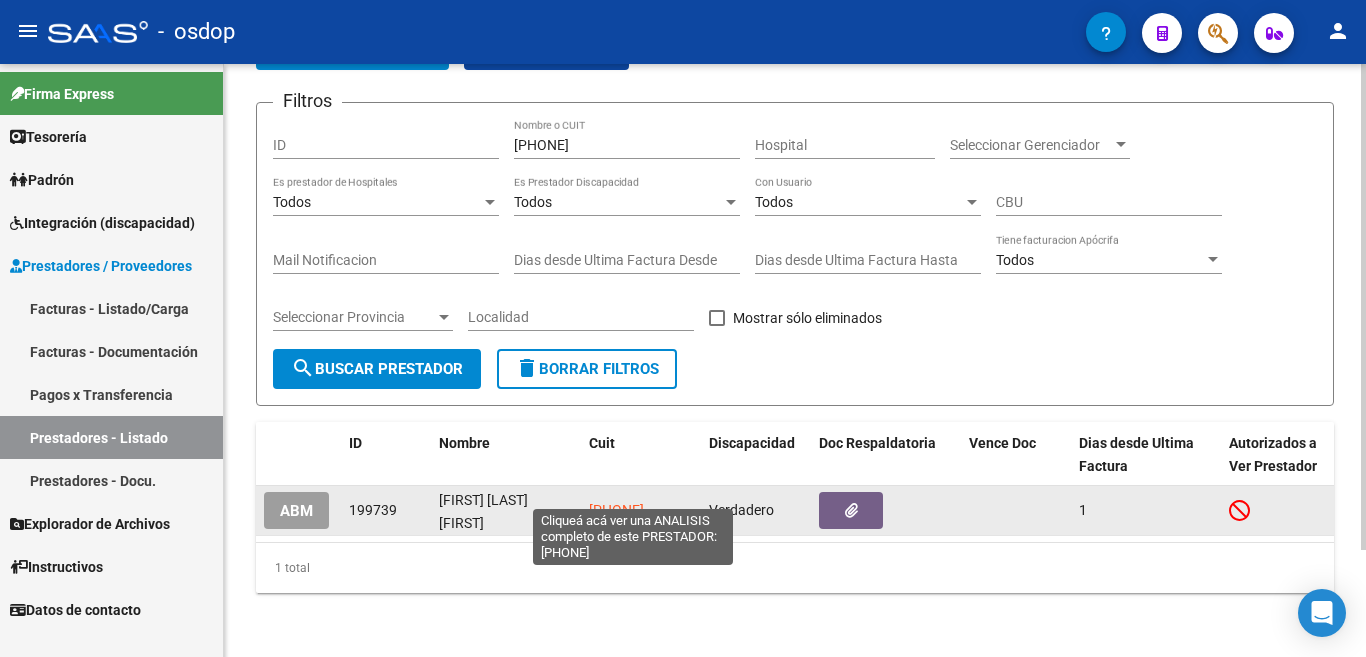 click on "[PHONE]" 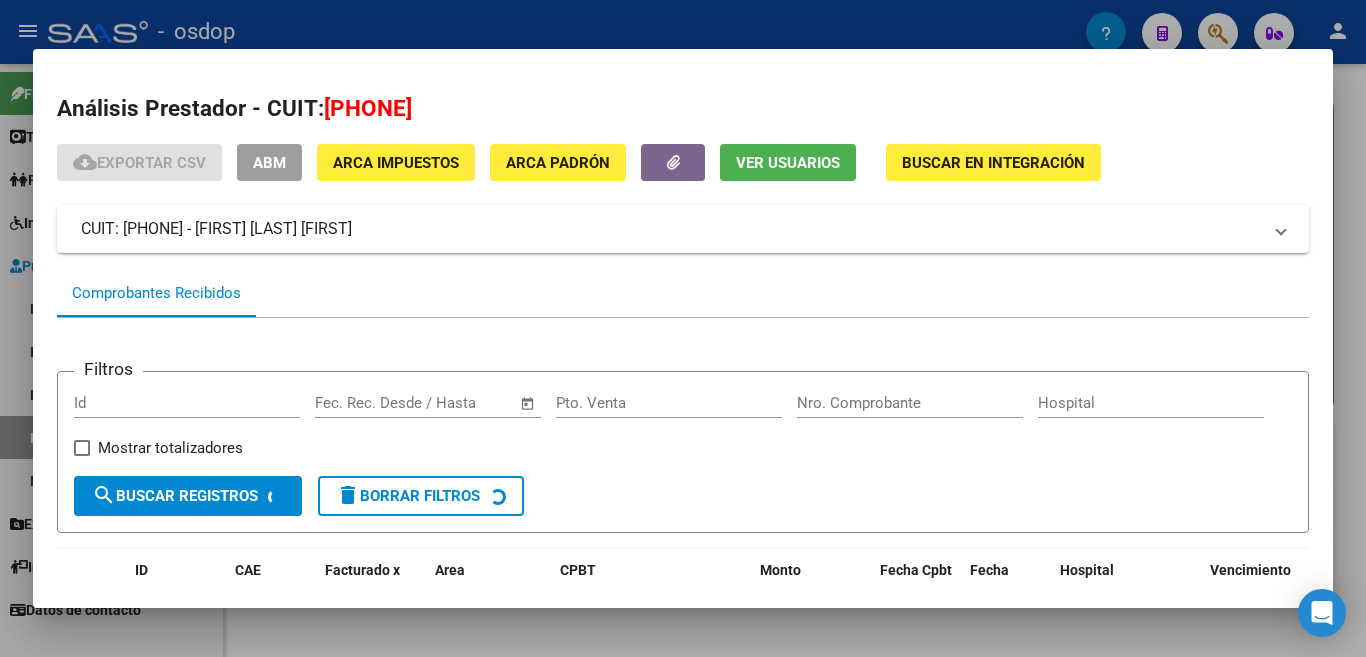 scroll, scrollTop: 133, scrollLeft: 0, axis: vertical 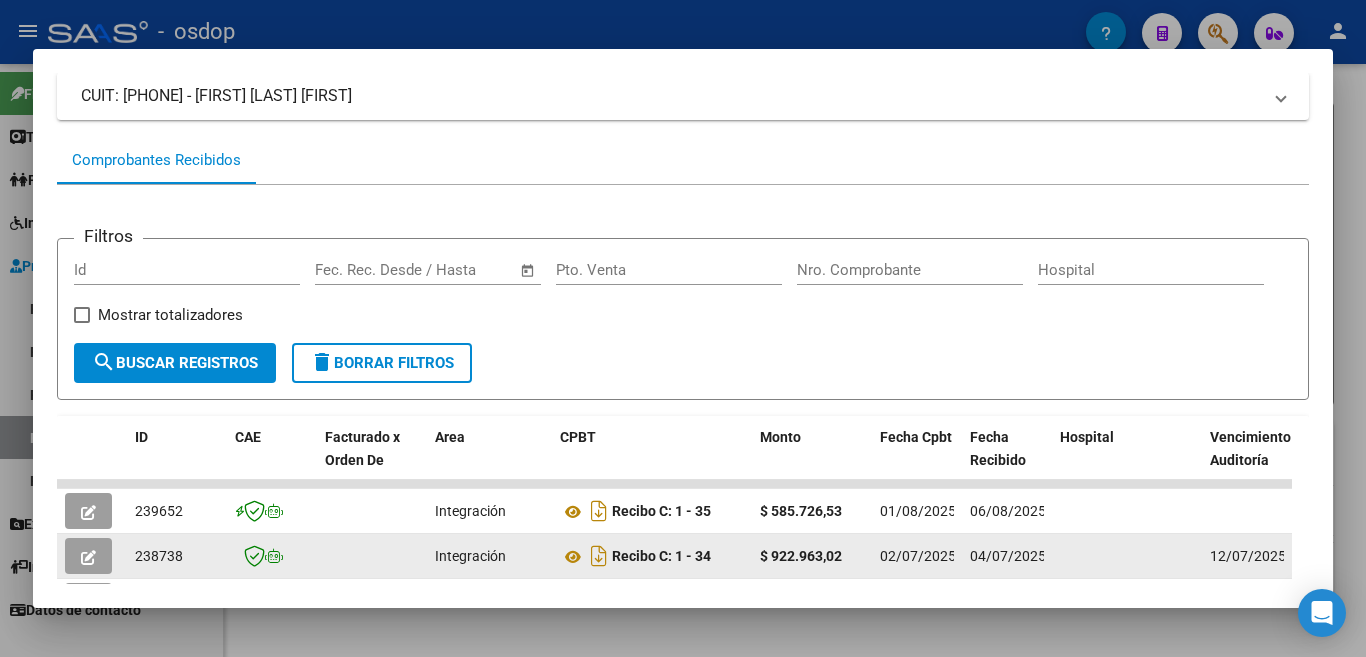click 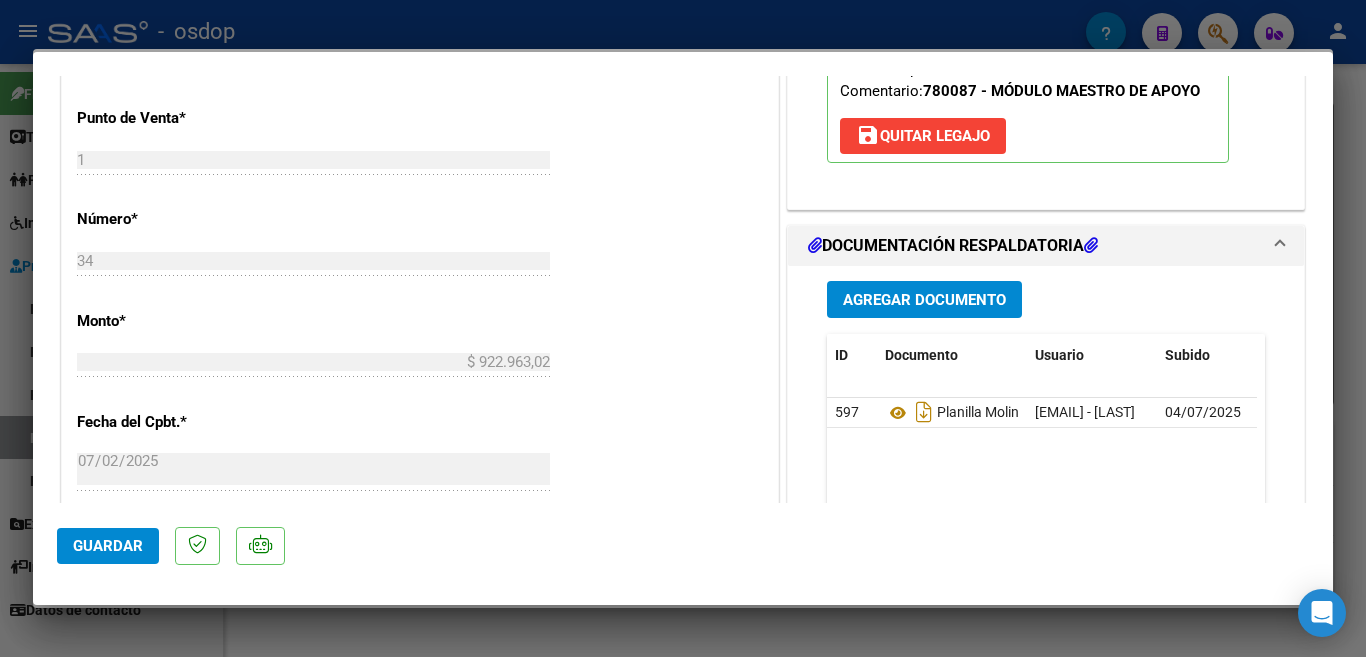 scroll, scrollTop: 900, scrollLeft: 0, axis: vertical 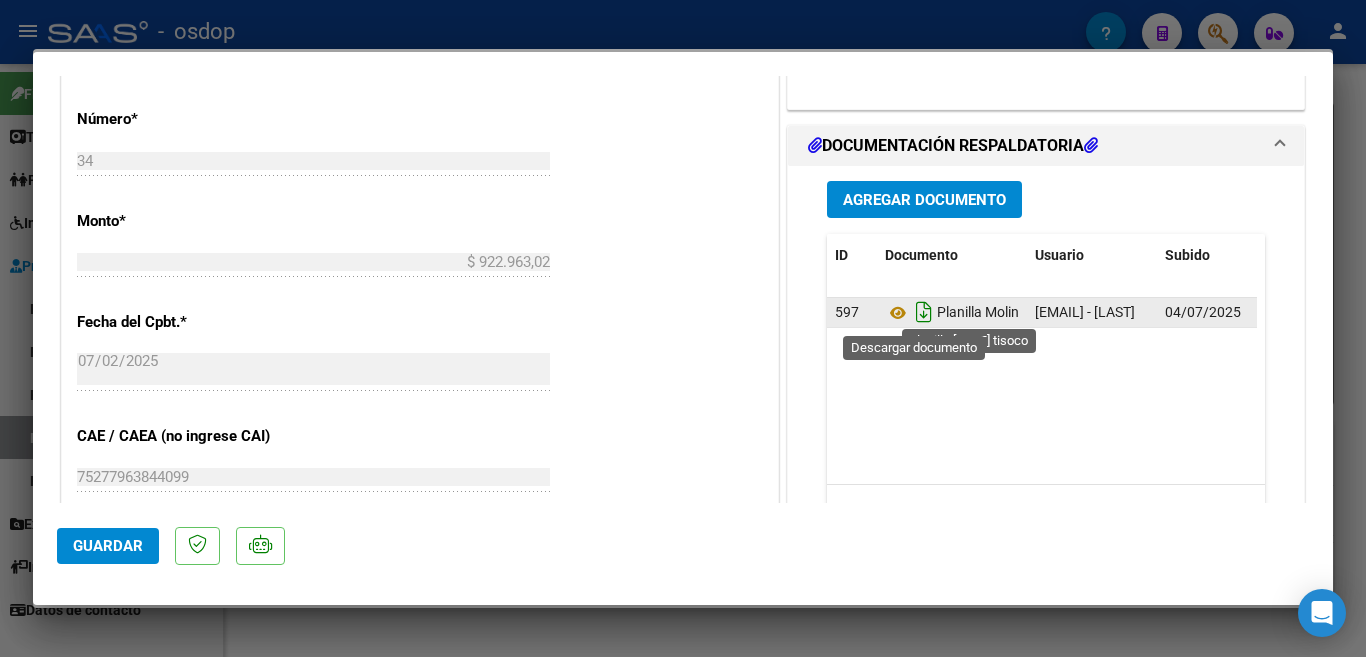 click 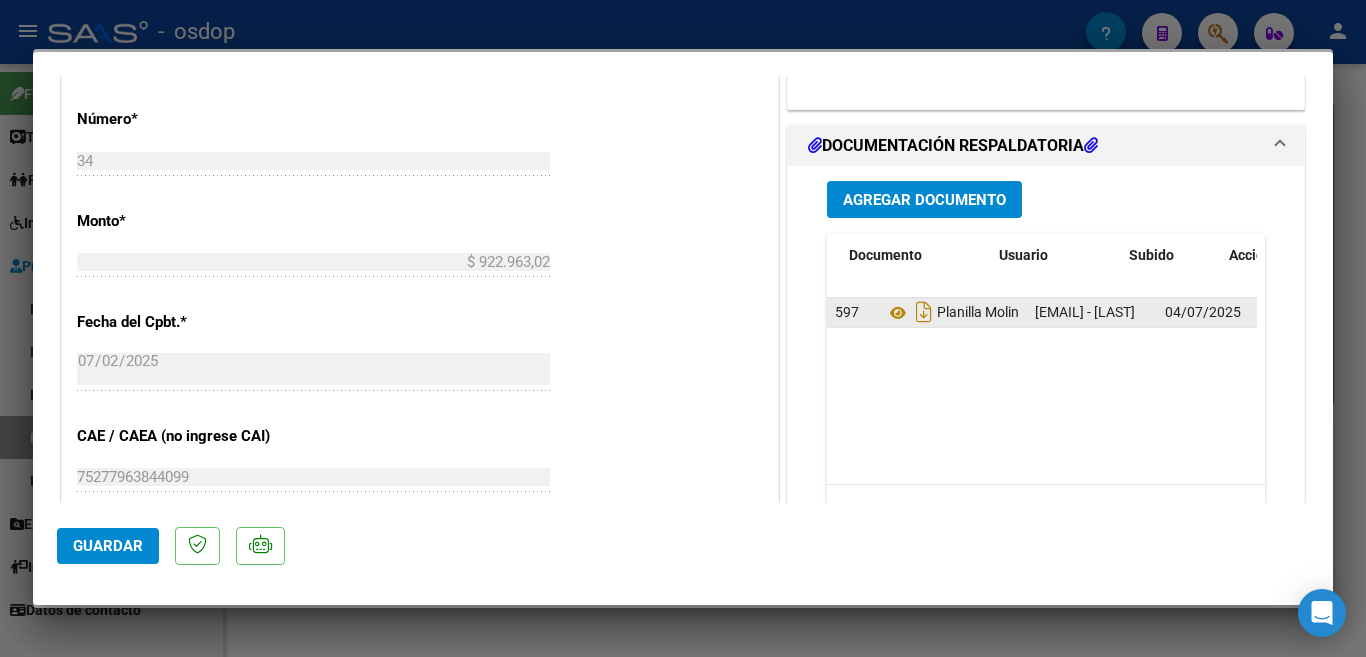 scroll, scrollTop: 0, scrollLeft: 100, axis: horizontal 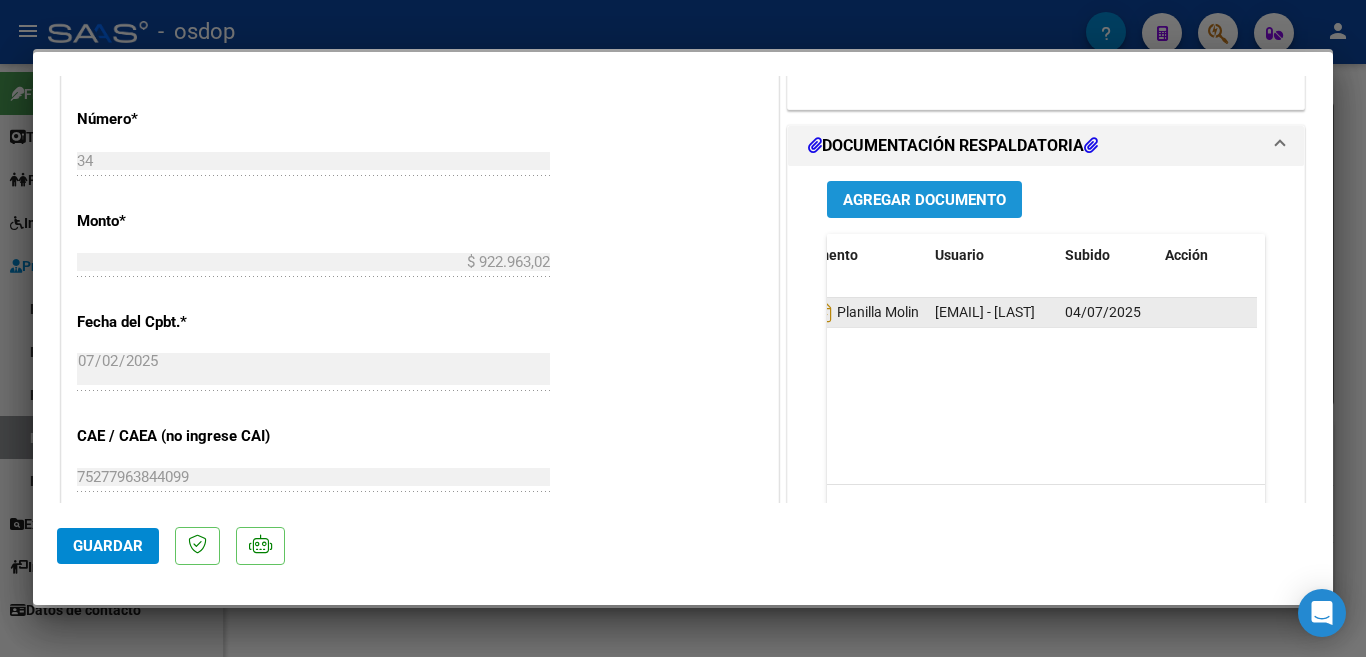 click on "Agregar Documento" at bounding box center (924, 200) 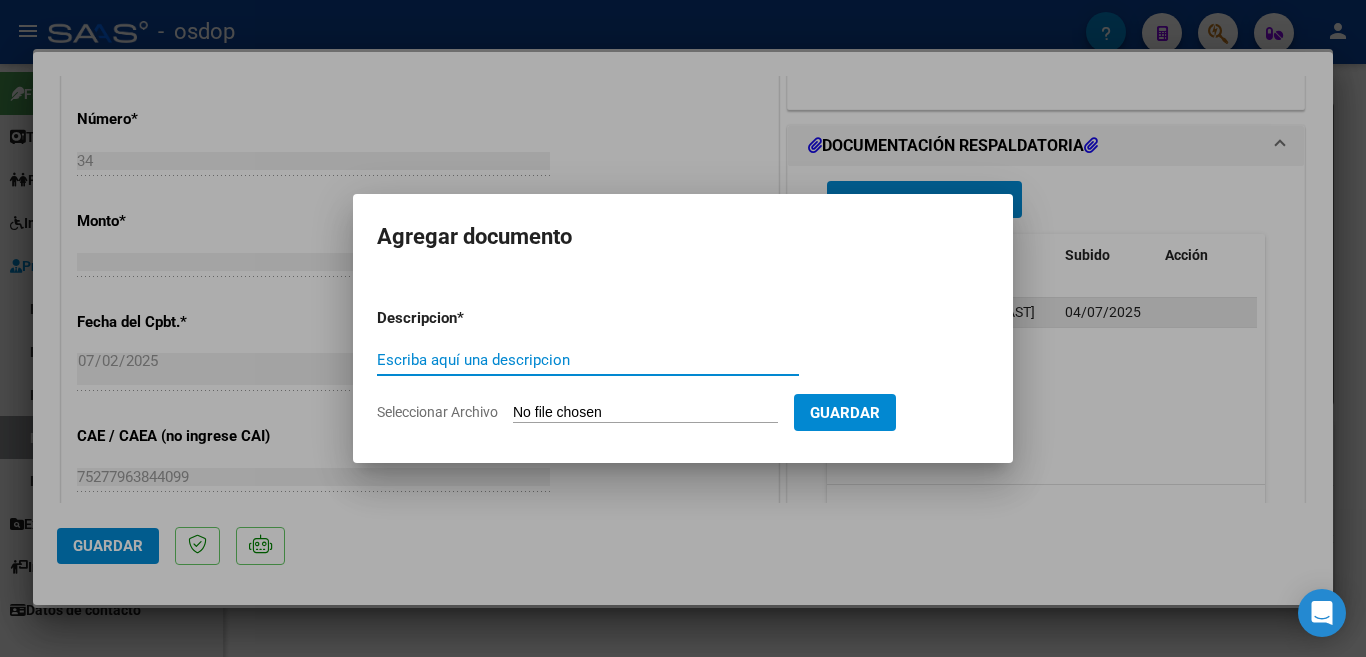click on "Escriba aquí una descripcion" at bounding box center [588, 360] 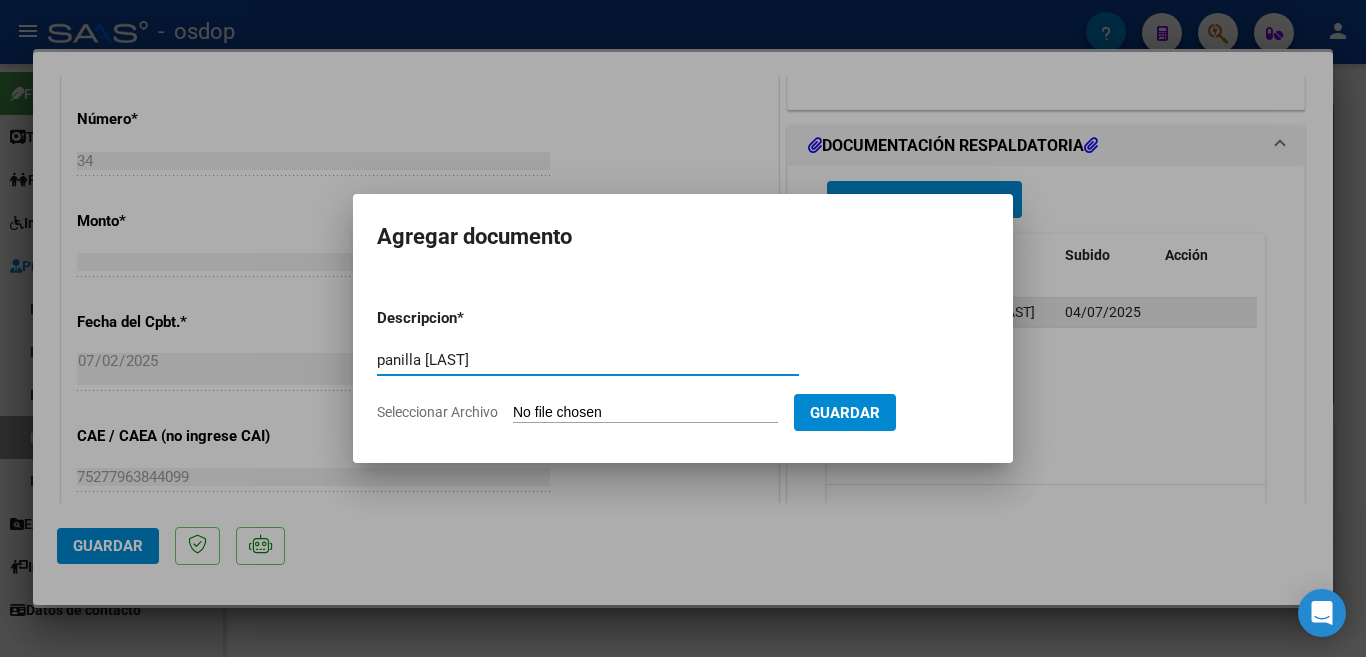 type on "panilla [LAST]" 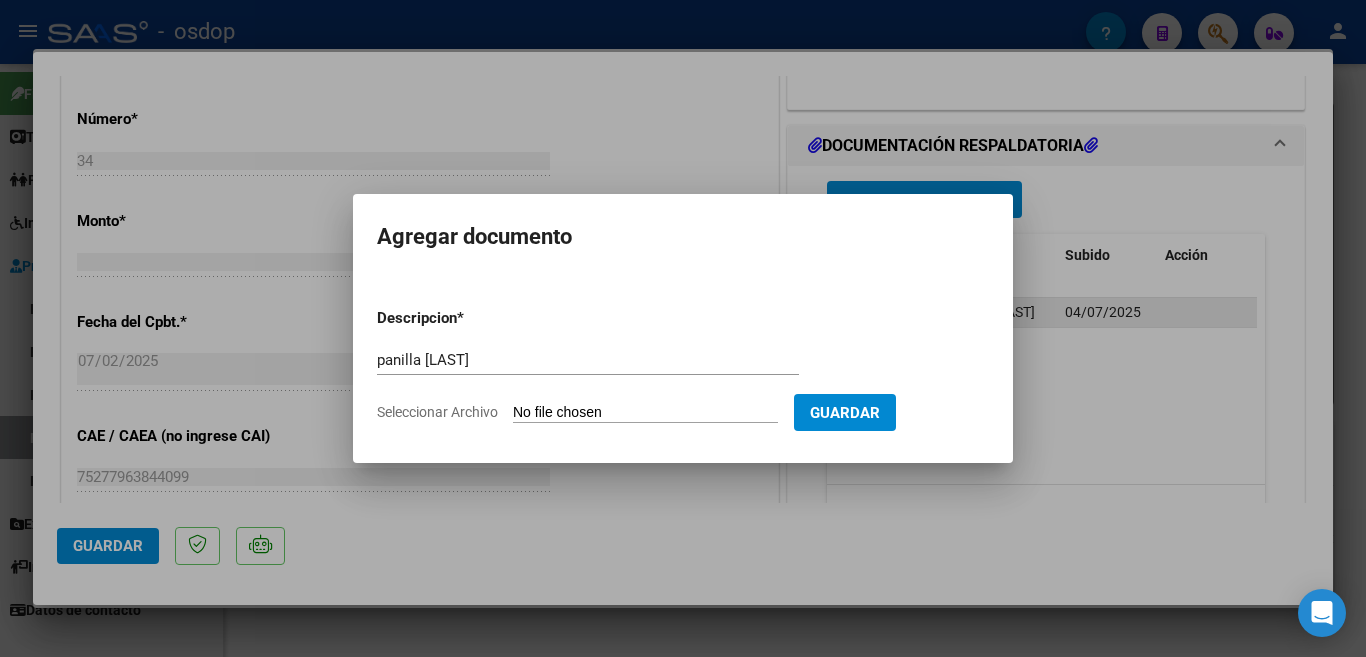 type on "C:\fakepath\Planilla de asistencia molina junio.pdf" 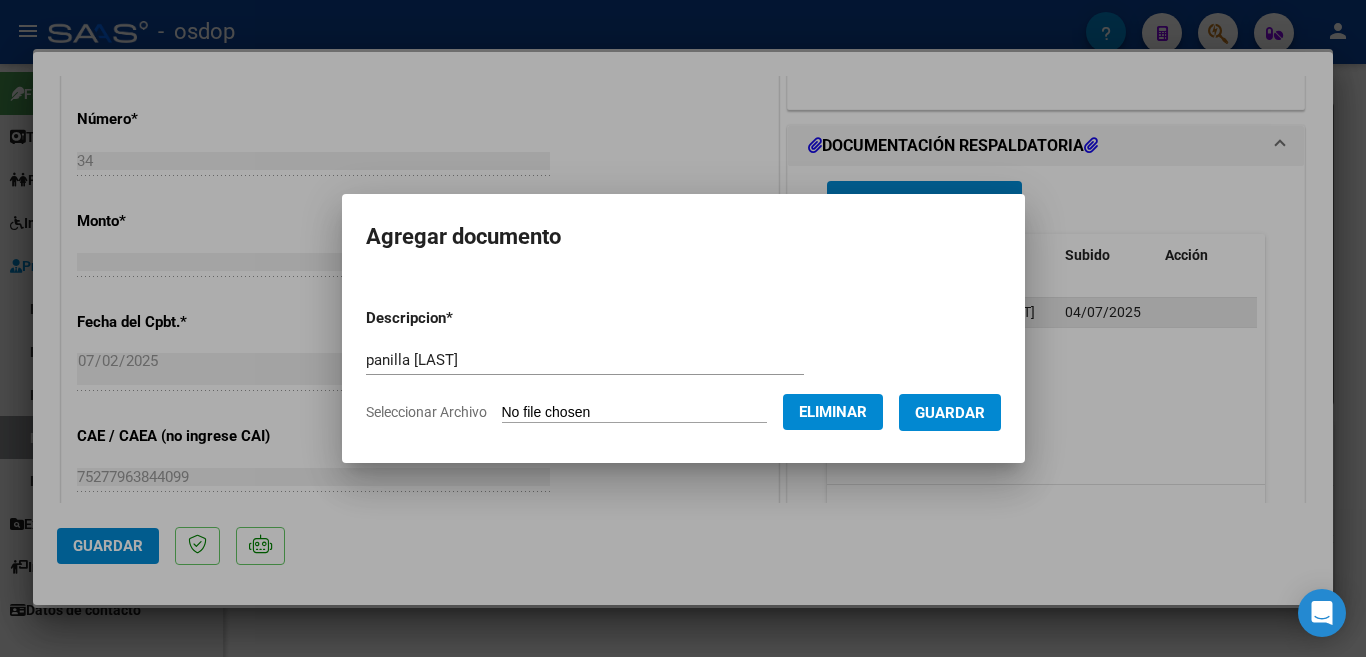 click on "Guardar" at bounding box center (950, 413) 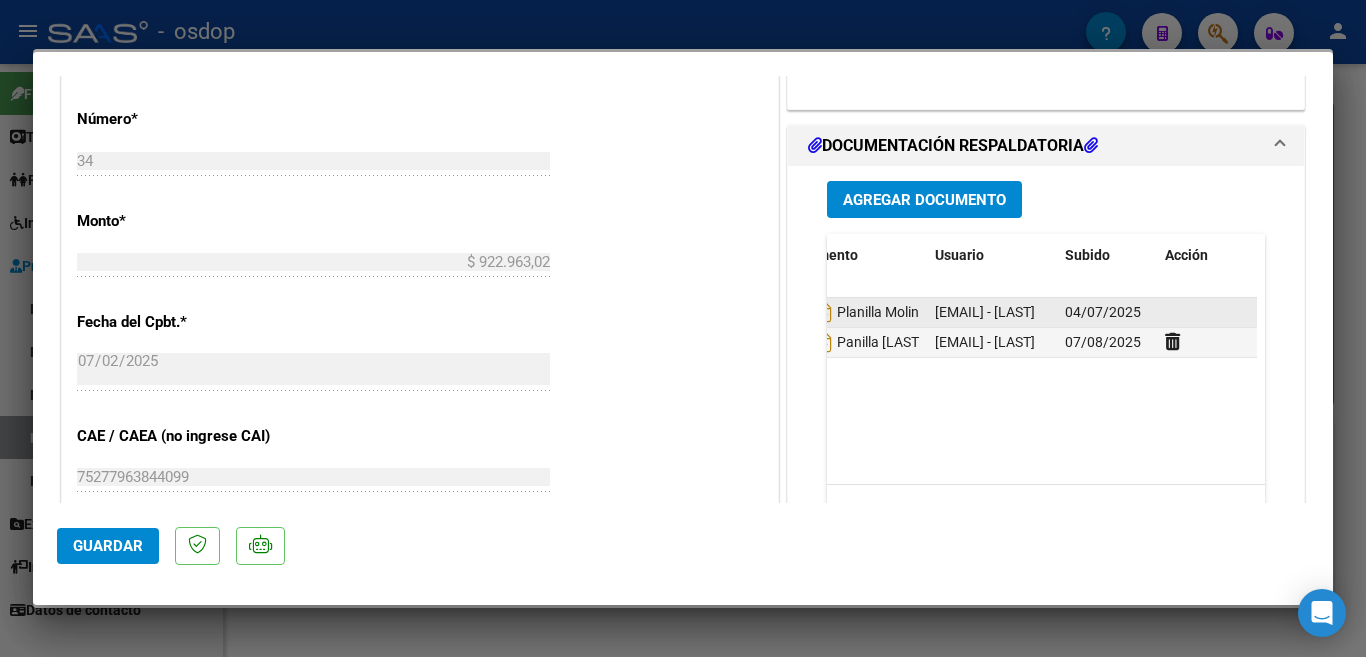 click 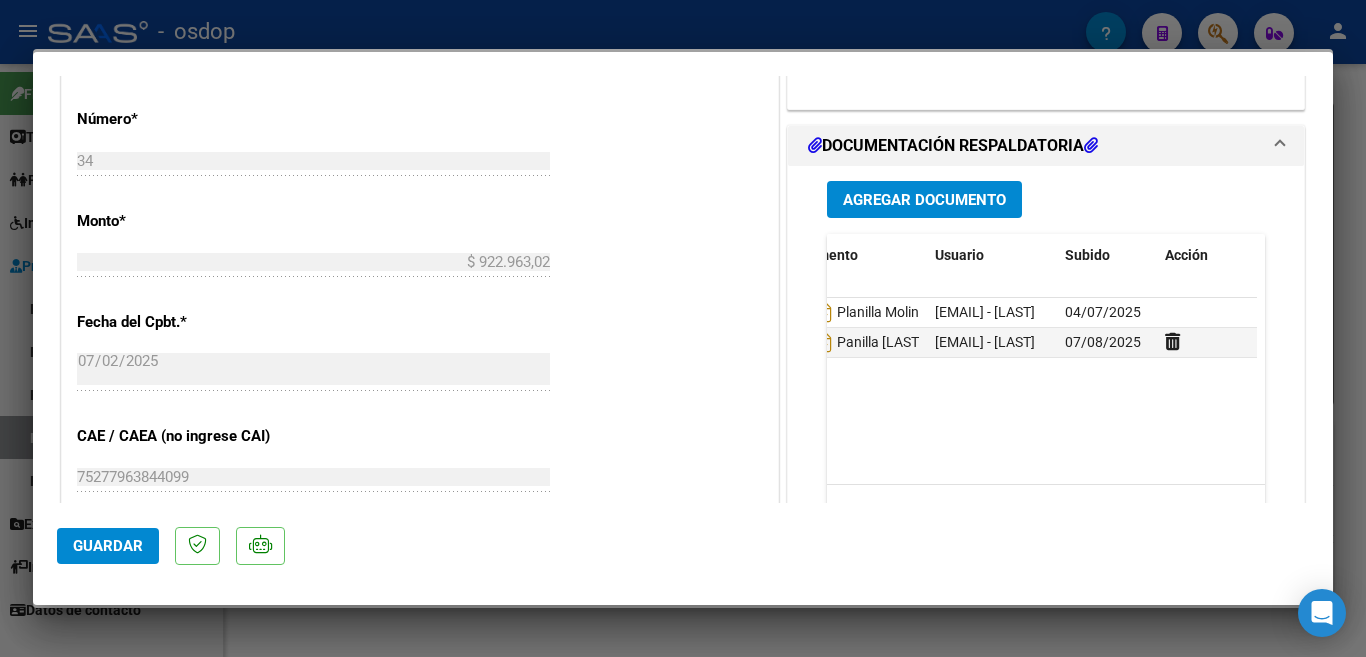 click on "597 Planilla [LAST] Tisoco [EMAIL] - [LAST] 04/07/2025 1906 Panilla [LAST] [EMAIL] - [LAST] 07/08/2025" 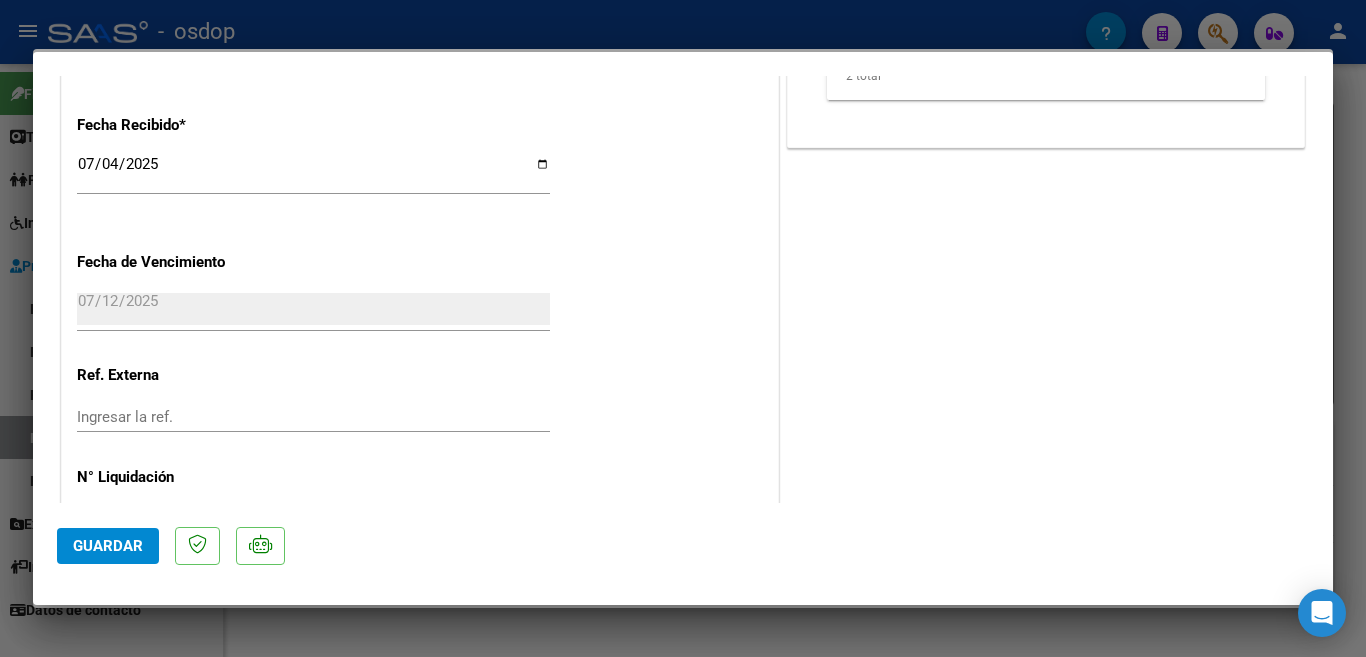 scroll, scrollTop: 1365, scrollLeft: 0, axis: vertical 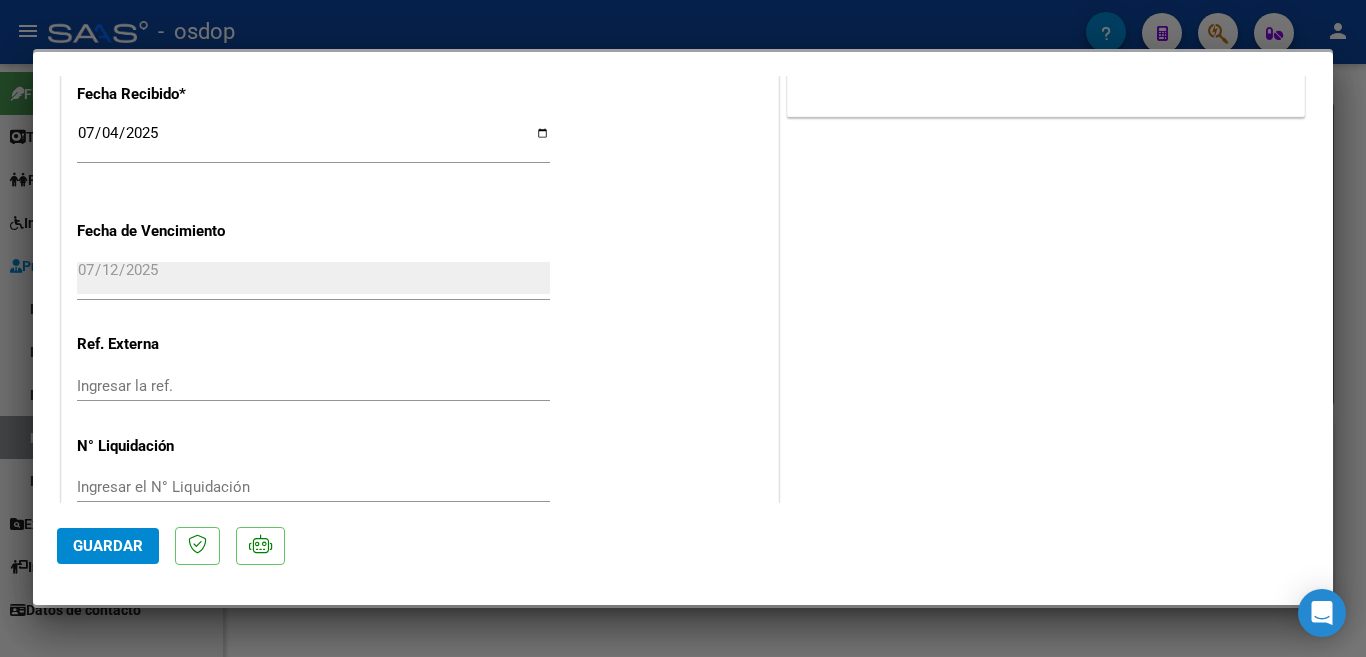 click on "Guardar" 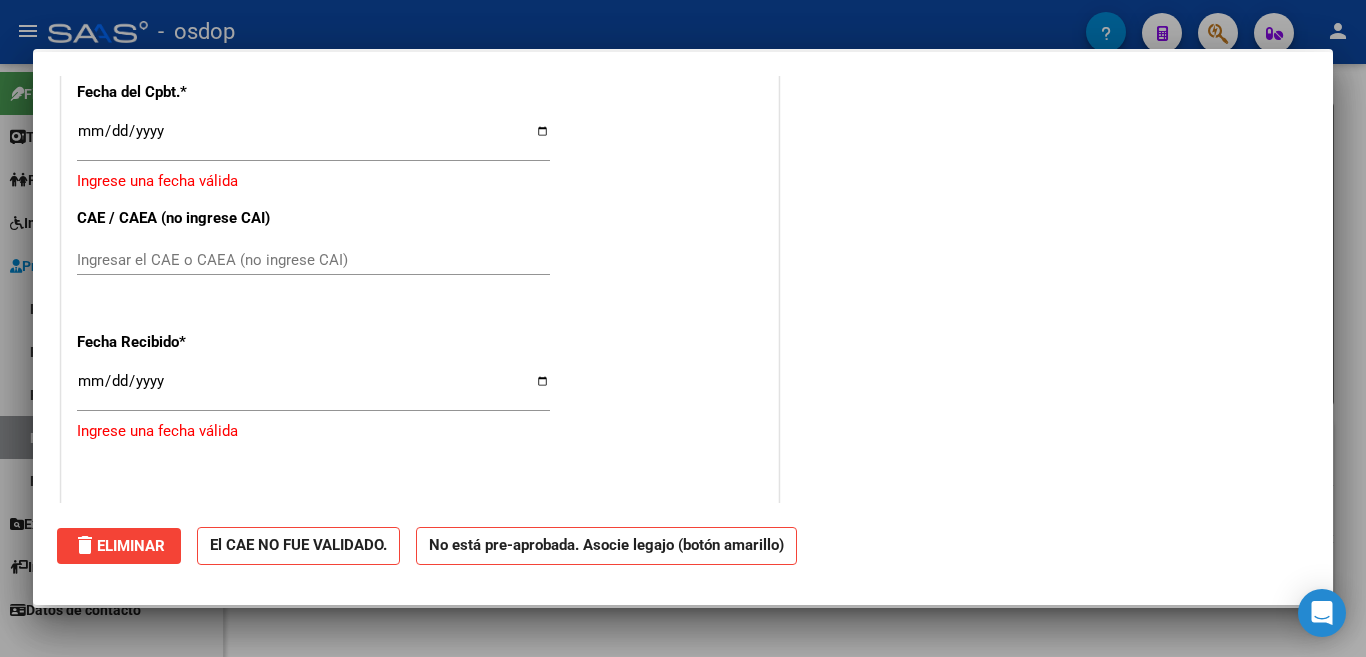 scroll, scrollTop: 0, scrollLeft: 0, axis: both 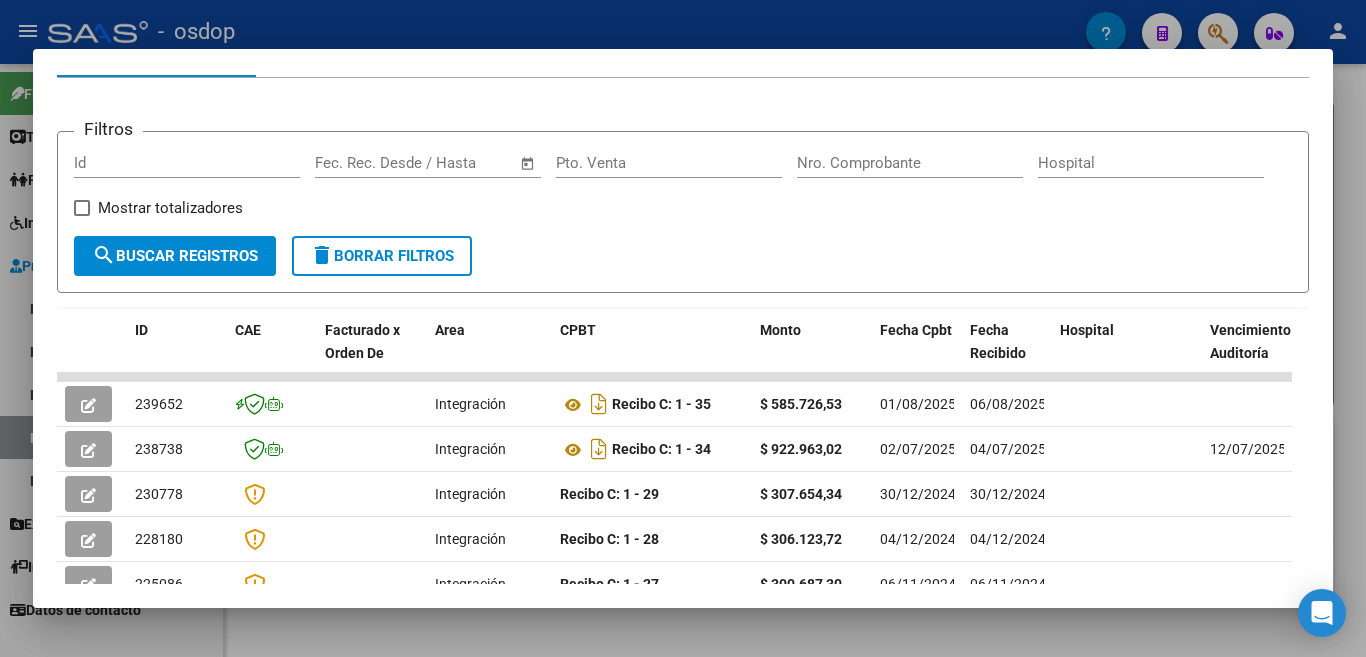 click at bounding box center (683, 328) 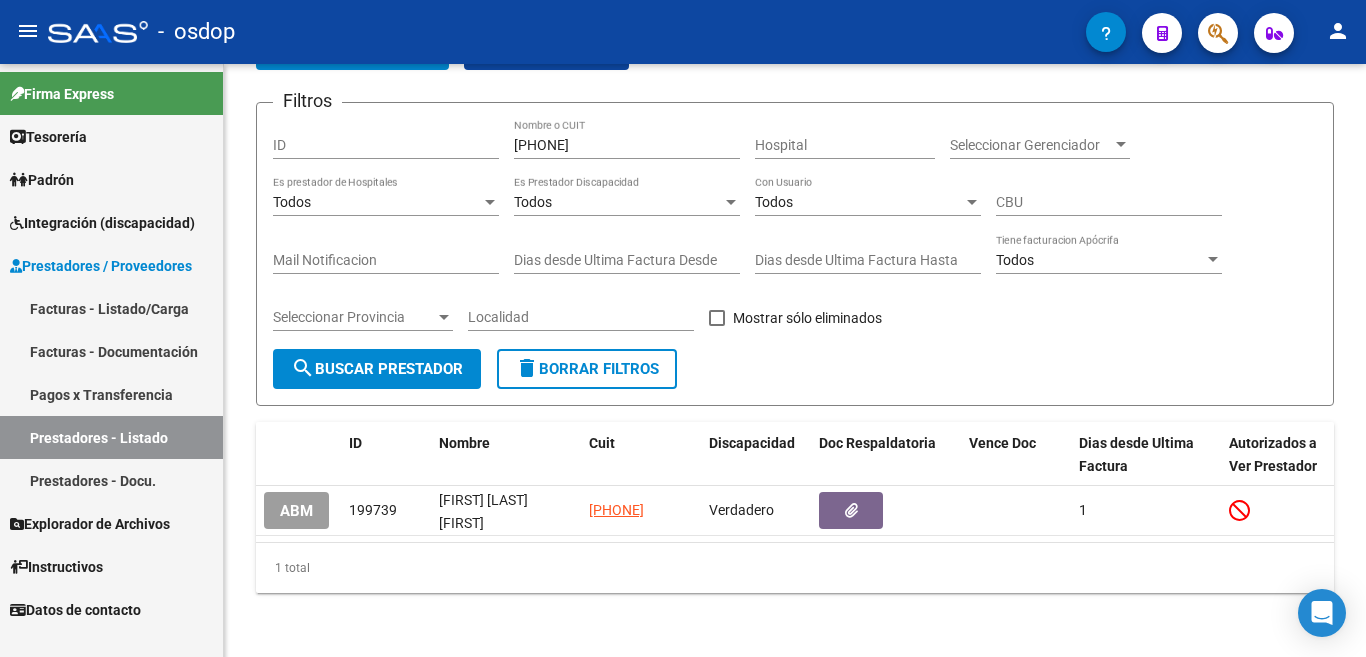 click on "Facturas - Listado/Carga" at bounding box center (111, 308) 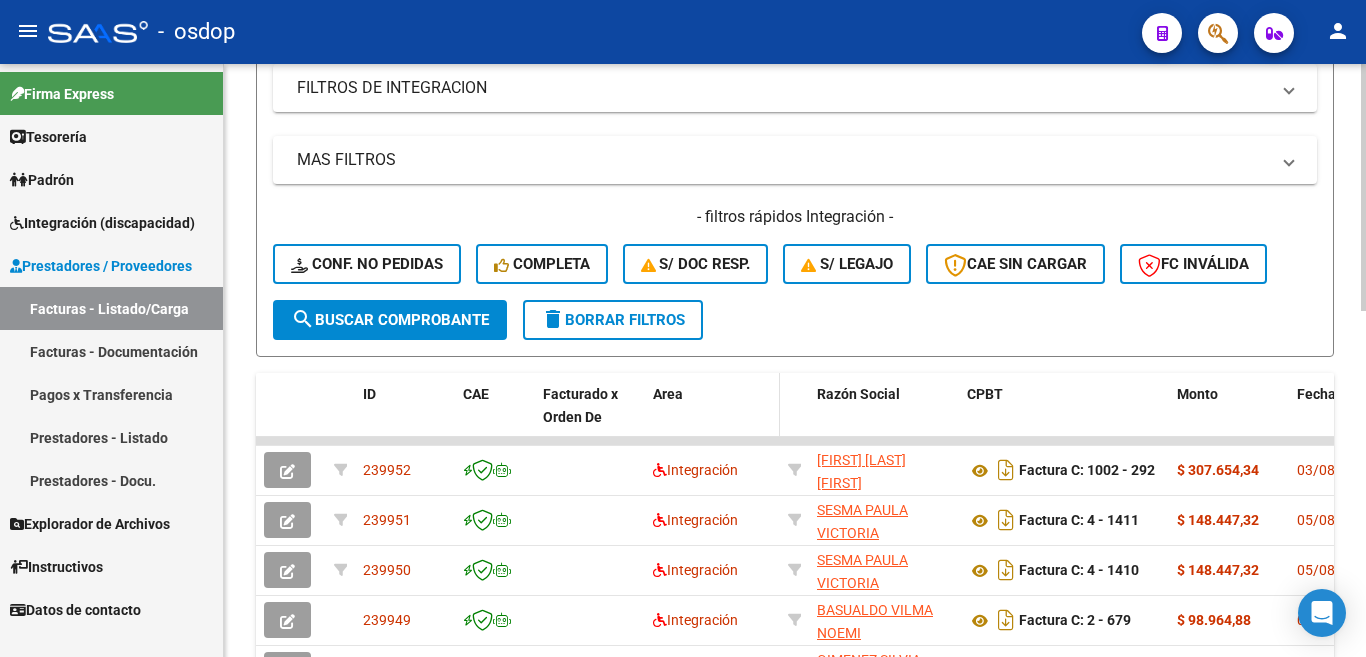 scroll, scrollTop: 501, scrollLeft: 0, axis: vertical 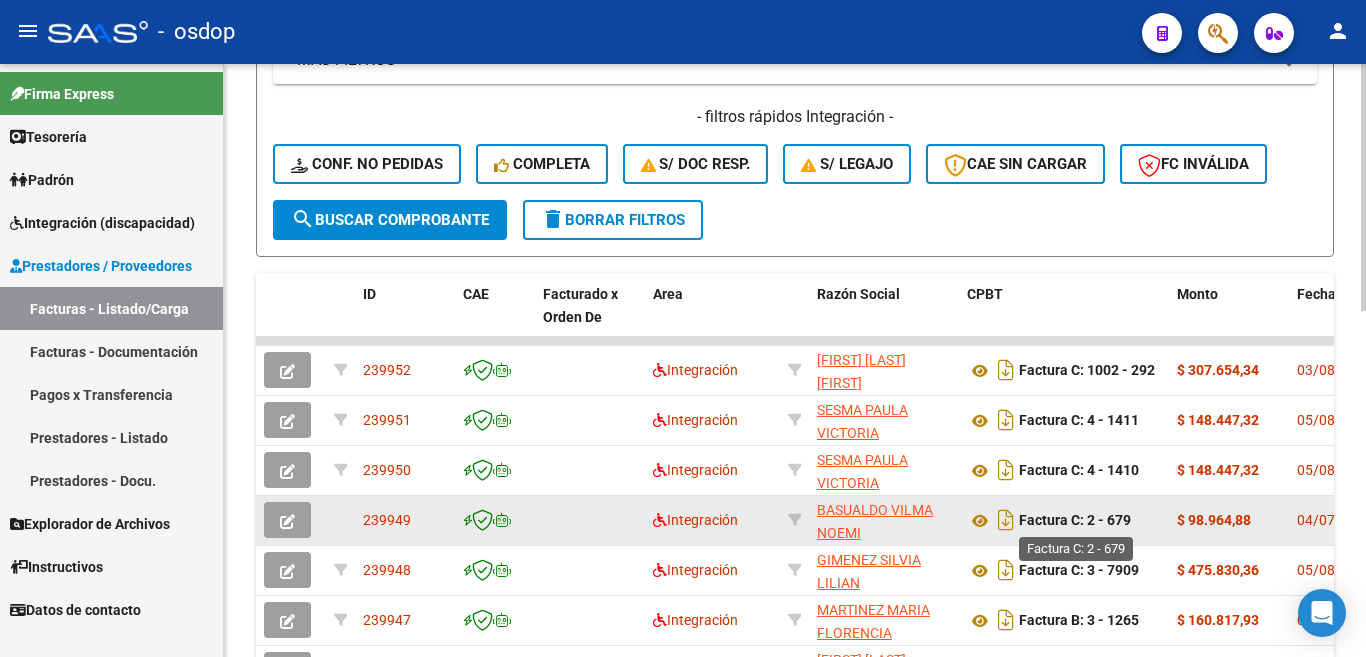 drag, startPoint x: 327, startPoint y: 521, endPoint x: 1126, endPoint y: 520, distance: 799.0006 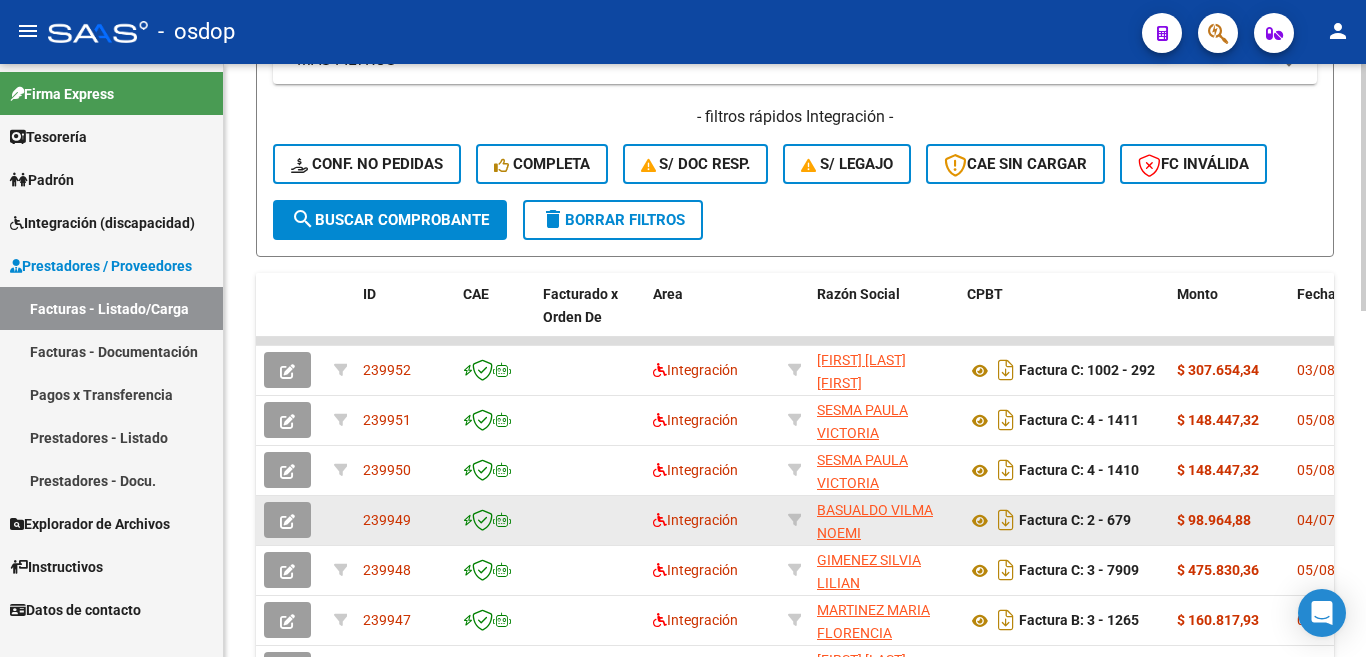 drag, startPoint x: 1133, startPoint y: 519, endPoint x: 347, endPoint y: 506, distance: 786.1075 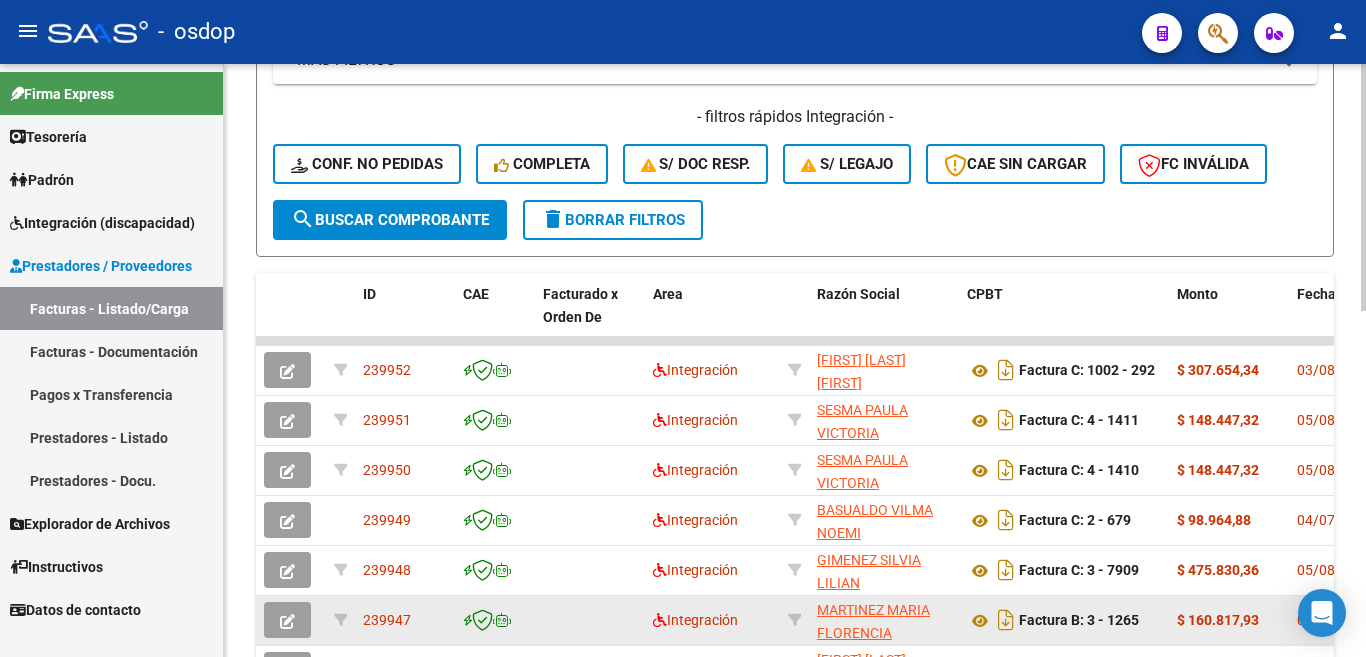 copy on "239949 Integración [LAST] [LAST] [LAST] [PHONE] Factura C: 2 - 679" 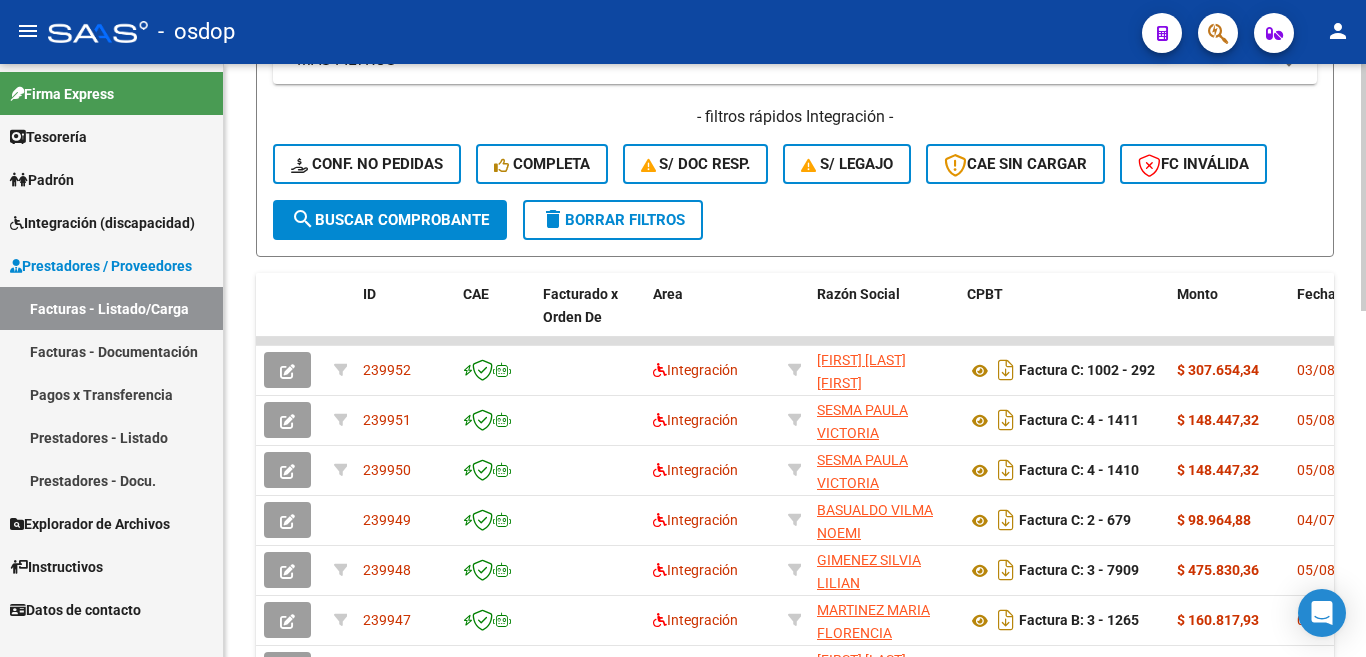 click on "Filtros Id Area Area Seleccionar Gerenciador Seleccionar Gerenciador No Confirmado Todos Cargado desde Masivo   Mostrar totalizadores   FILTROS DEL COMPROBANTE  Comprobante Tipo Comprobante Tipo Start date – End date Fec. Comprobante Desde / Hasta Días Emisión Desde(cant. días) Días Emisión Hasta(cant. días) CUIT / Razón Social Pto. Venta Nro. Comprobante Código SSS CAE Válido CAE Válido Todos Cargado Módulo Hosp. Todos Tiene facturacion Apócrifa Hospital Refes  FILTROS DE INTEGRACION  Todos Cargado en Para Enviar SSS Período De Prestación Campos del Archivo de Rendición Devuelto x SSS (dr_envio) Todos Rendido x SSS (dr_envio) Tipo de Registro Tipo de Registro Período Presentación Período Presentación Campos del Legajo Asociado (preaprobación) Afiliado Legajo (cuil/nombre) Todos Solo facturas preaprobadas  MAS FILTROS  Todos Con Doc. Respaldatoria Todos Con Trazabilidad Todos Asociado a Expediente Sur Auditoría Auditoría Auditoría Id Start date – End date Start date – End date Op" 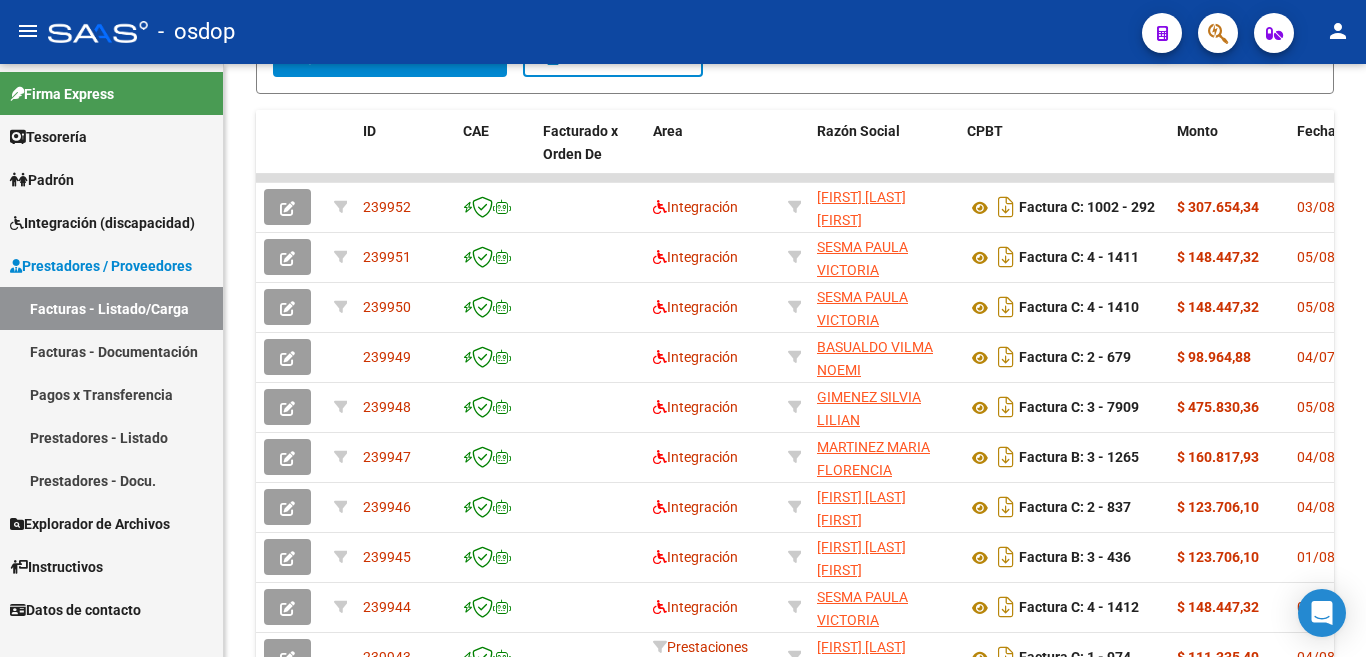 scroll, scrollTop: 728, scrollLeft: 0, axis: vertical 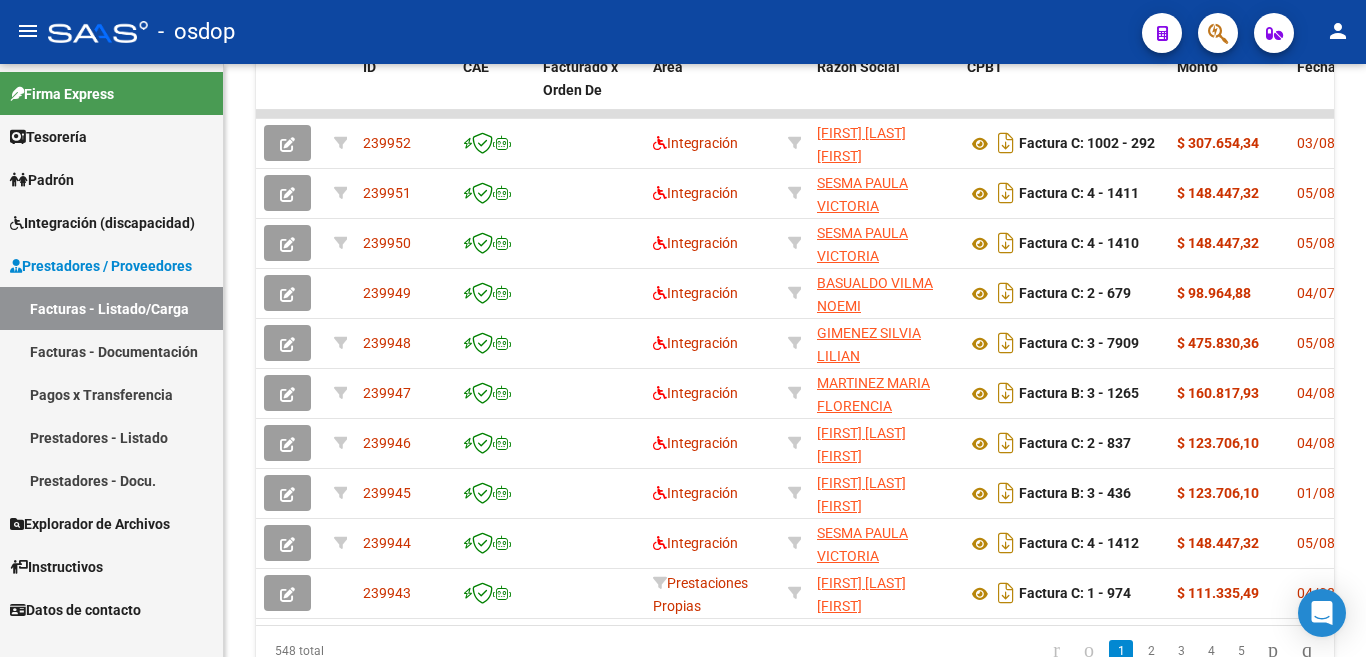 click on "Instructivos" at bounding box center [56, 567] 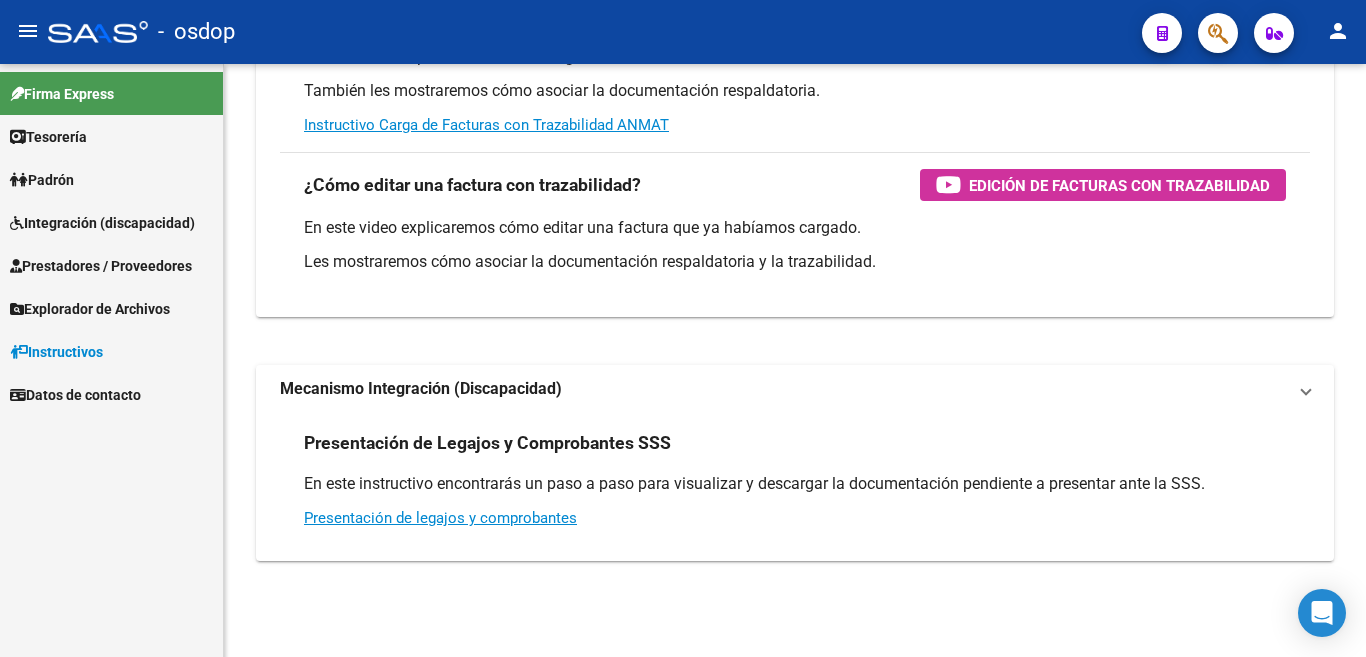 scroll, scrollTop: 0, scrollLeft: 0, axis: both 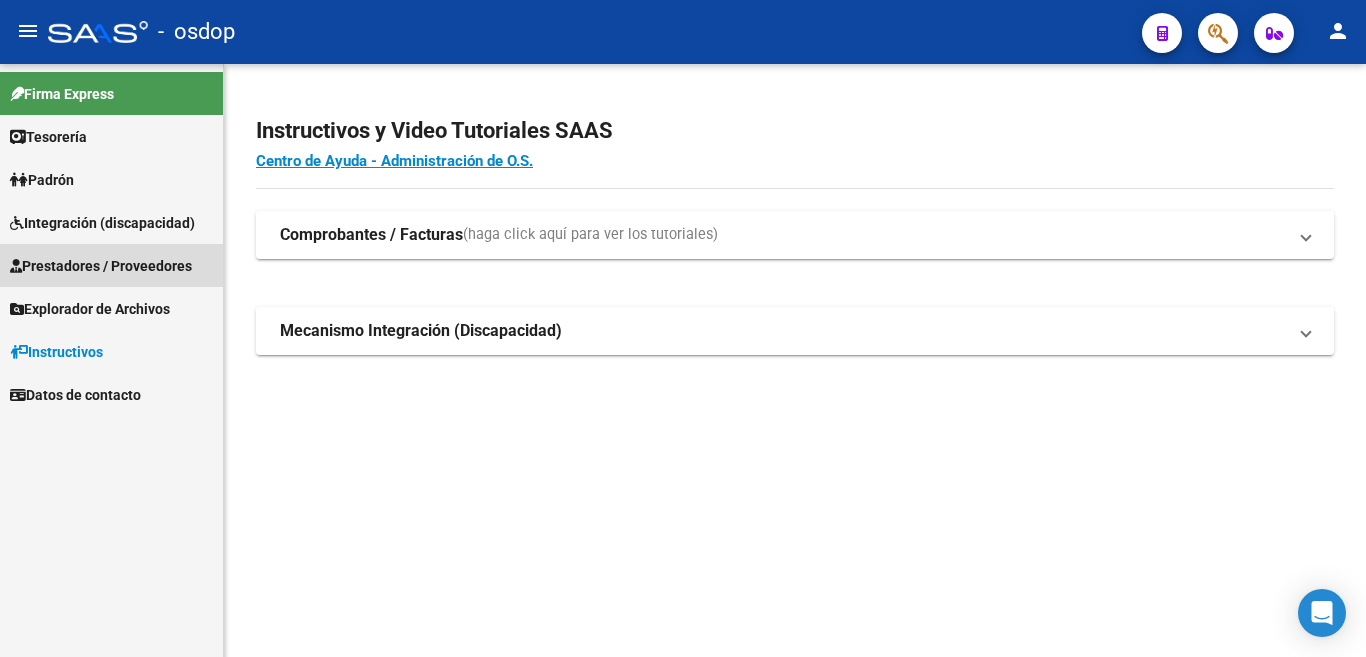 click on "Prestadores / Proveedores" at bounding box center (101, 266) 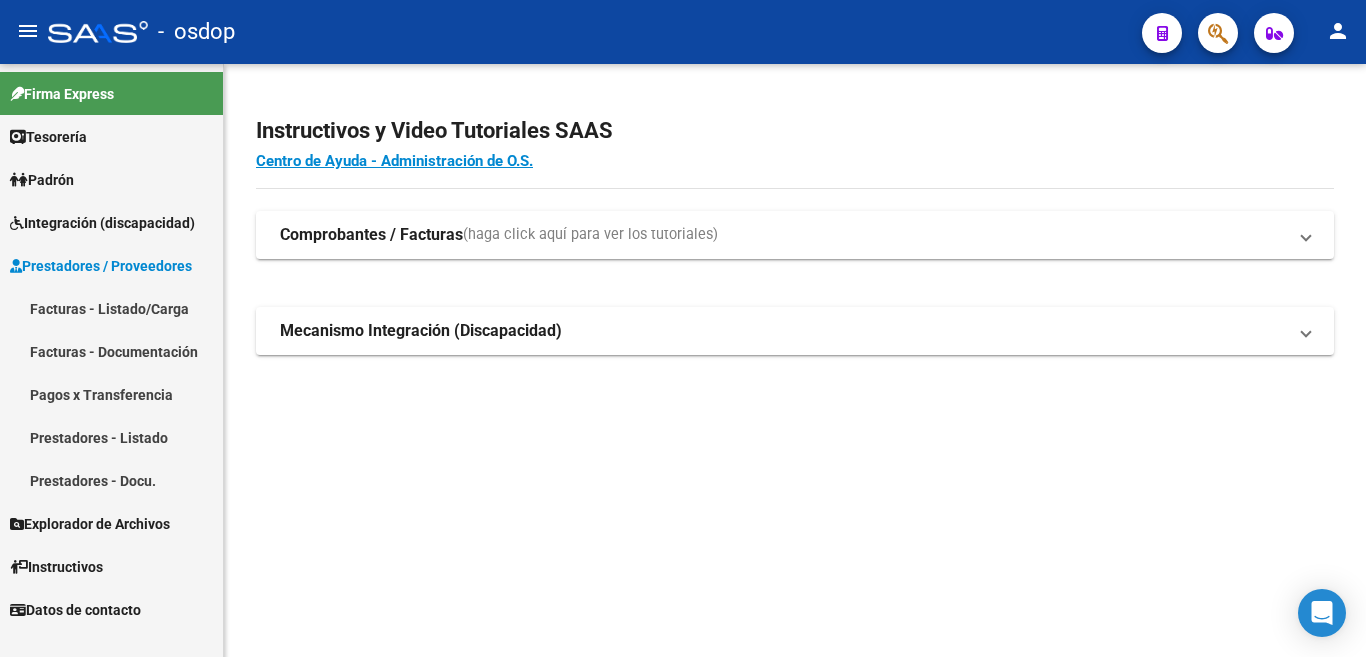 click on "Instructivos" at bounding box center (56, 567) 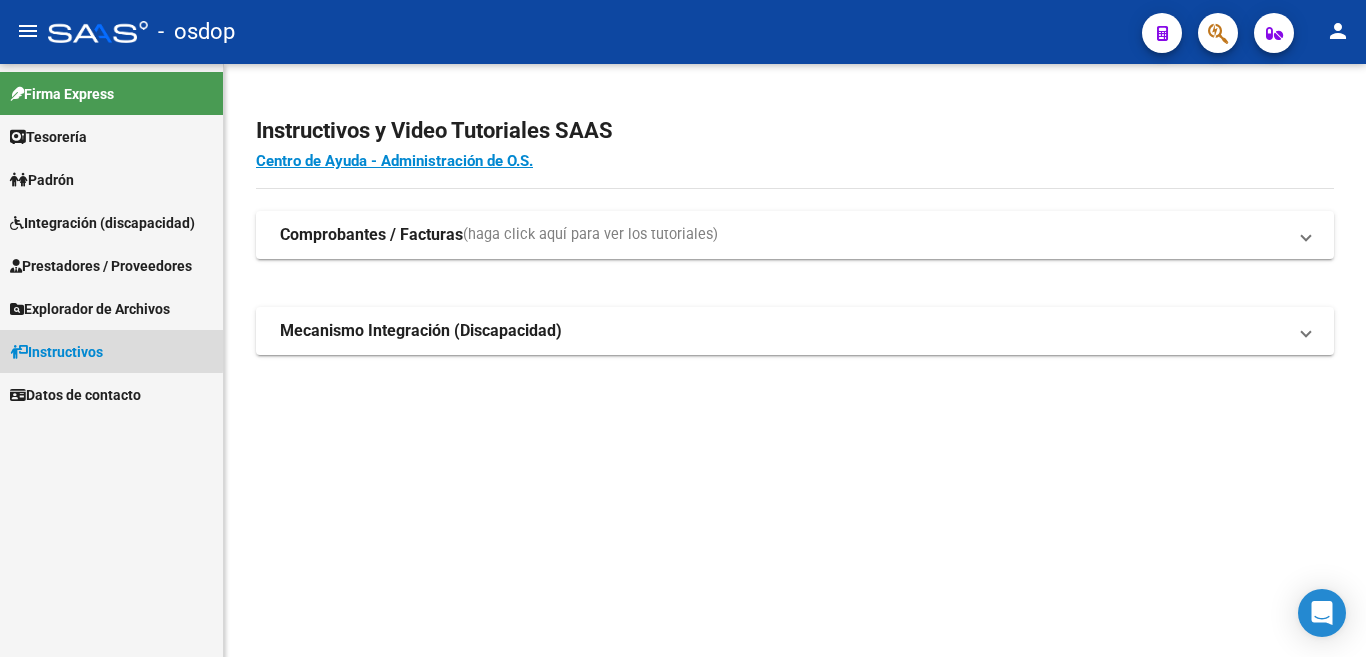 click on "Instructivos" at bounding box center [56, 352] 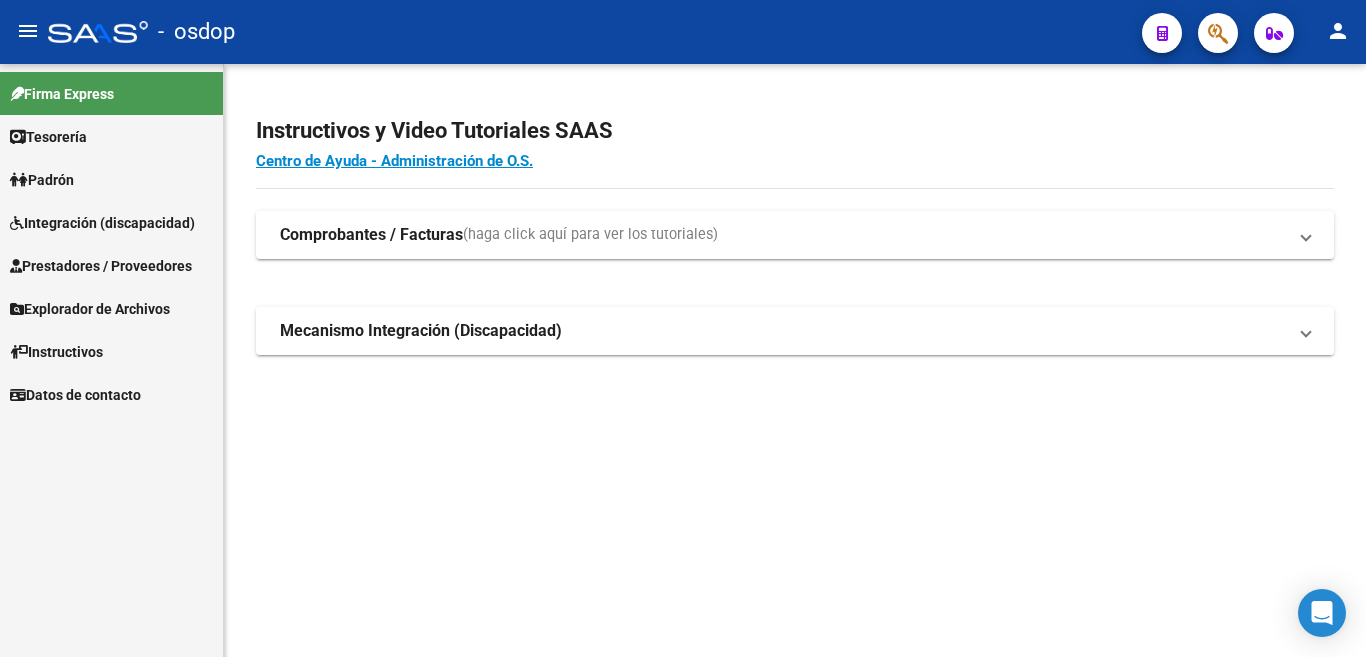 click on "Mecanismo Integración (Discapacidad)" at bounding box center (791, 331) 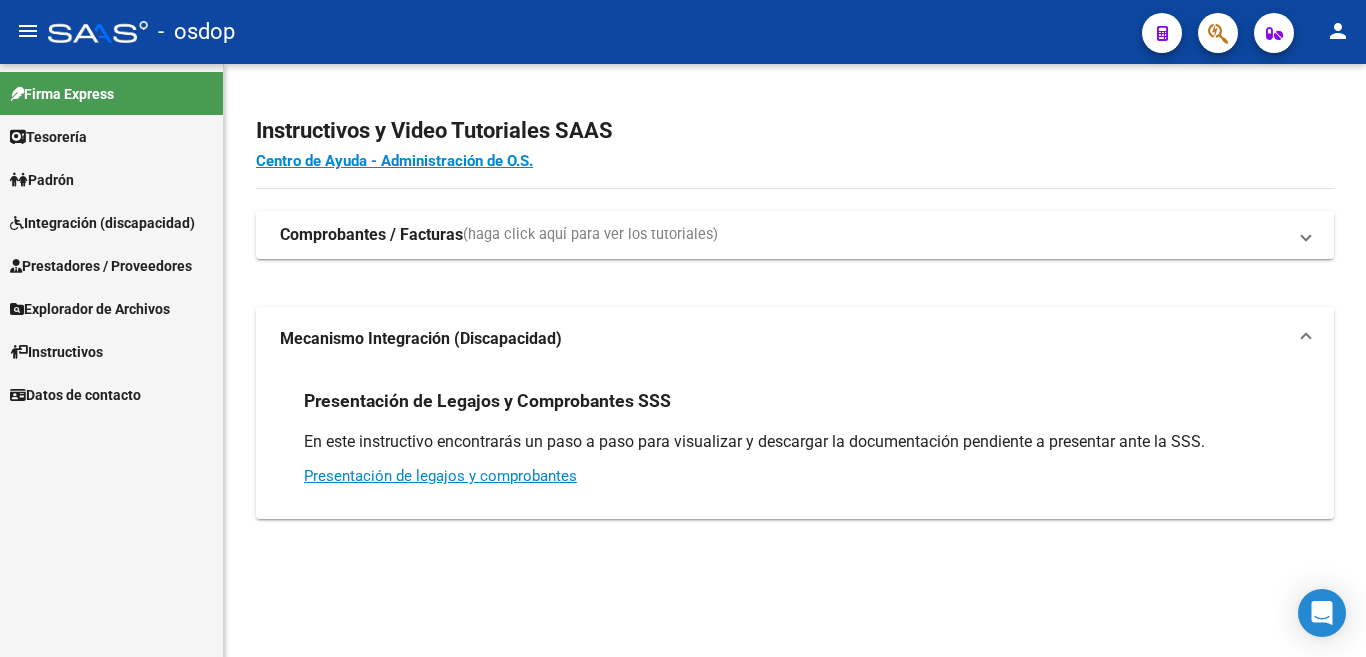 click on "En este instructivo encontrarás un paso a paso para visualizar y descargar la documentación pendiente a presentar ante la SSS." at bounding box center [795, 442] 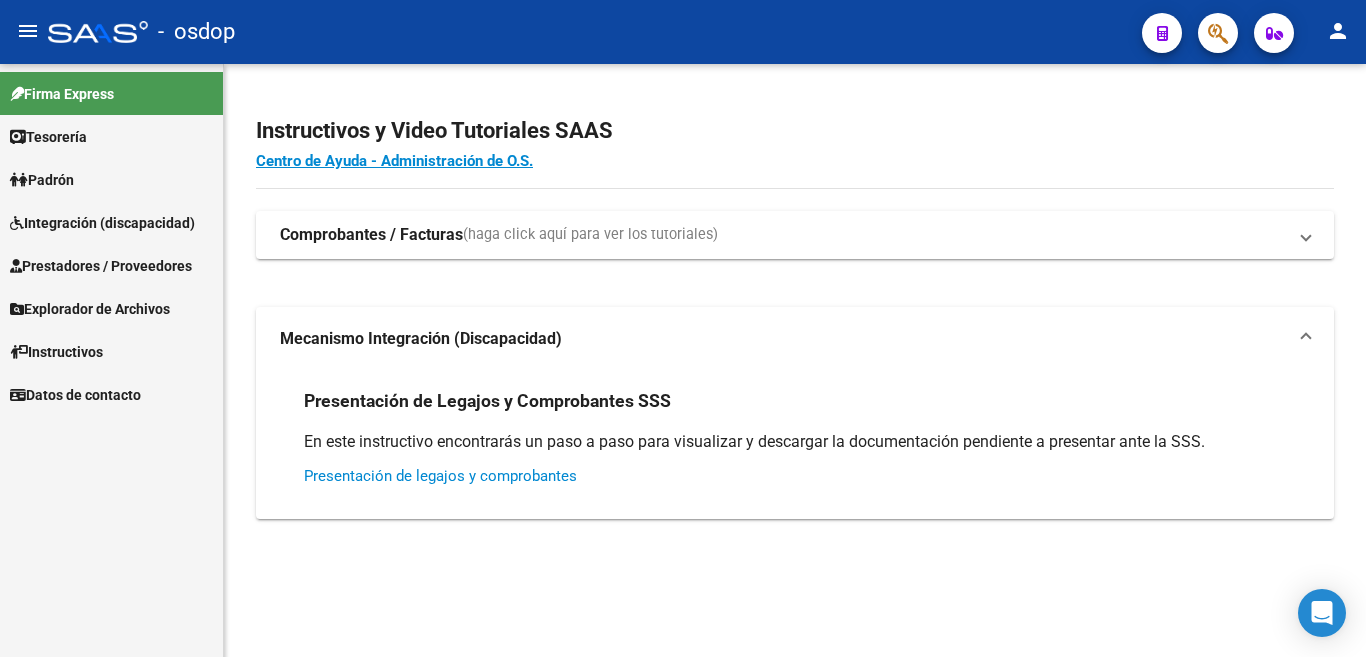 click on "Presentación de legajos y comprobantes" at bounding box center (440, 476) 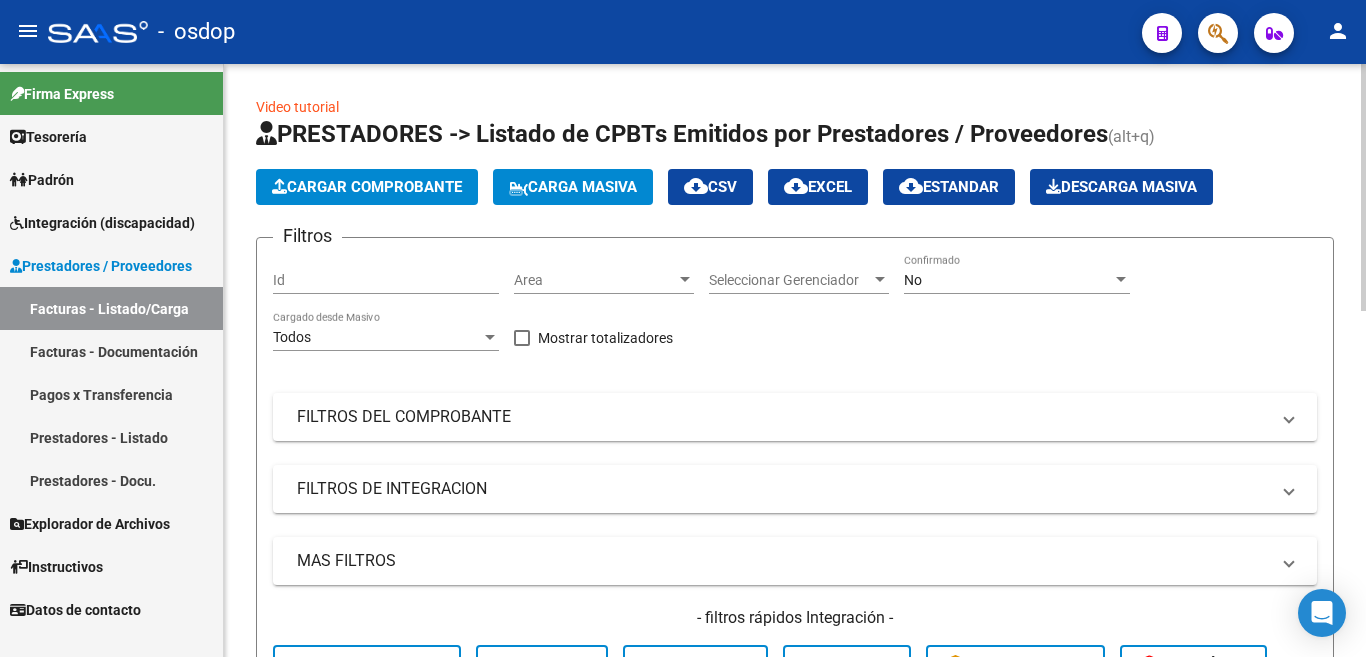 scroll, scrollTop: 0, scrollLeft: 0, axis: both 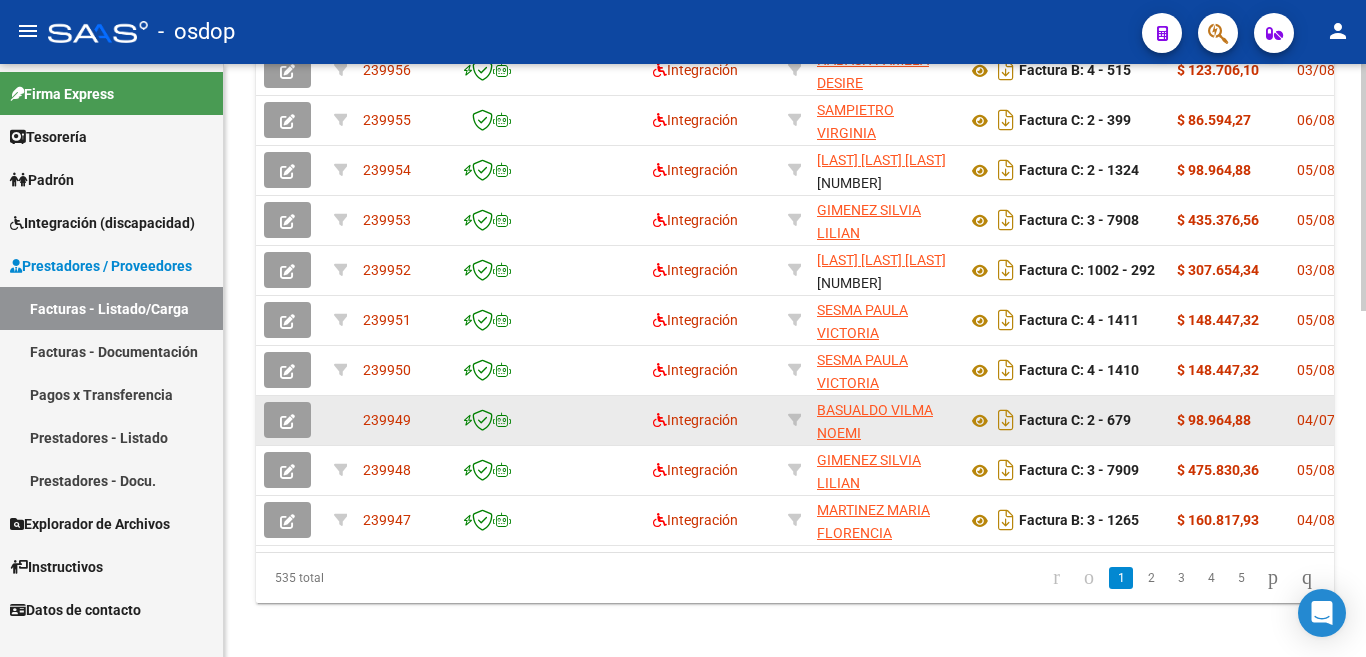 click on "239949" 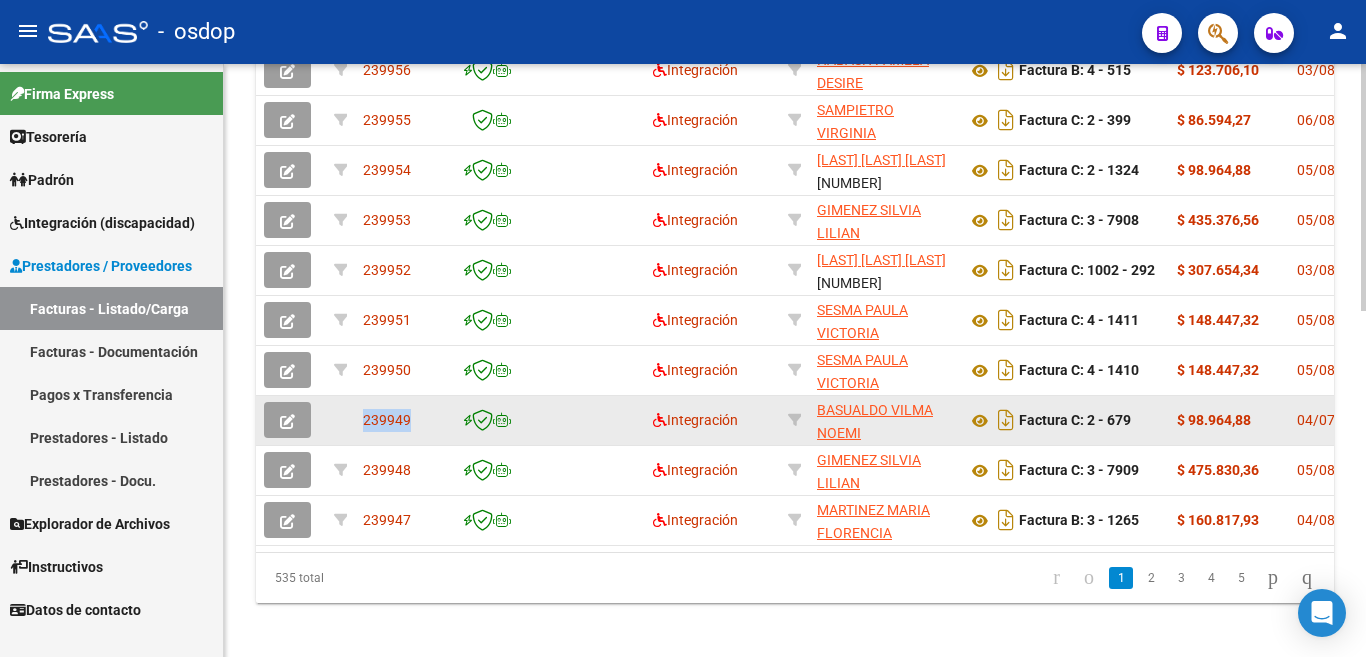 click on "239949" 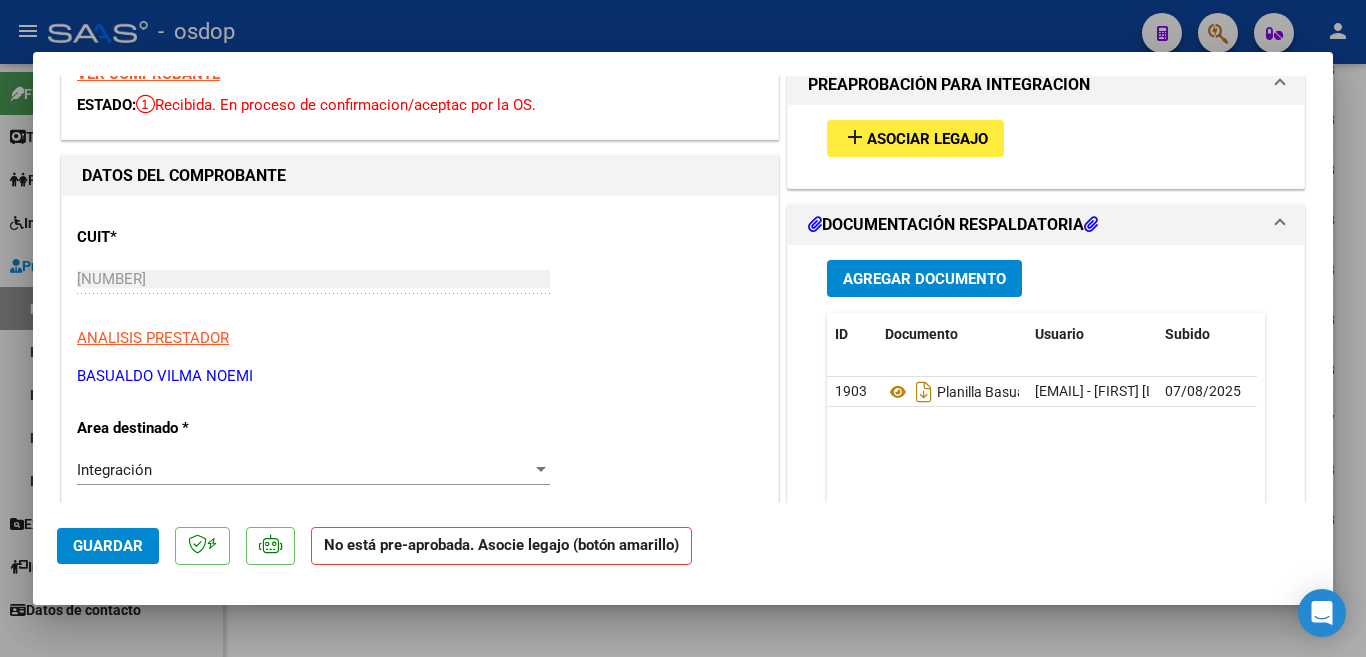 scroll, scrollTop: 100, scrollLeft: 0, axis: vertical 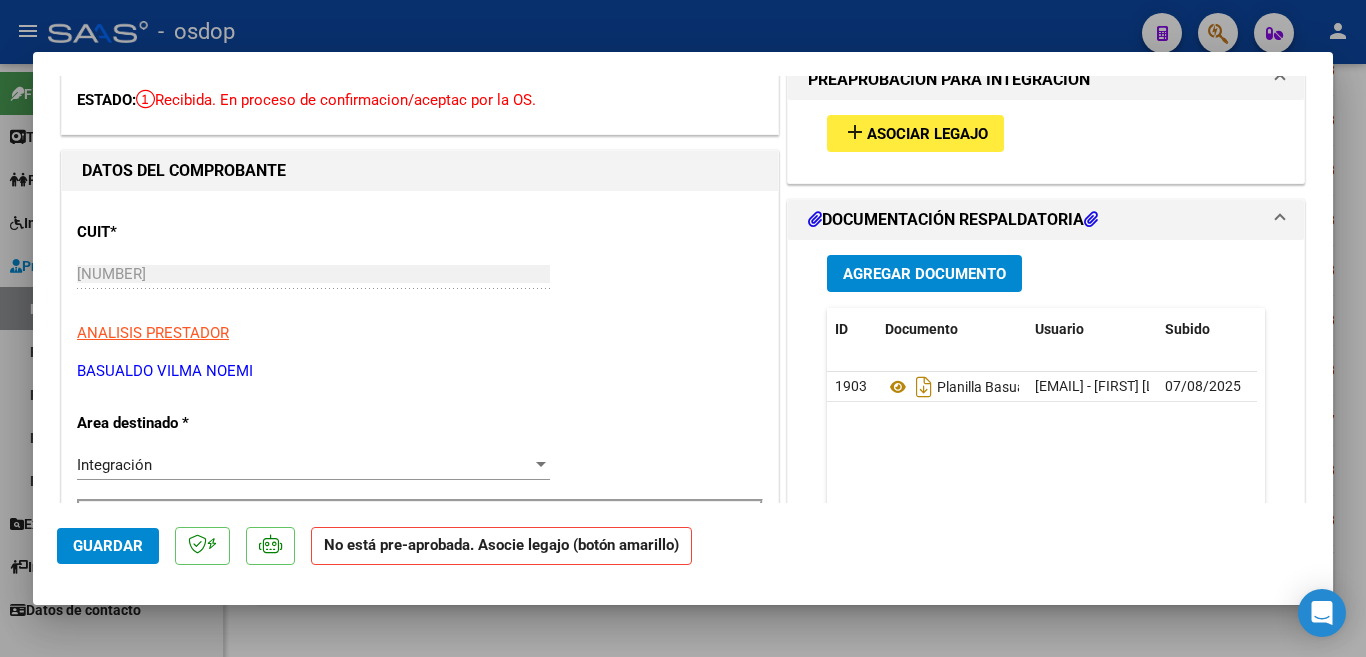 click at bounding box center (683, 328) 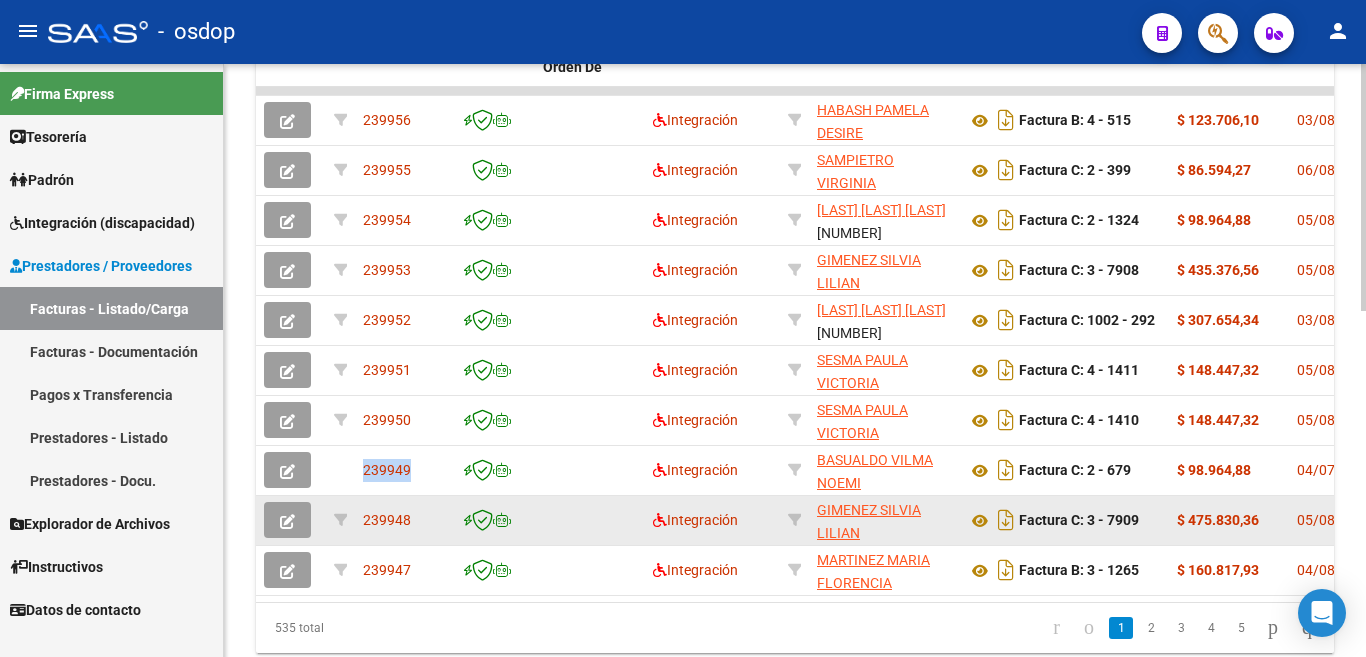 scroll, scrollTop: 701, scrollLeft: 0, axis: vertical 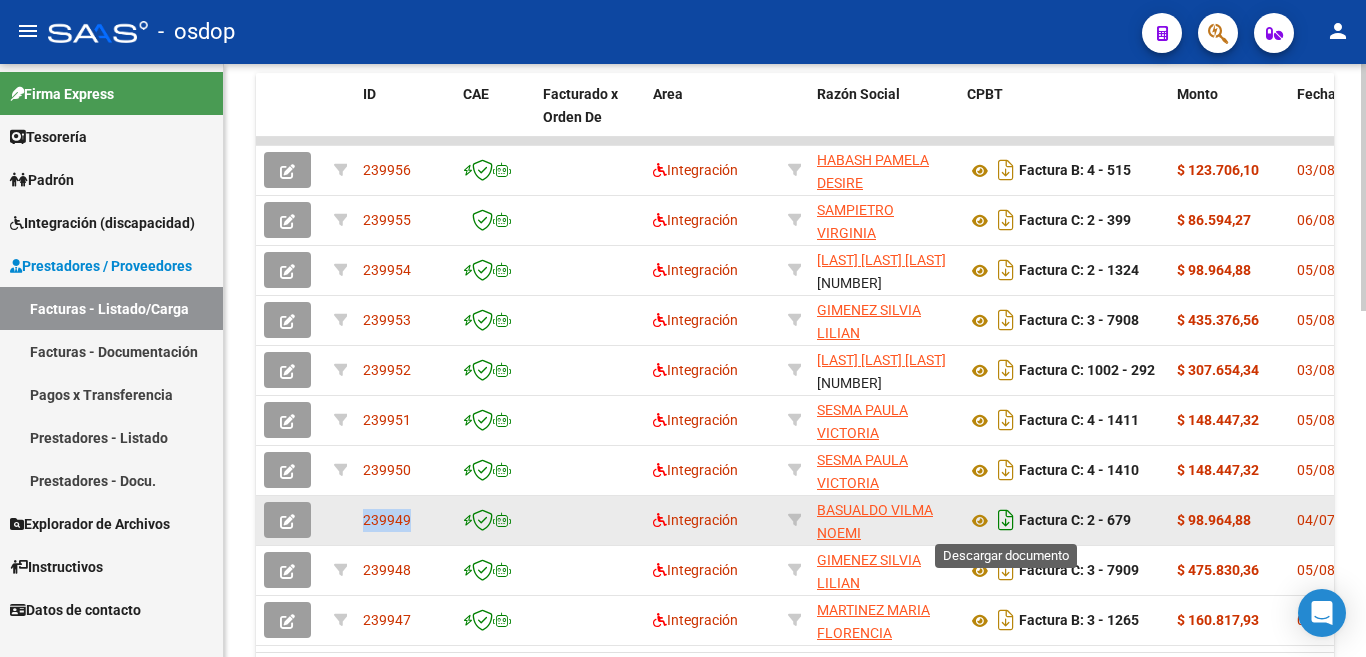 click 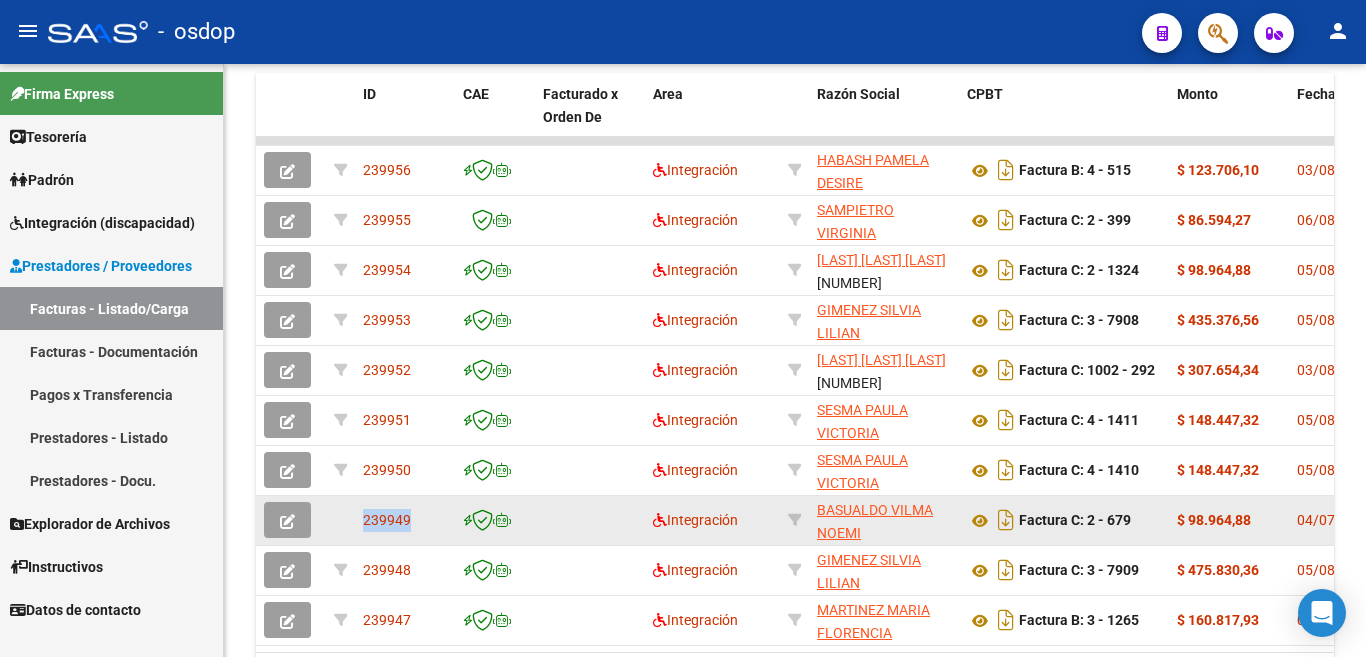 click 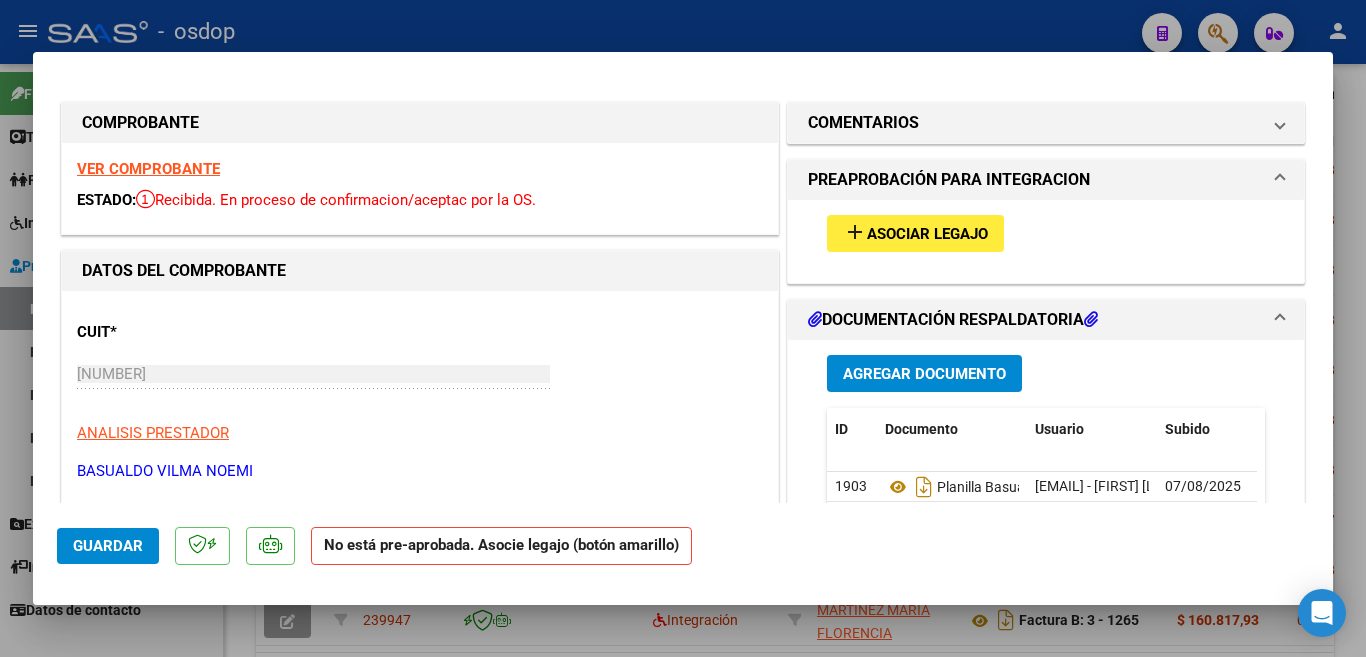 scroll, scrollTop: 200, scrollLeft: 0, axis: vertical 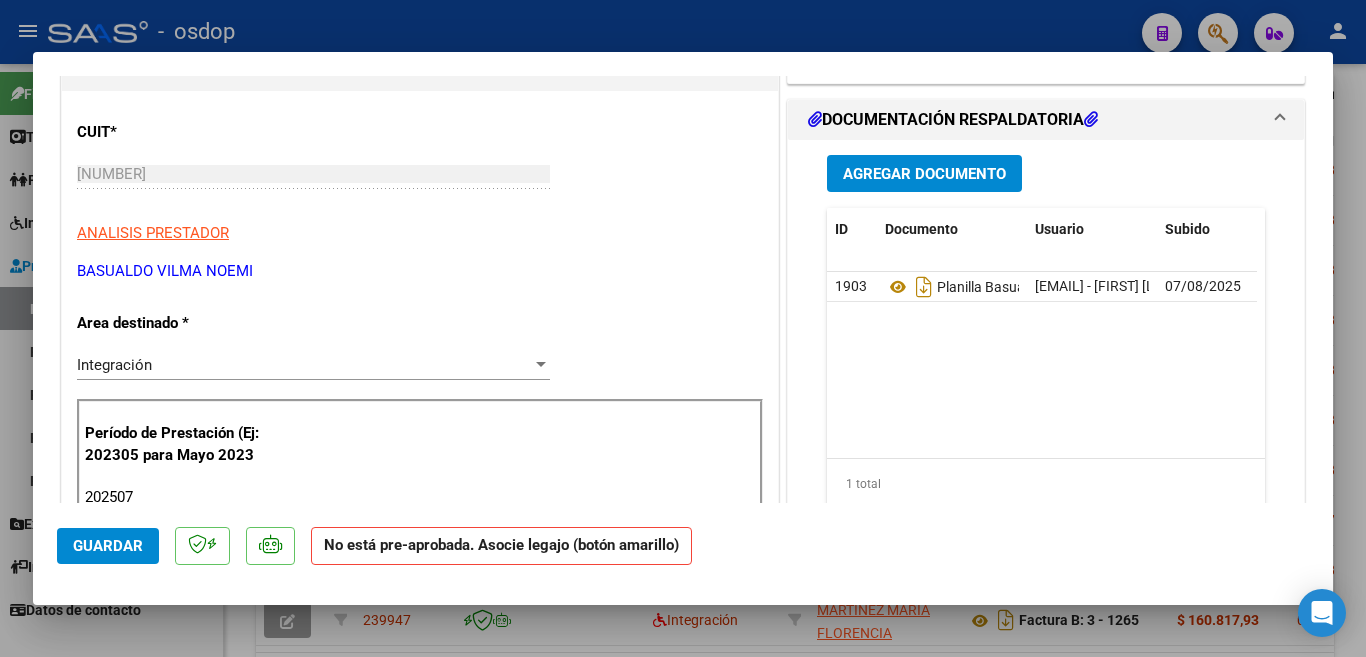 click on "202507" at bounding box center (316, 497) 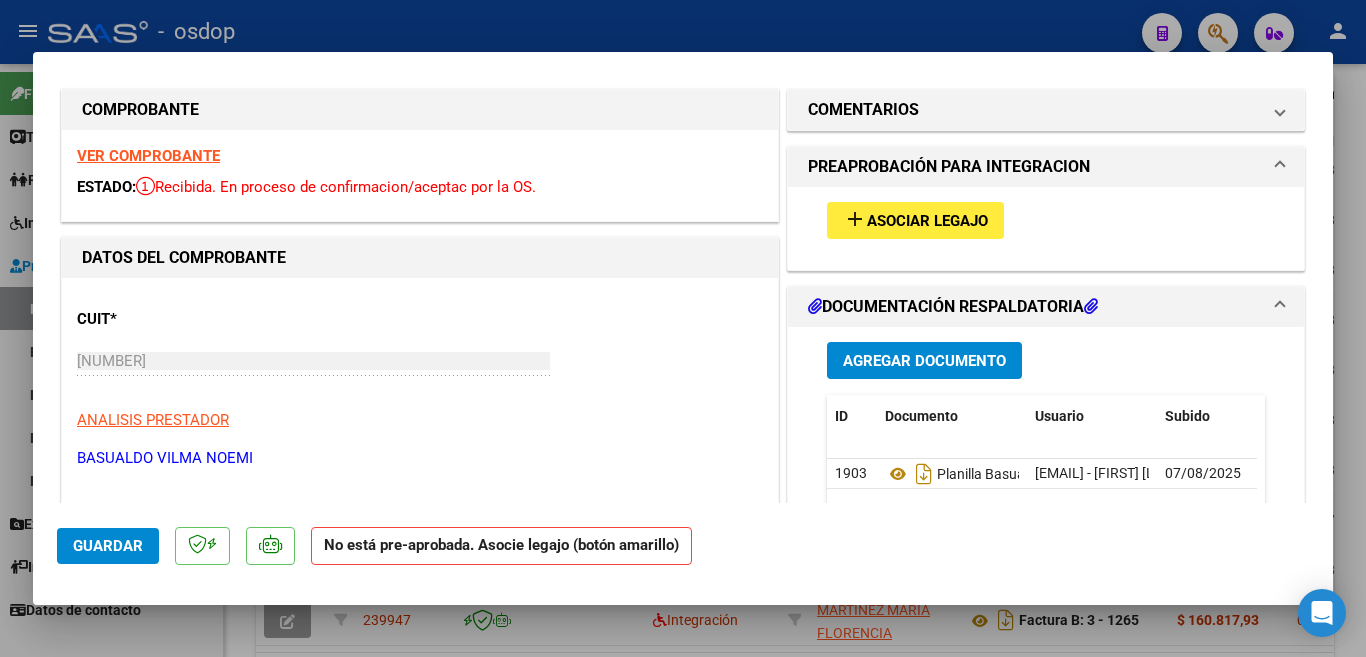 scroll, scrollTop: 0, scrollLeft: 0, axis: both 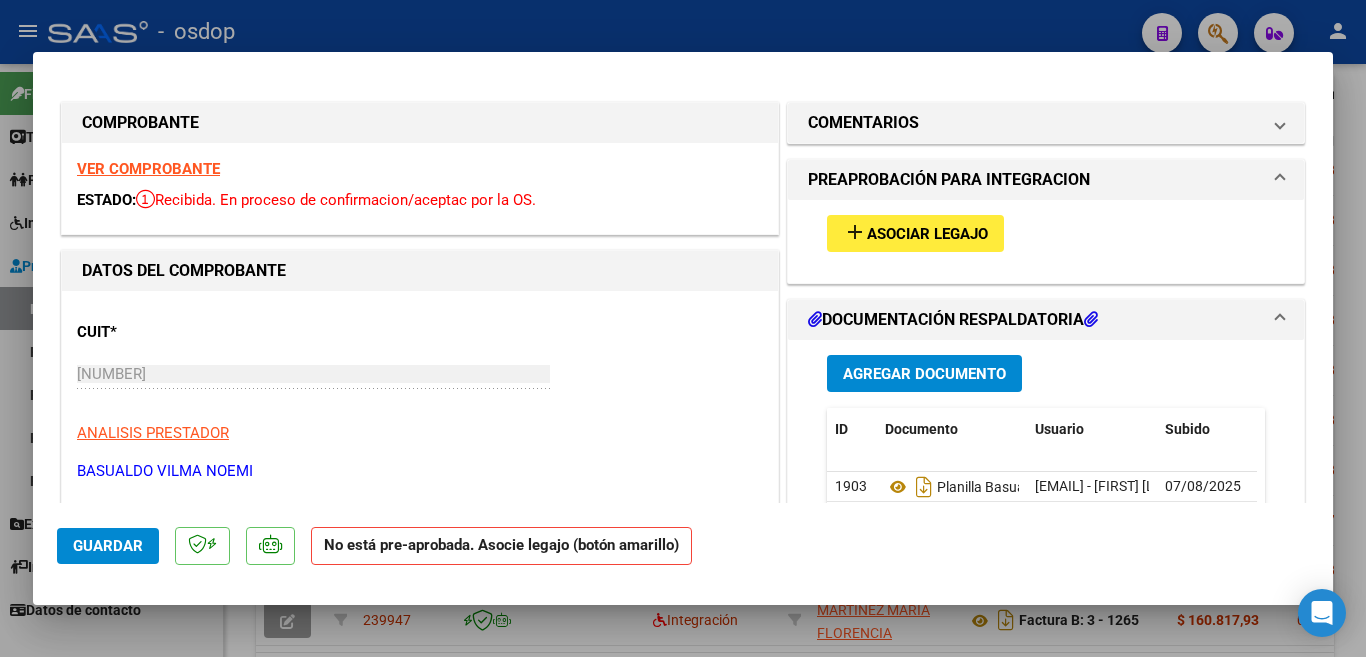 type on "202506" 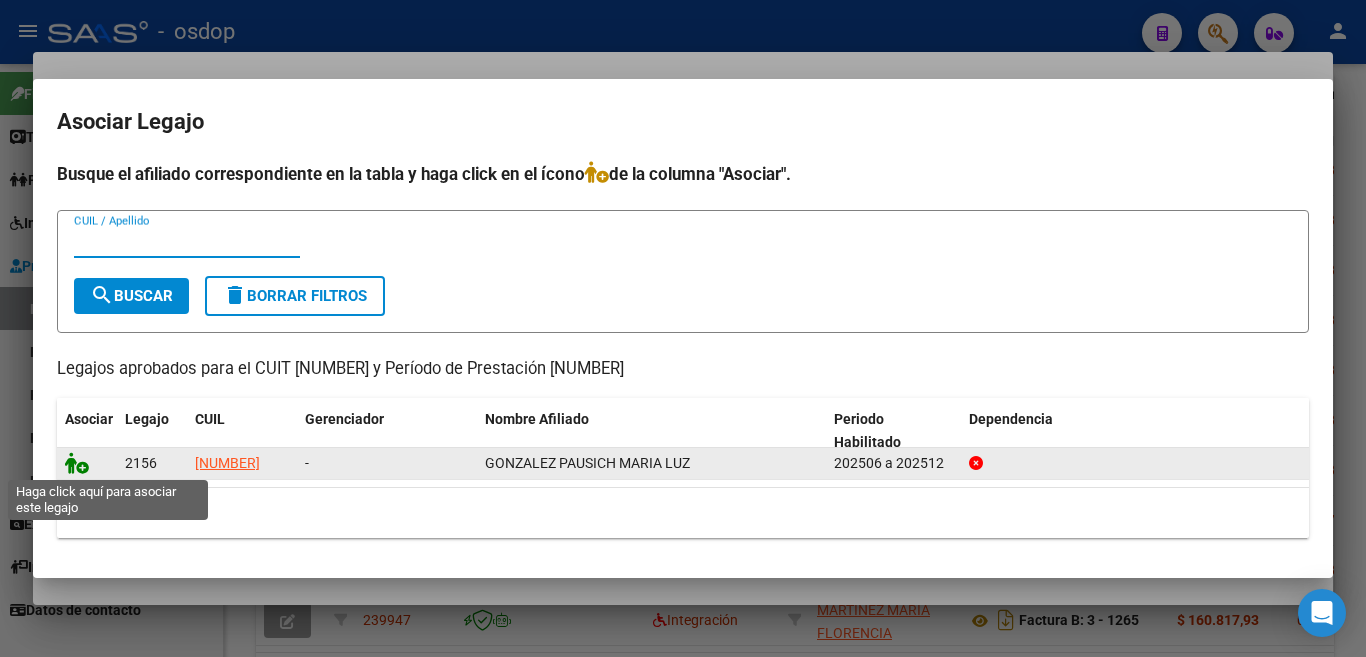 click 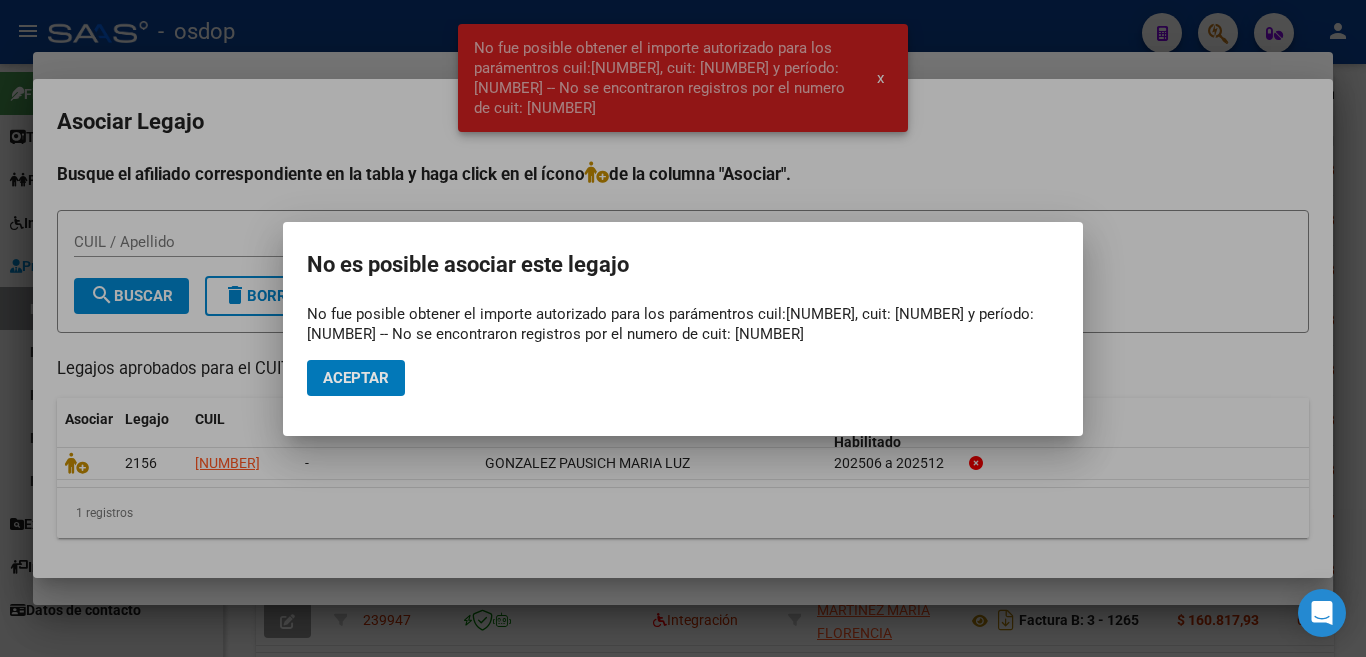click on "Aceptar" 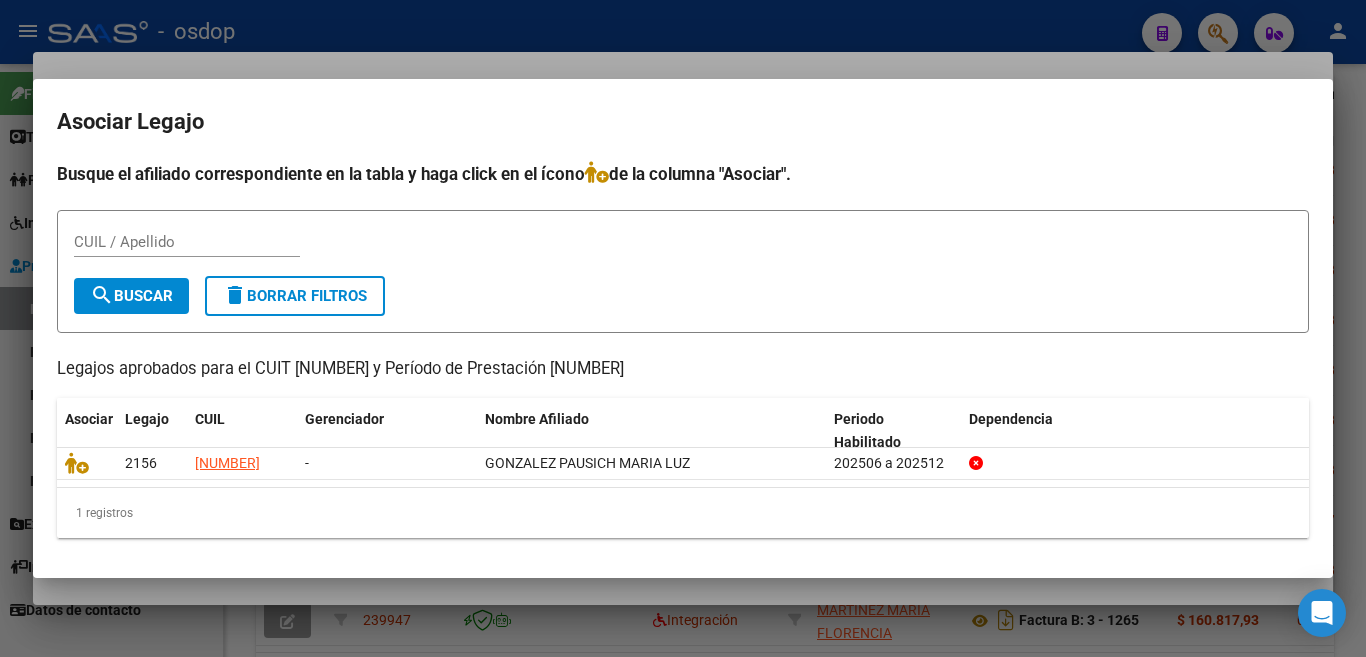 click at bounding box center [683, 328] 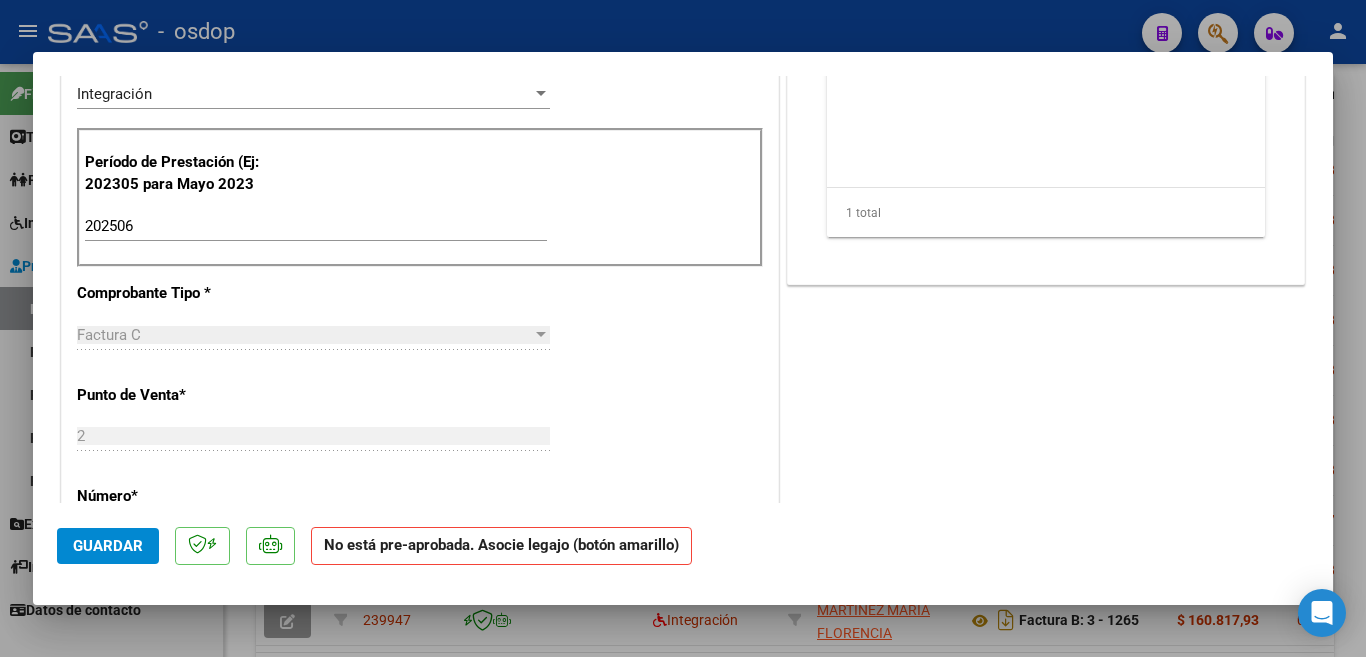 scroll, scrollTop: 500, scrollLeft: 0, axis: vertical 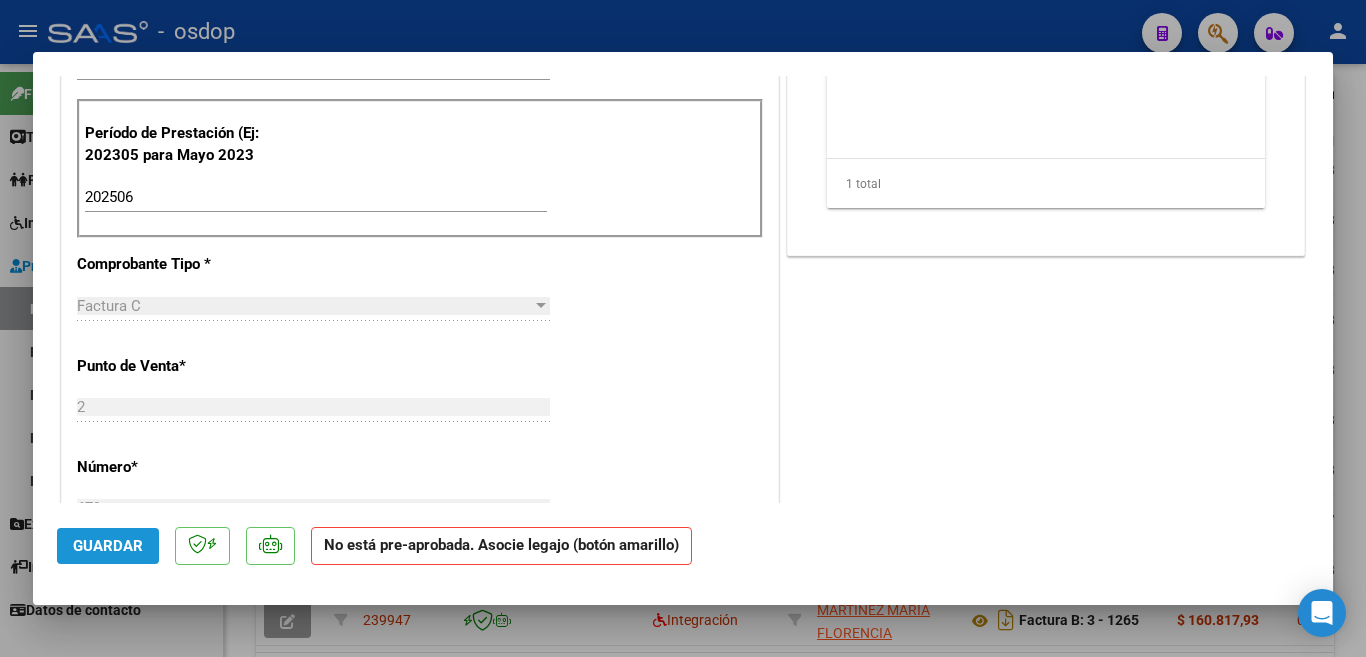 click on "Guardar" 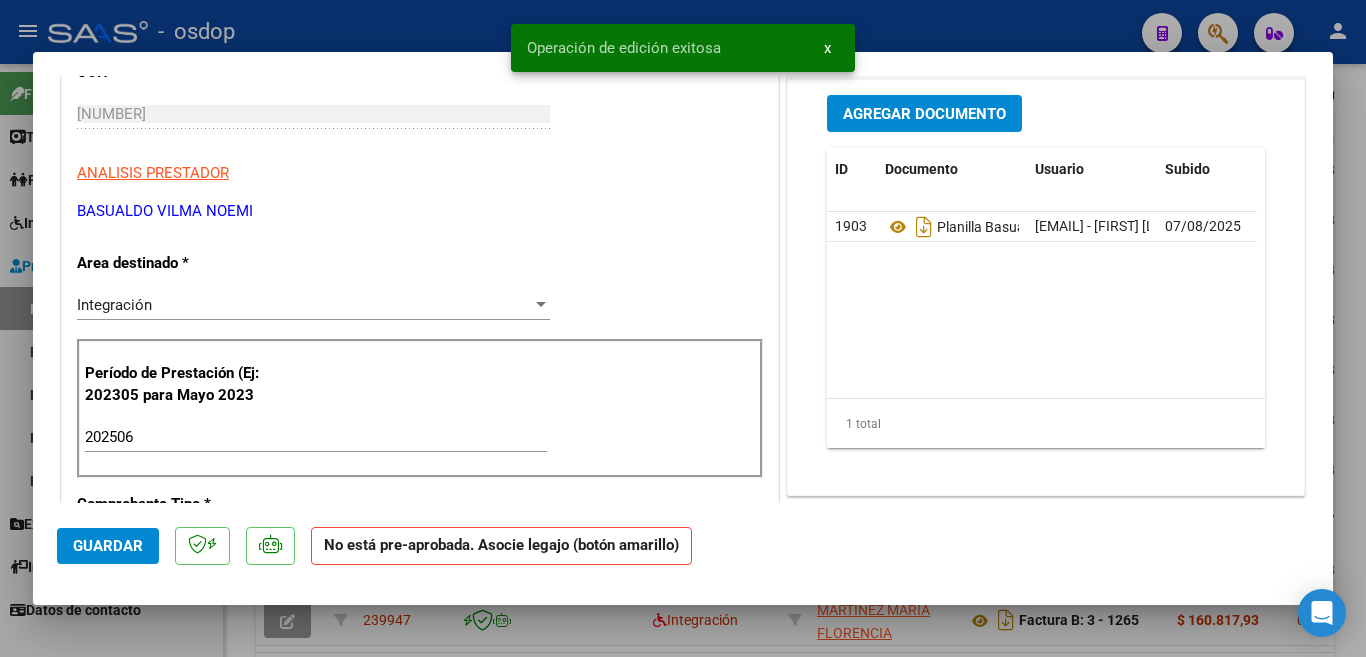scroll, scrollTop: 0, scrollLeft: 0, axis: both 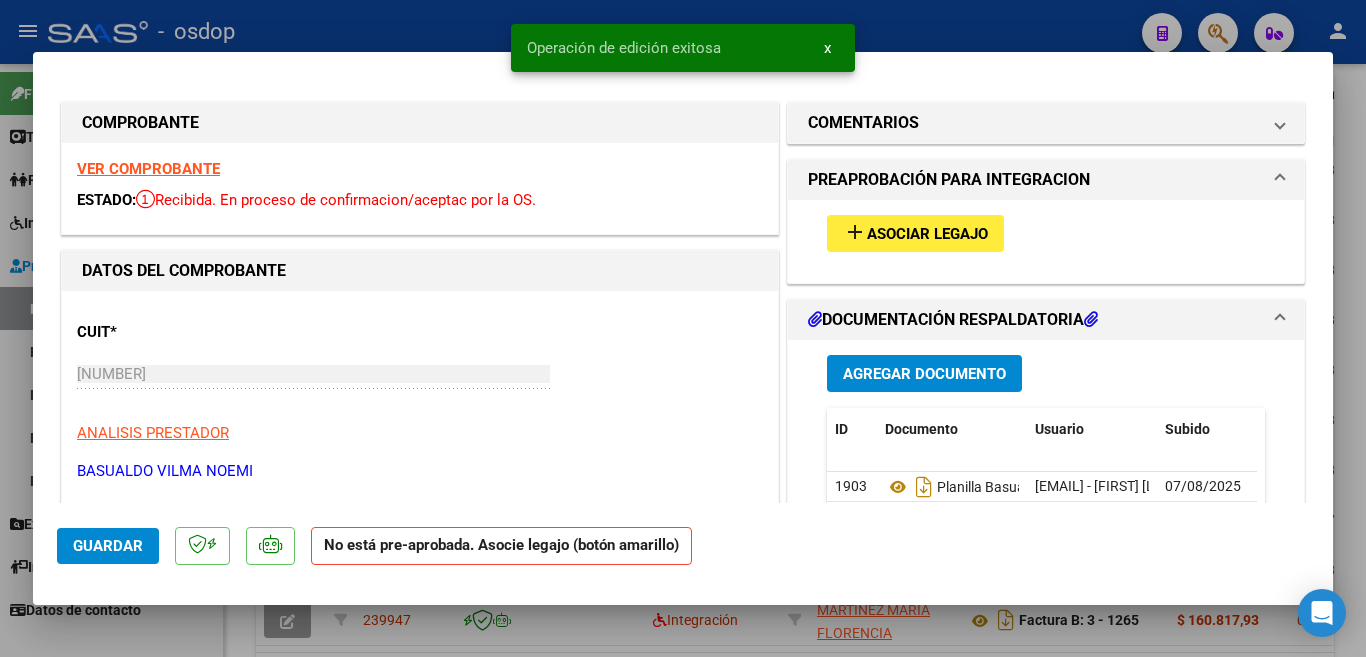 click on "Asociar Legajo" at bounding box center (927, 234) 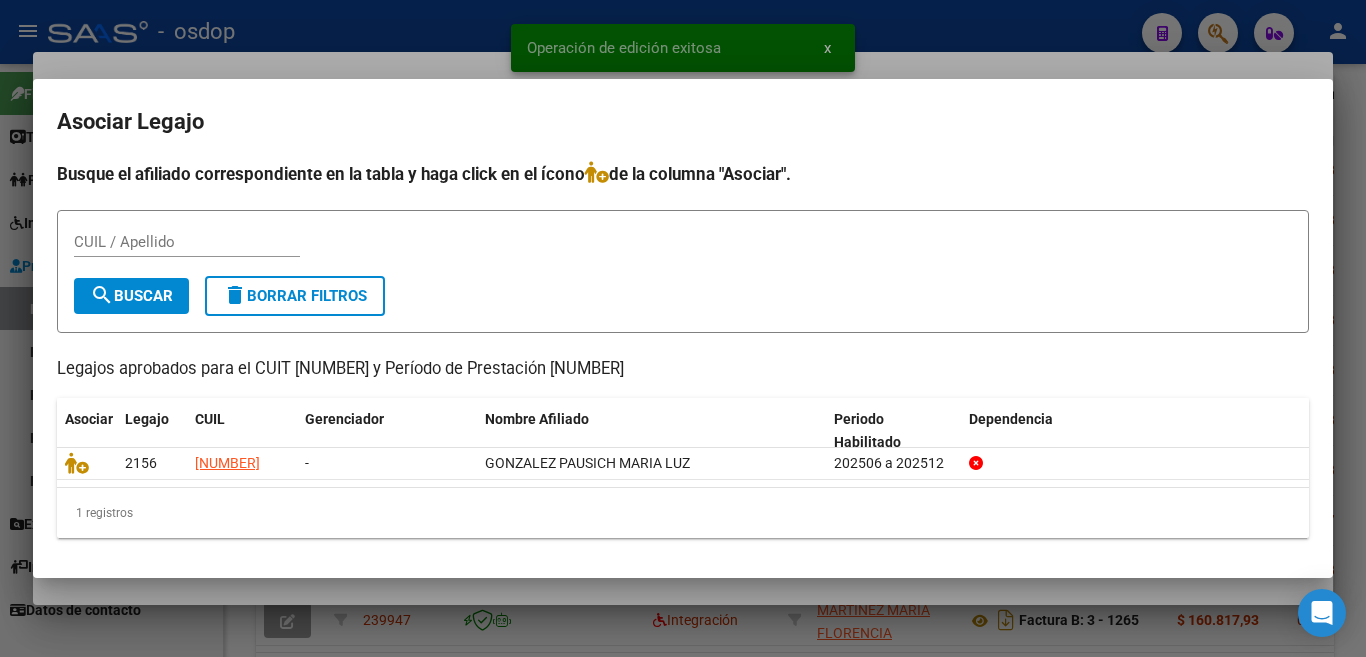 click on "Busque el afiliado correspondiente en la tabla y haga click en el ícono   de la columna "Asociar". CUIL / Apellido search  Buscar  delete  Borrar Filtros  Legajos aprobados para el CUIT 23207353124 y Período de Prestación 202506  Asociar Legajo CUIL Gerenciador Nombre Afiliado Periodo Habilitado Dependencia    2156 27545448276  -  GONZALEZ PAUSICH MARIA LUZ  202506 a 202512   1 registros   1" at bounding box center [683, 357] 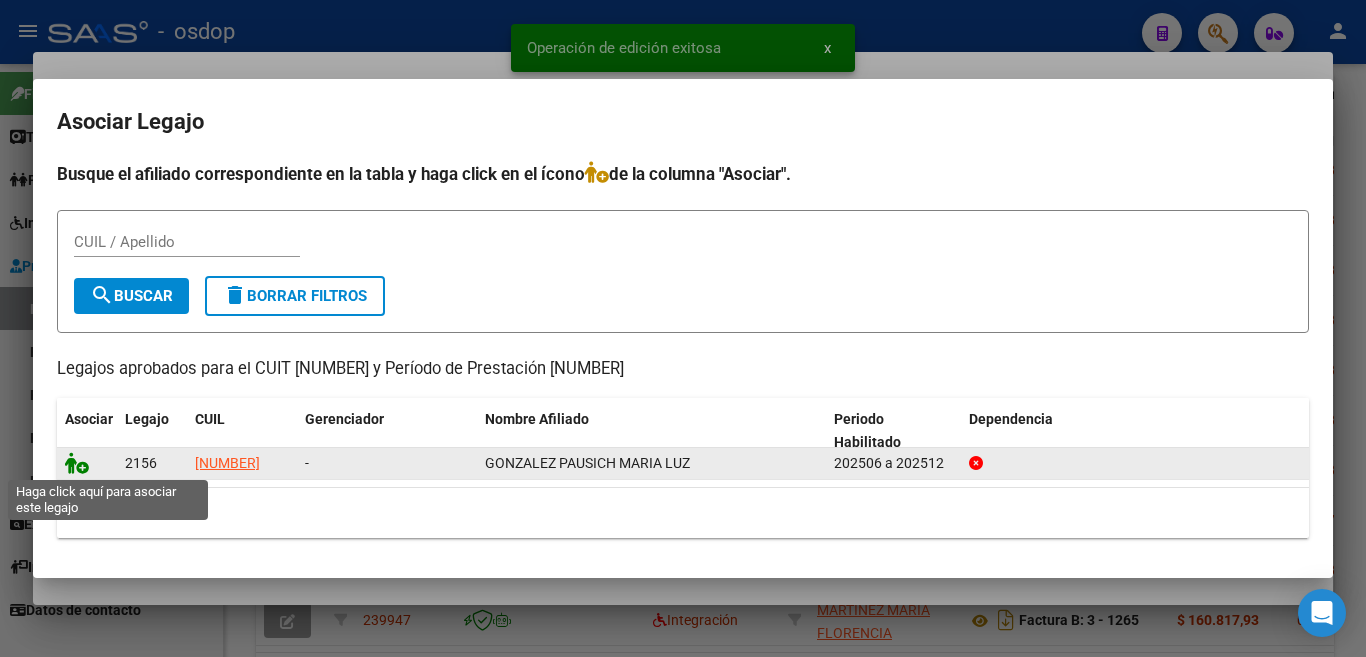 click 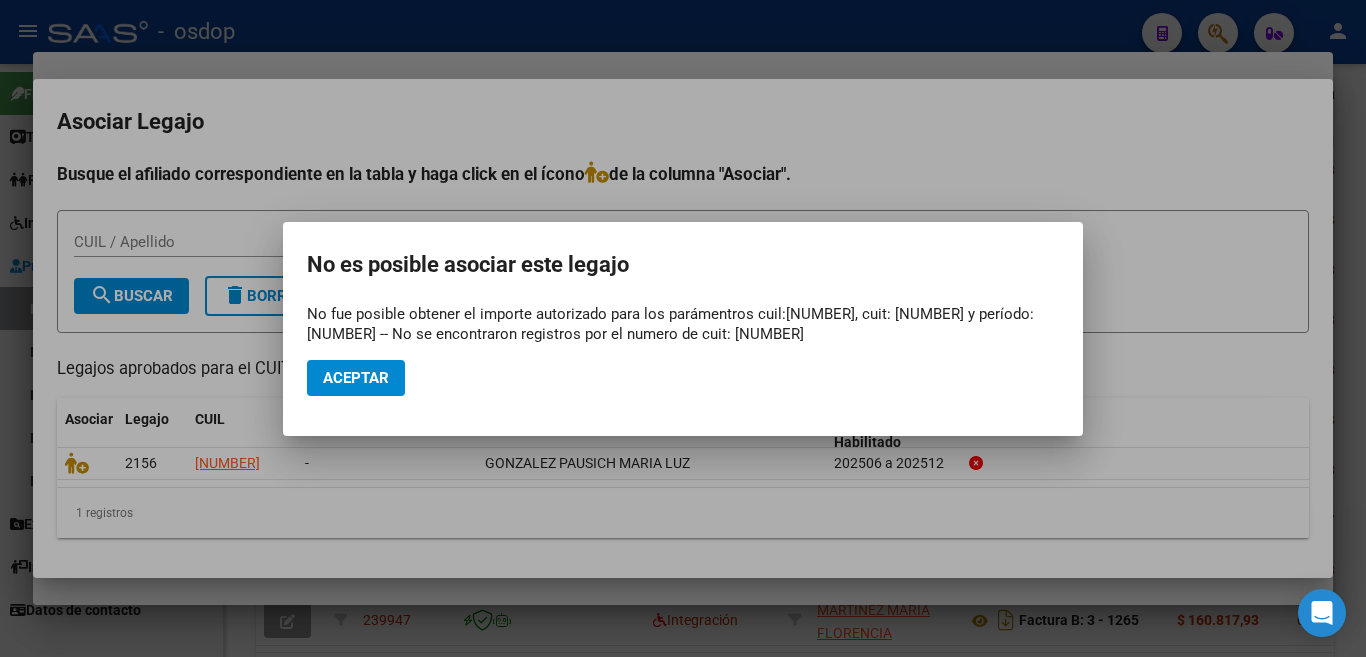 drag, startPoint x: 972, startPoint y: 334, endPoint x: 327, endPoint y: 313, distance: 645.3418 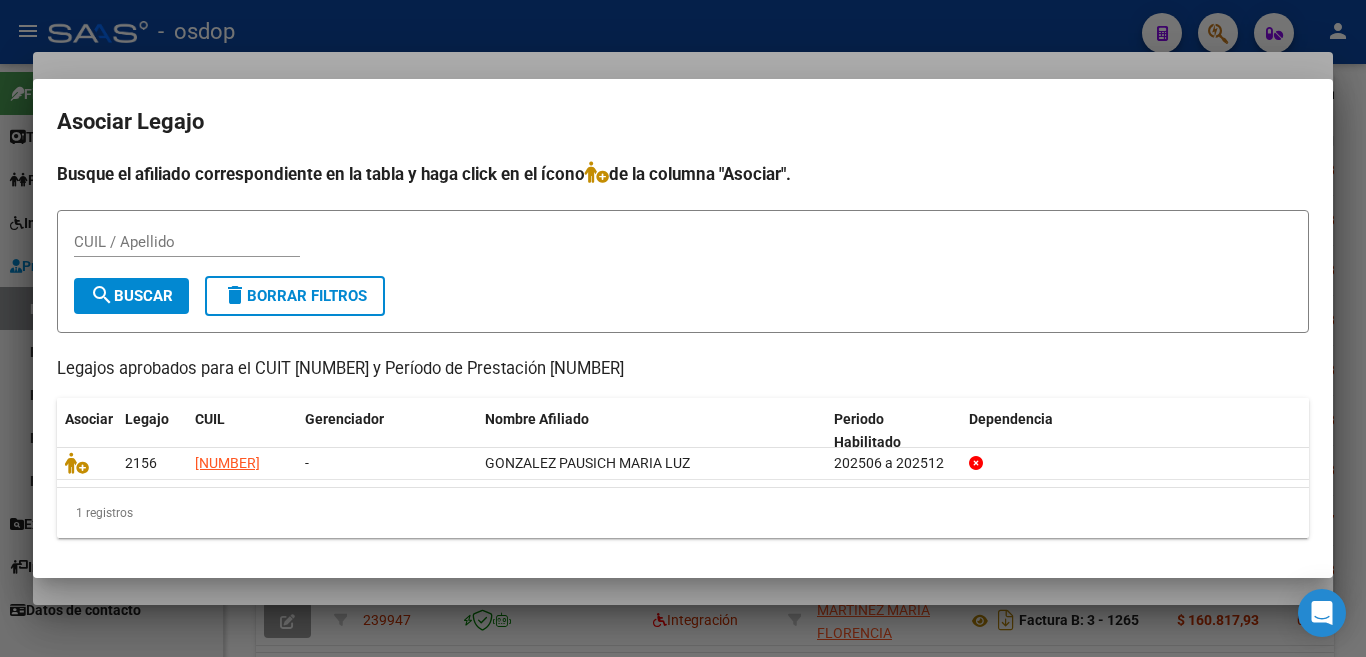 click at bounding box center (683, 328) 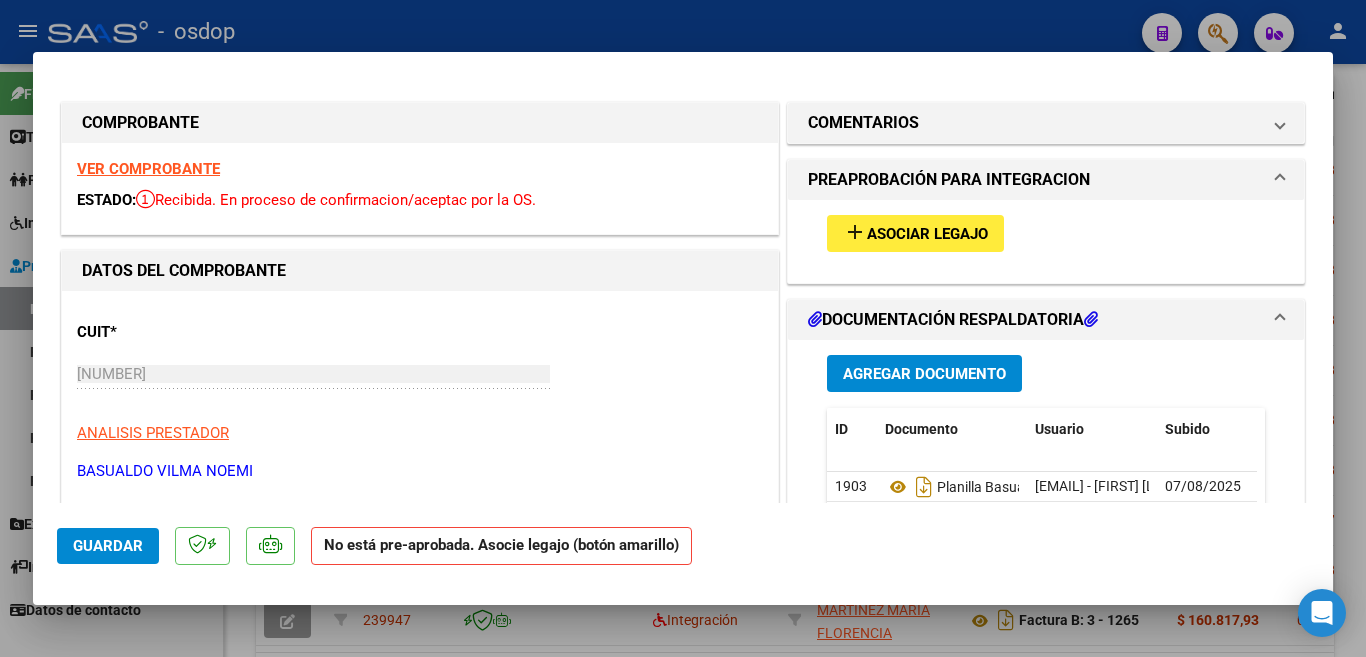 click at bounding box center [683, 328] 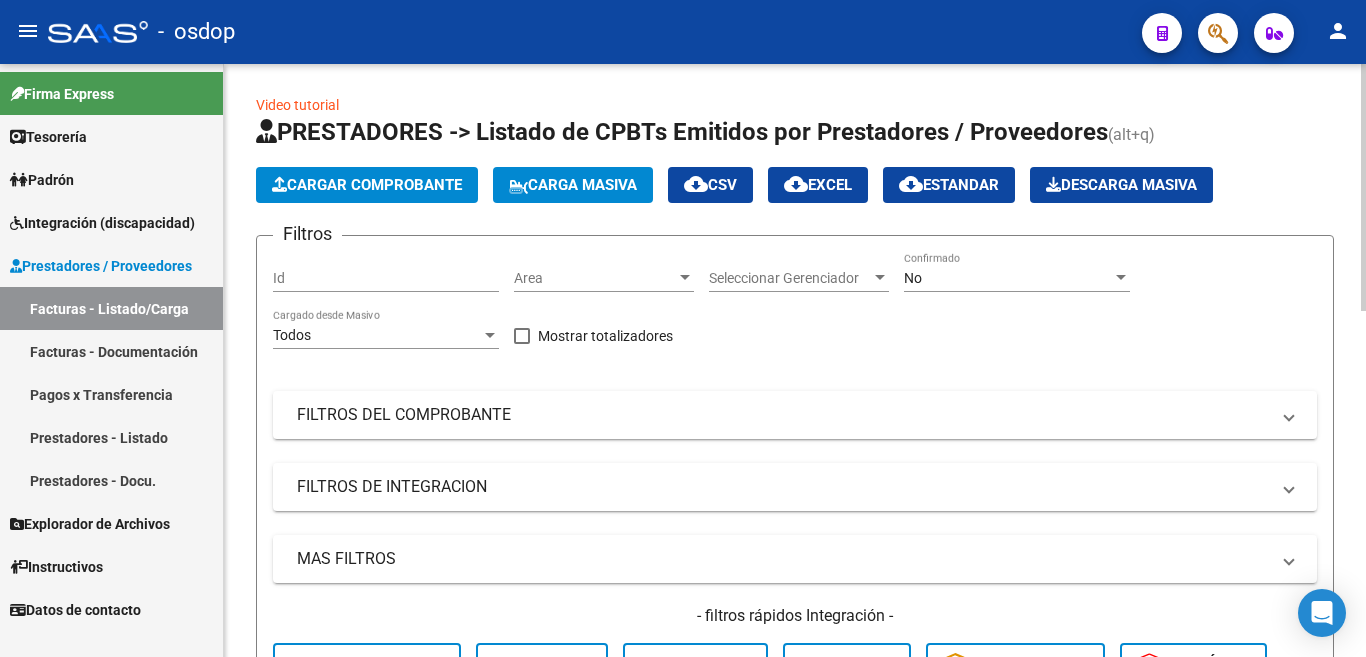 scroll, scrollTop: 0, scrollLeft: 0, axis: both 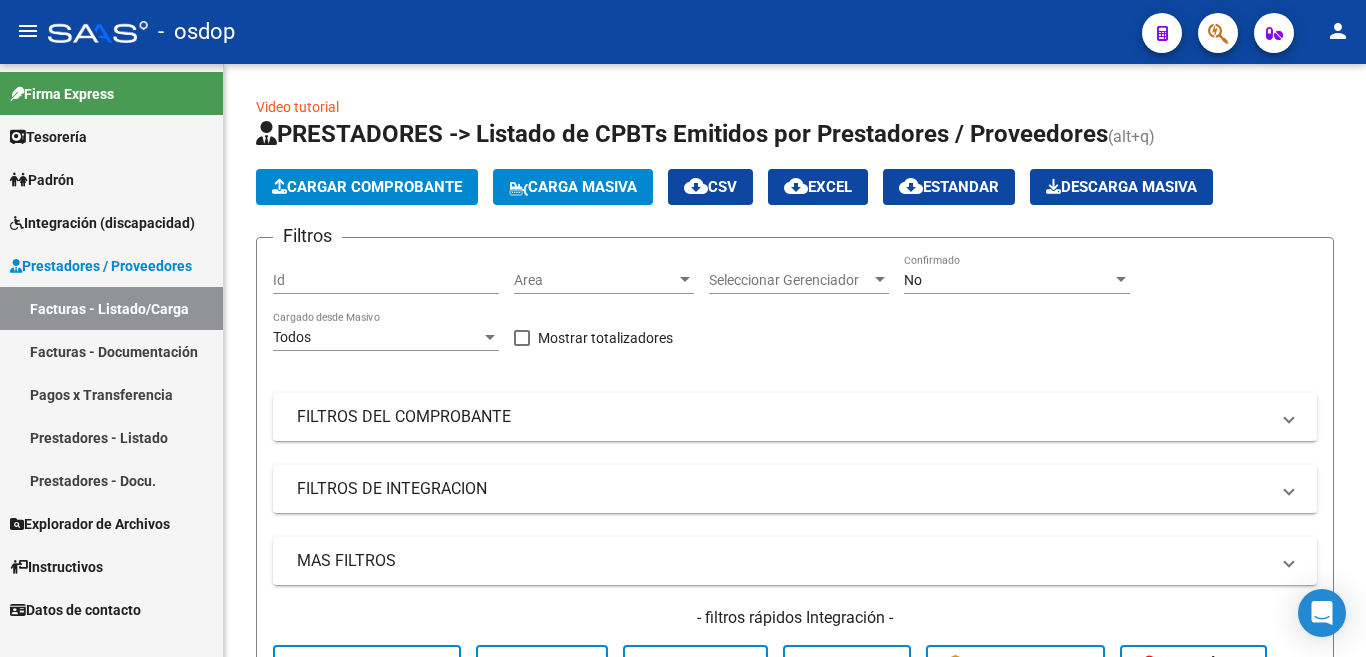 click on "Prestadores - Listado" at bounding box center [111, 437] 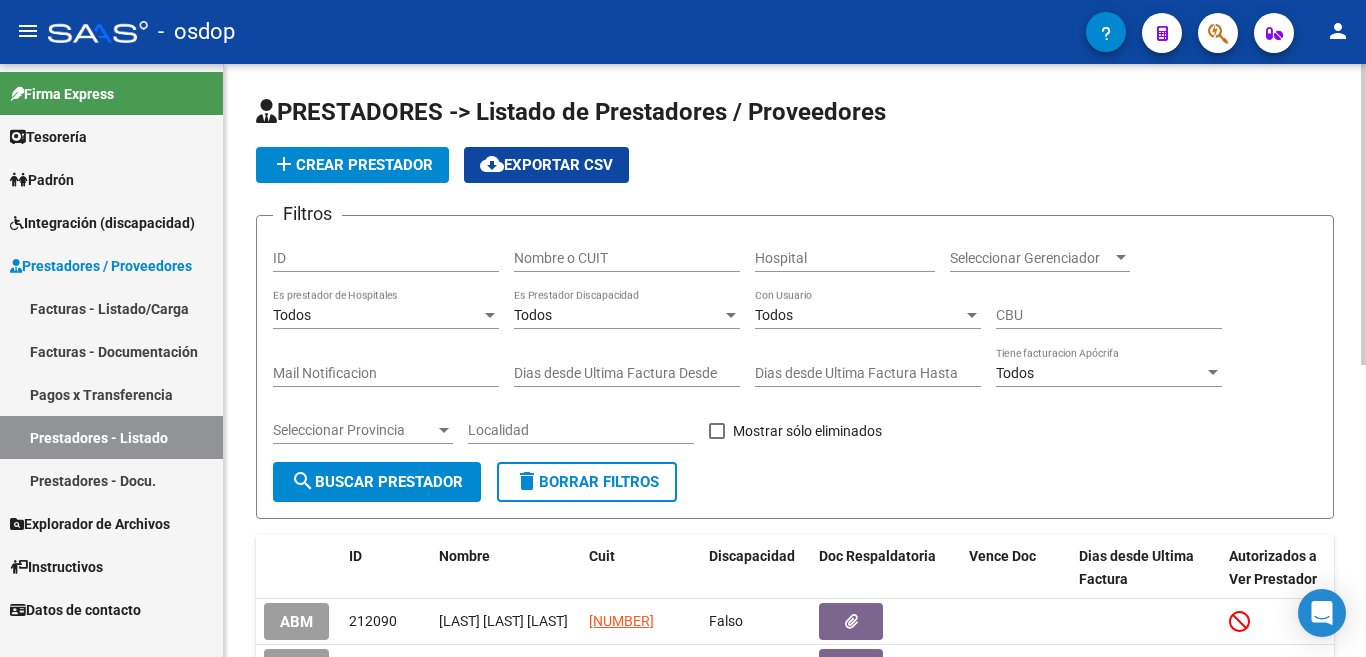 click on "Nombre o CUIT" at bounding box center (627, 258) 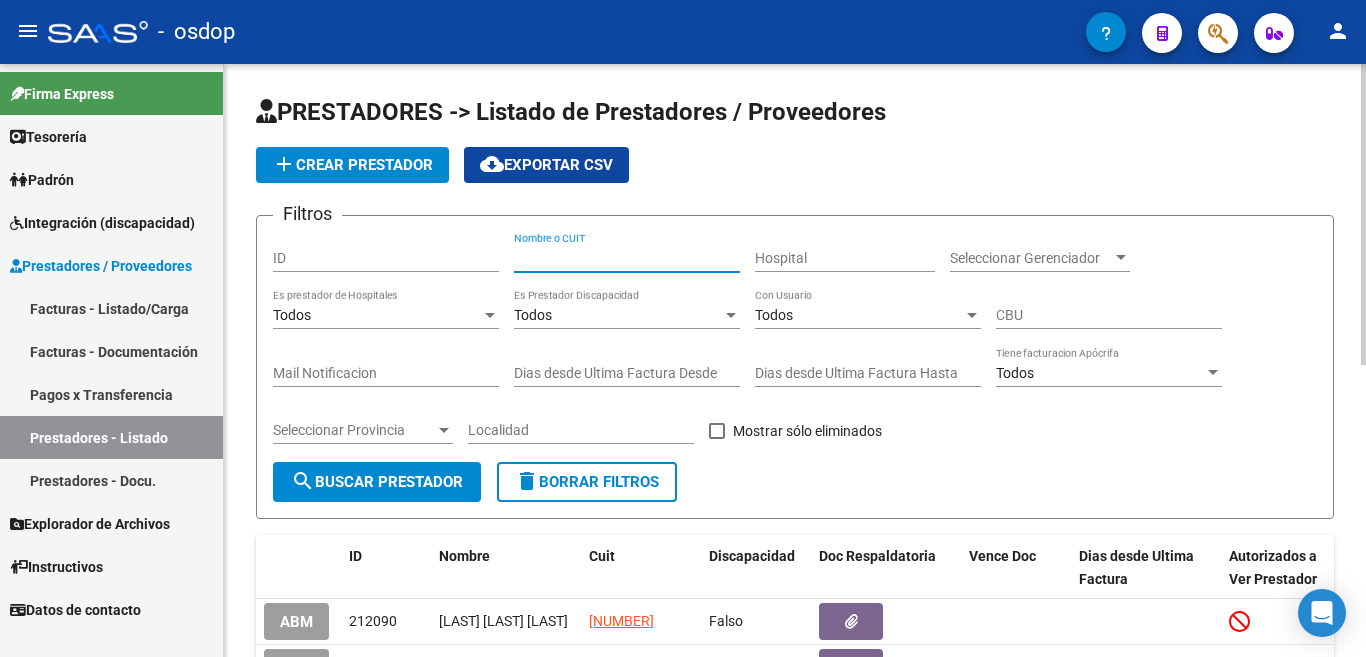 paste on "27297034273" 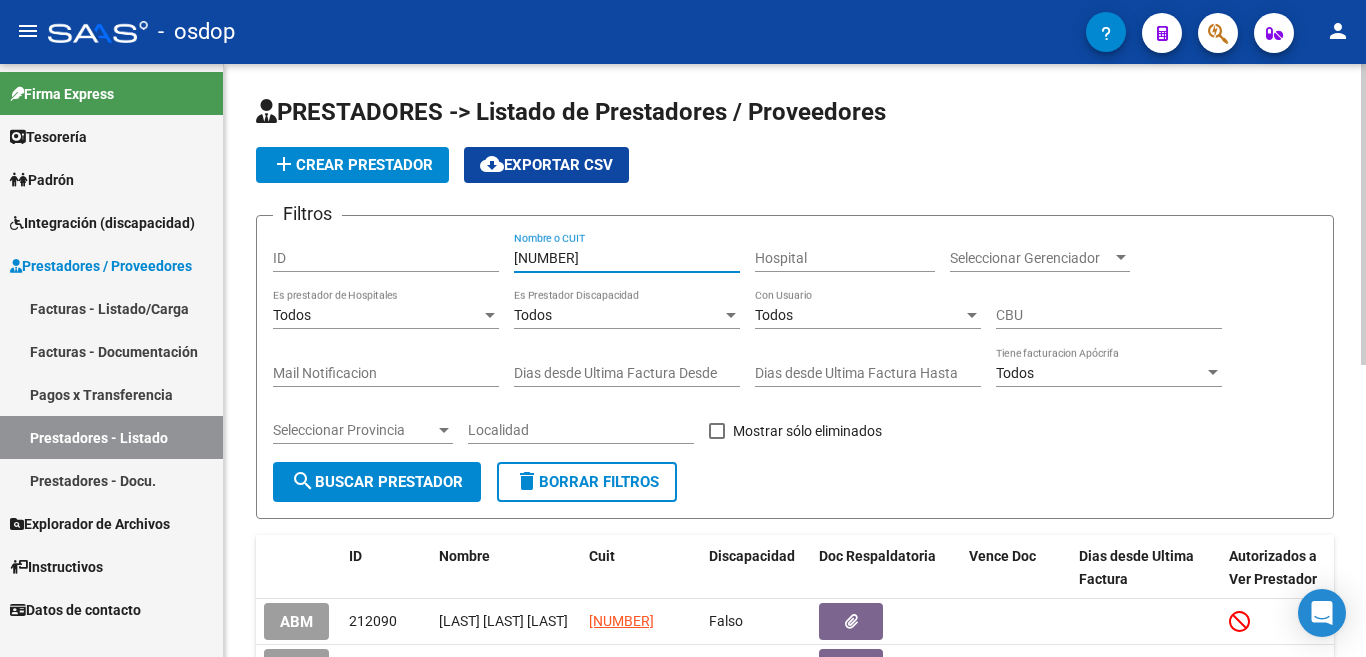 type on "27297034273" 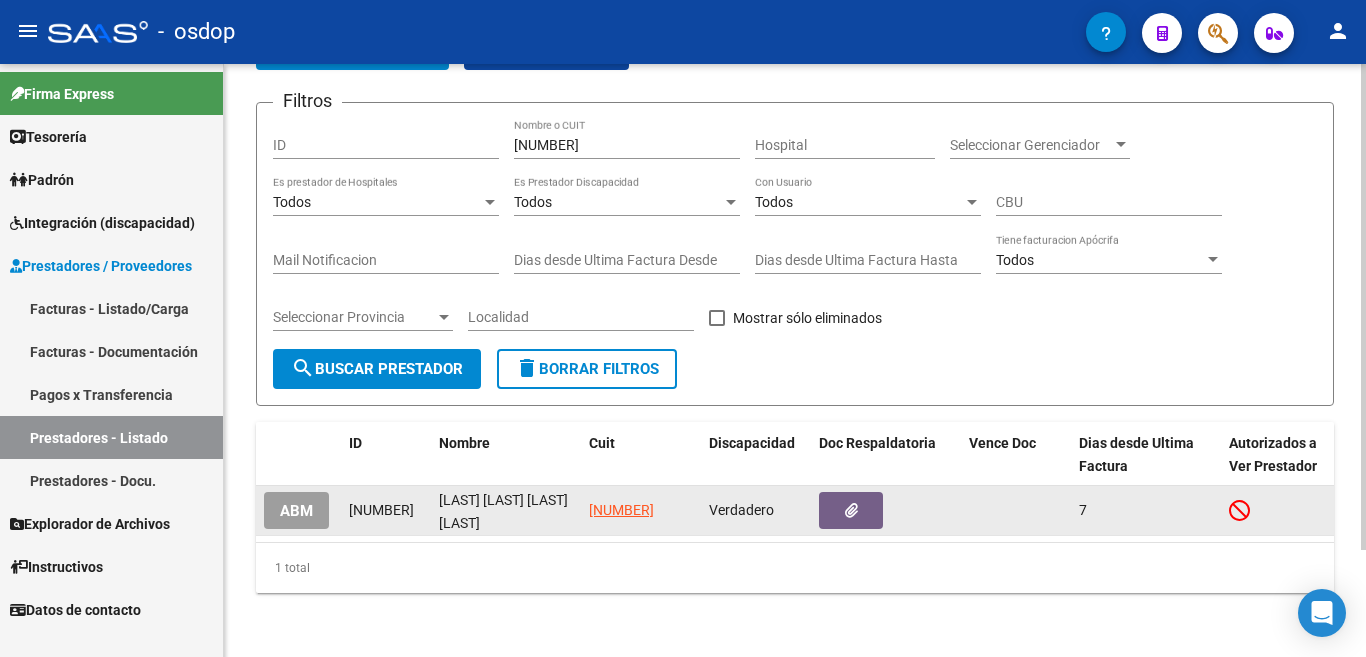 scroll, scrollTop: 130, scrollLeft: 0, axis: vertical 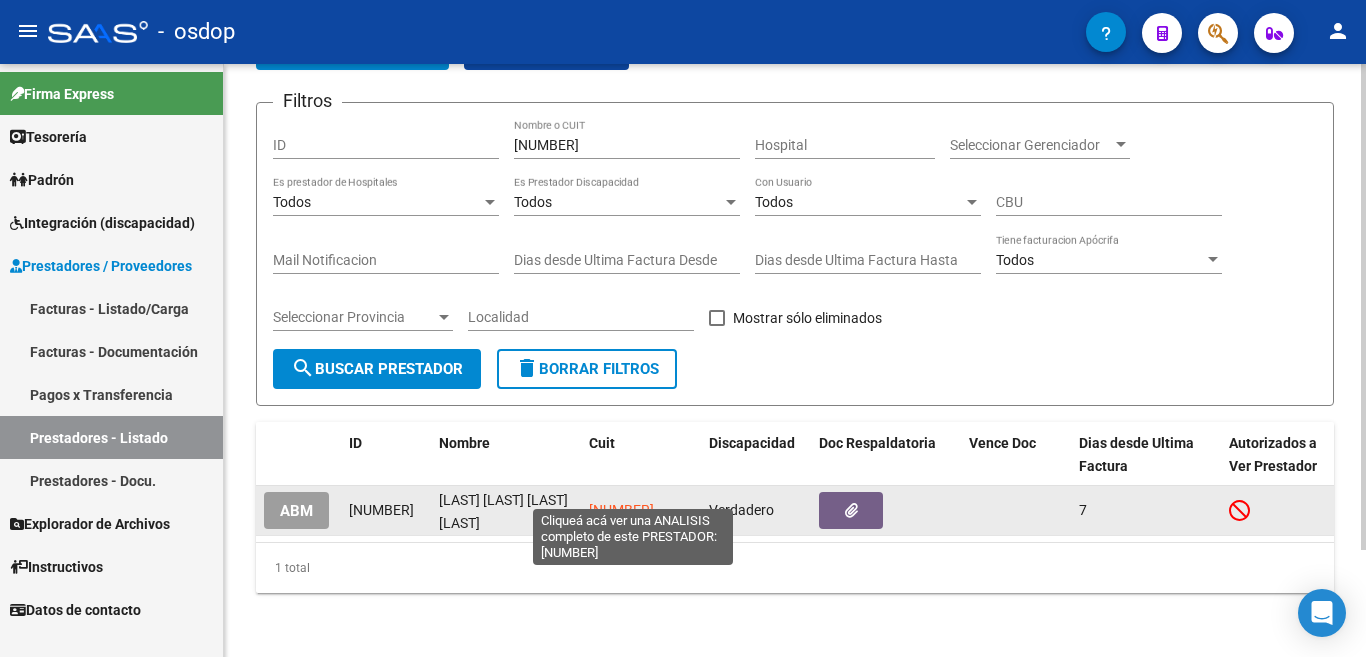 click on "27297034273" 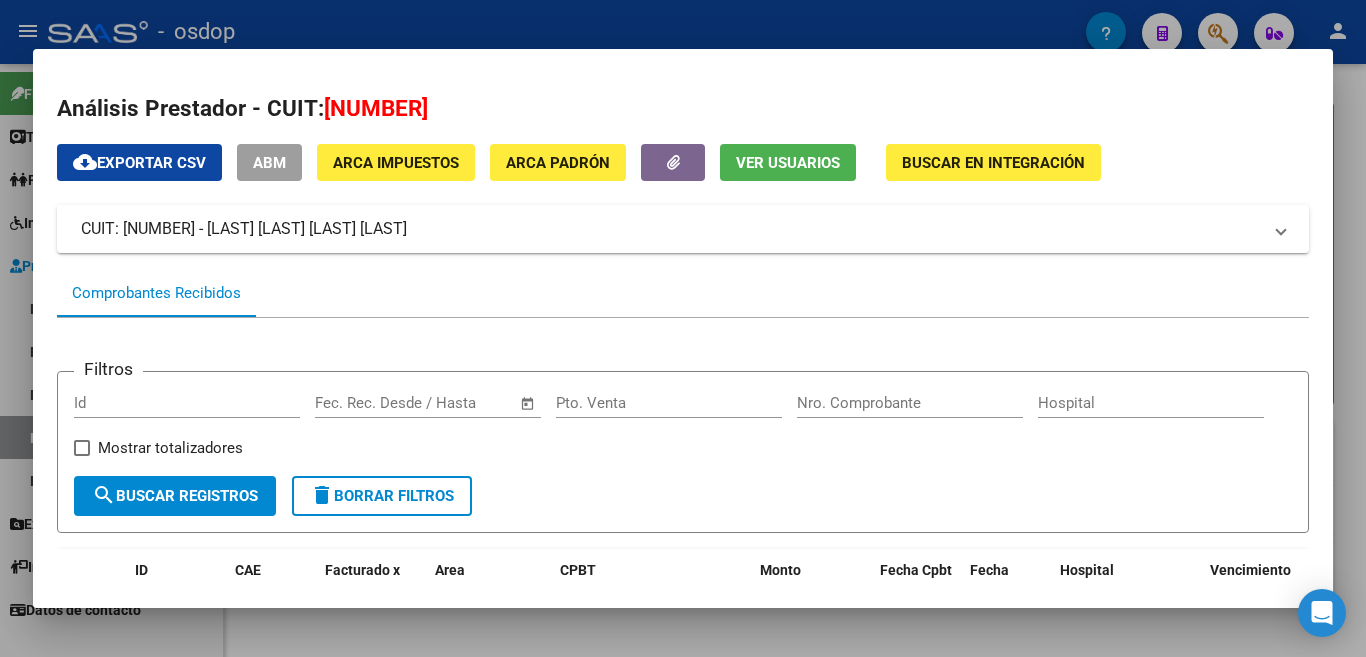 scroll, scrollTop: 400, scrollLeft: 0, axis: vertical 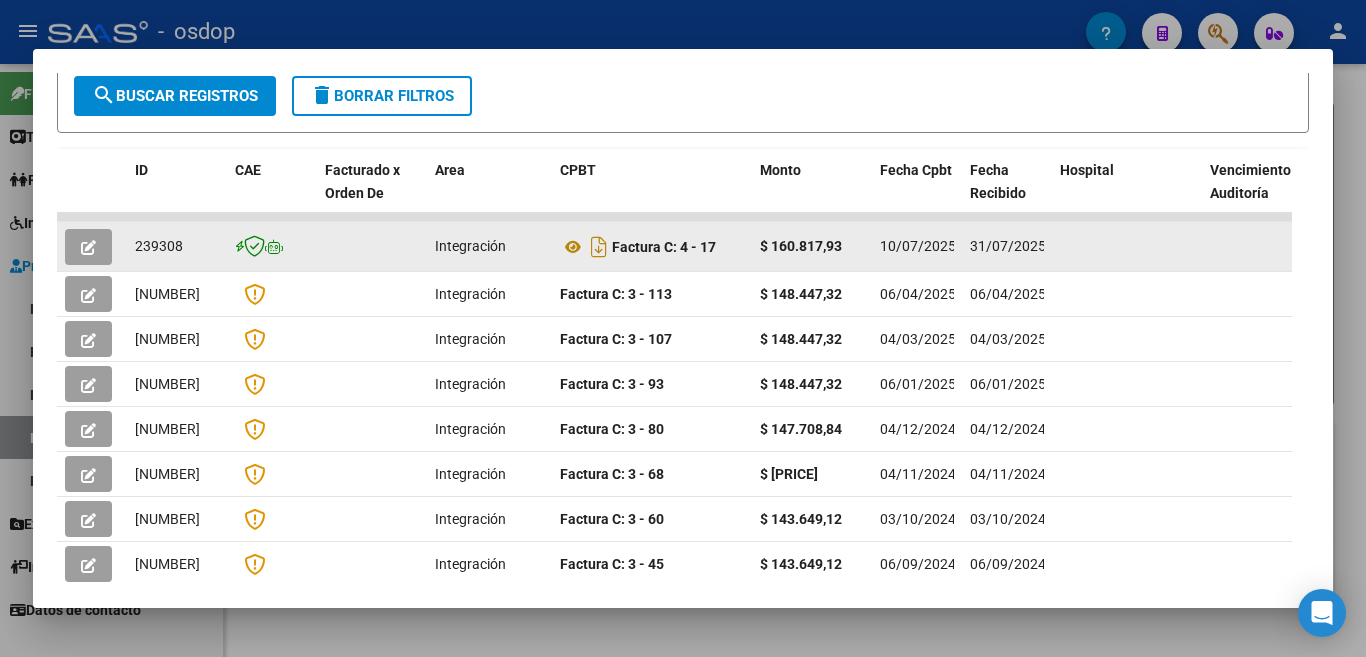 click on "239308" 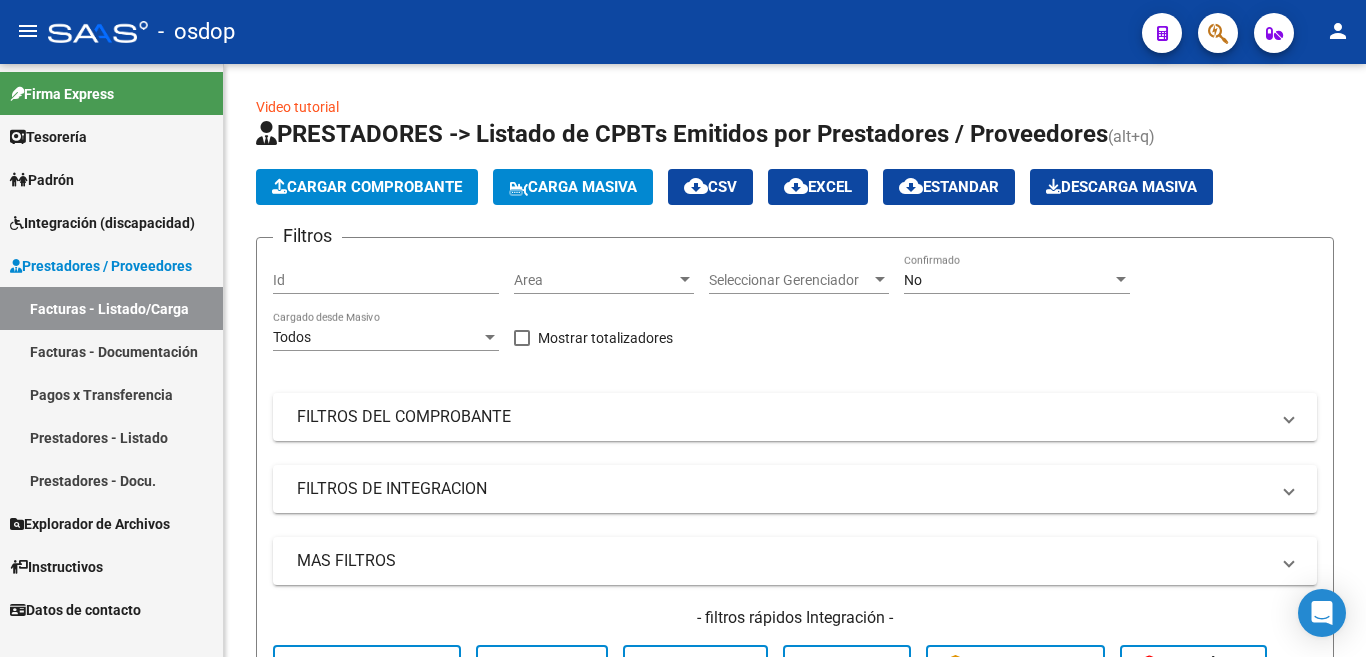 scroll, scrollTop: 0, scrollLeft: 0, axis: both 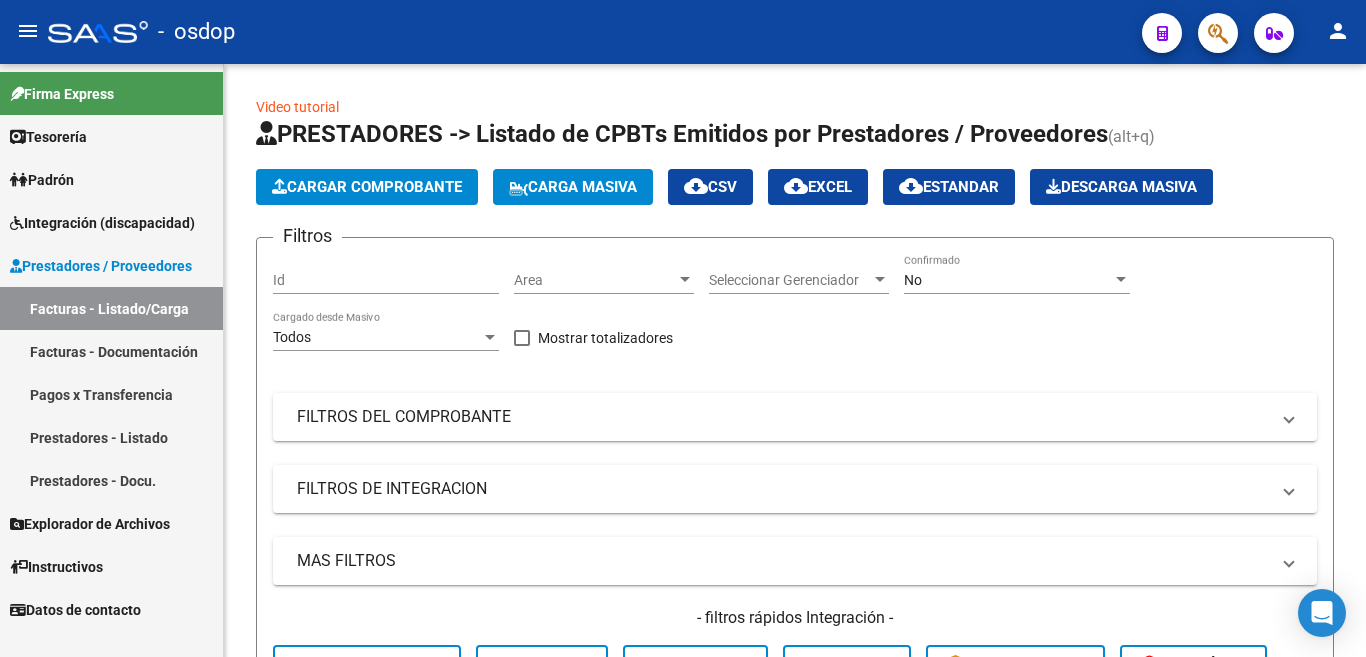 click on "Facturas - Listado/Carga" at bounding box center (111, 308) 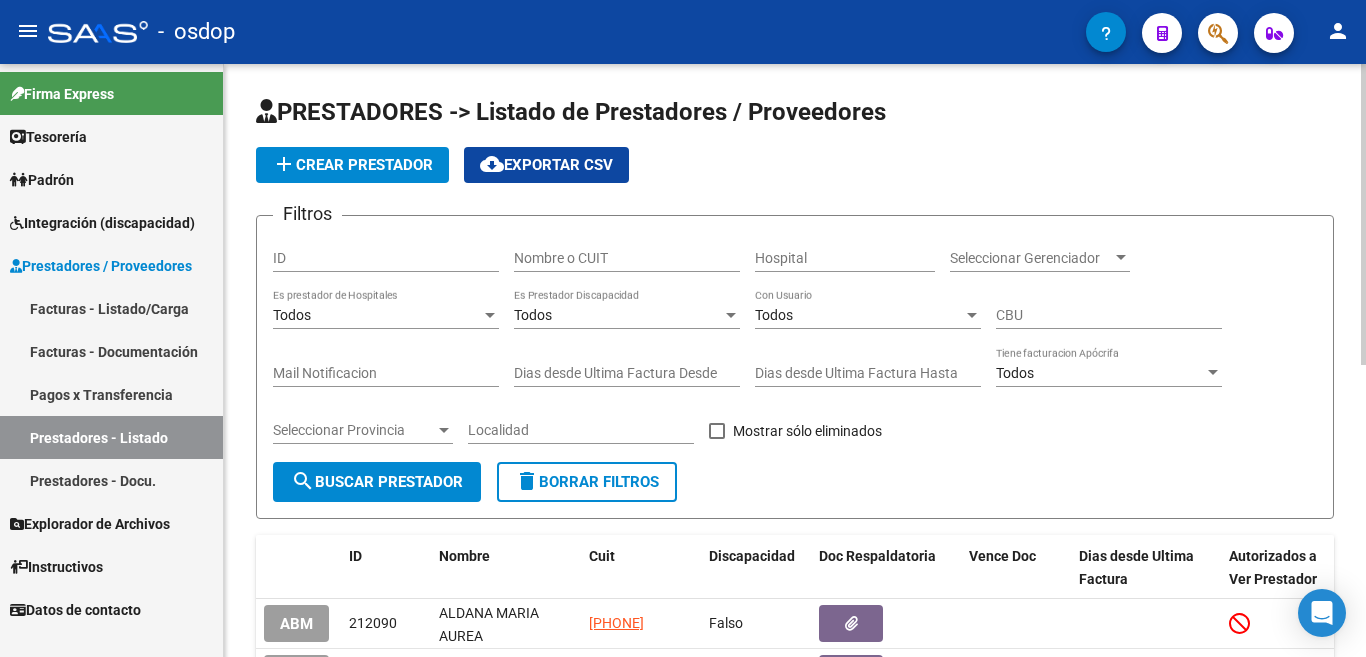 click on "Nombre o CUIT" at bounding box center [627, 258] 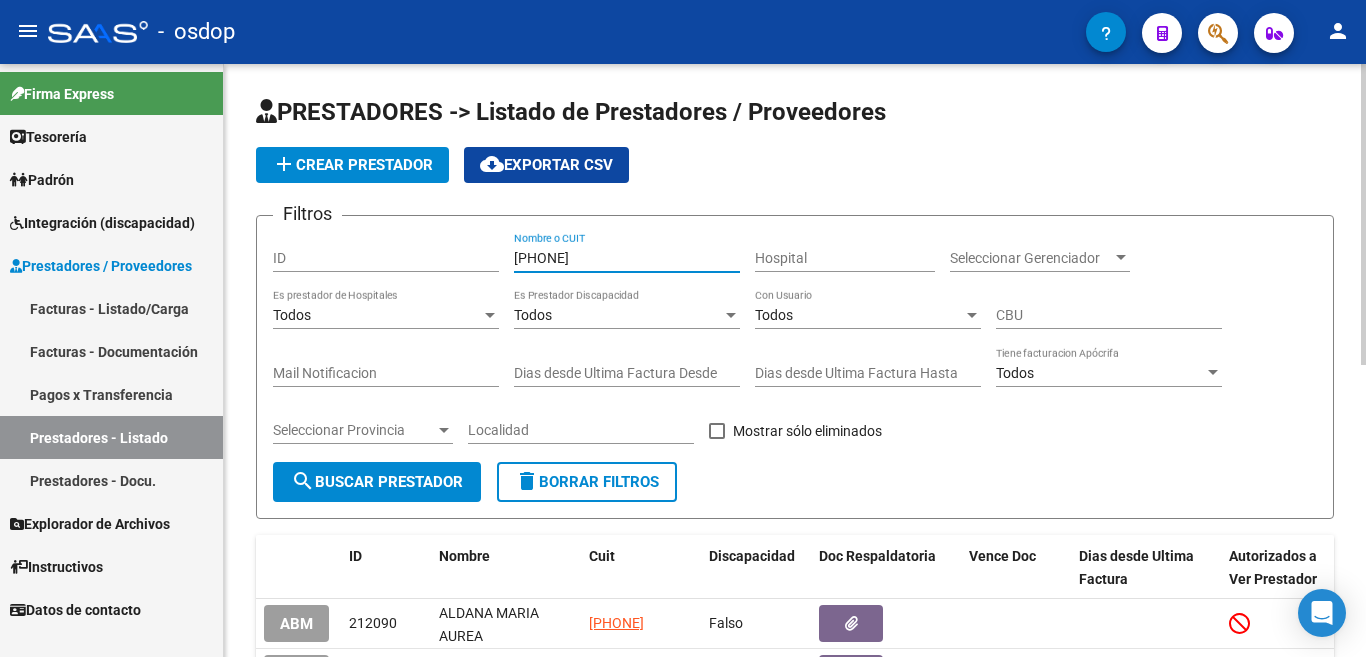 type on "2733424590" 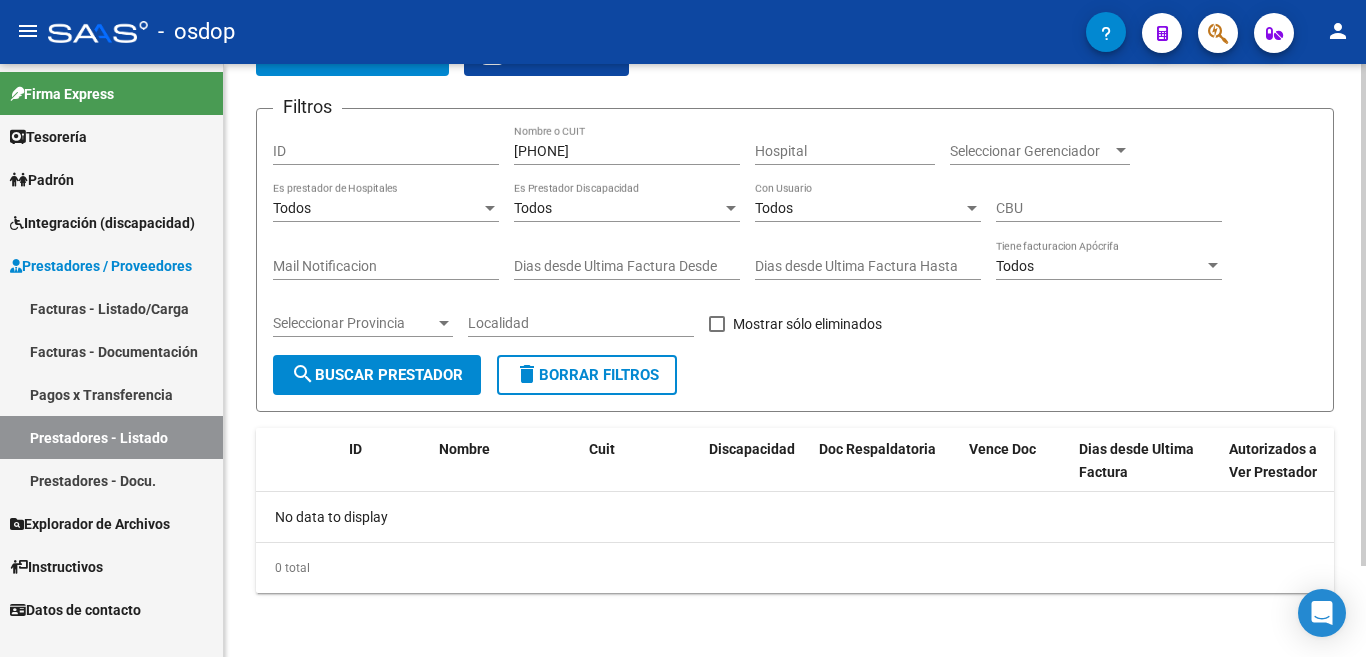 scroll, scrollTop: 0, scrollLeft: 0, axis: both 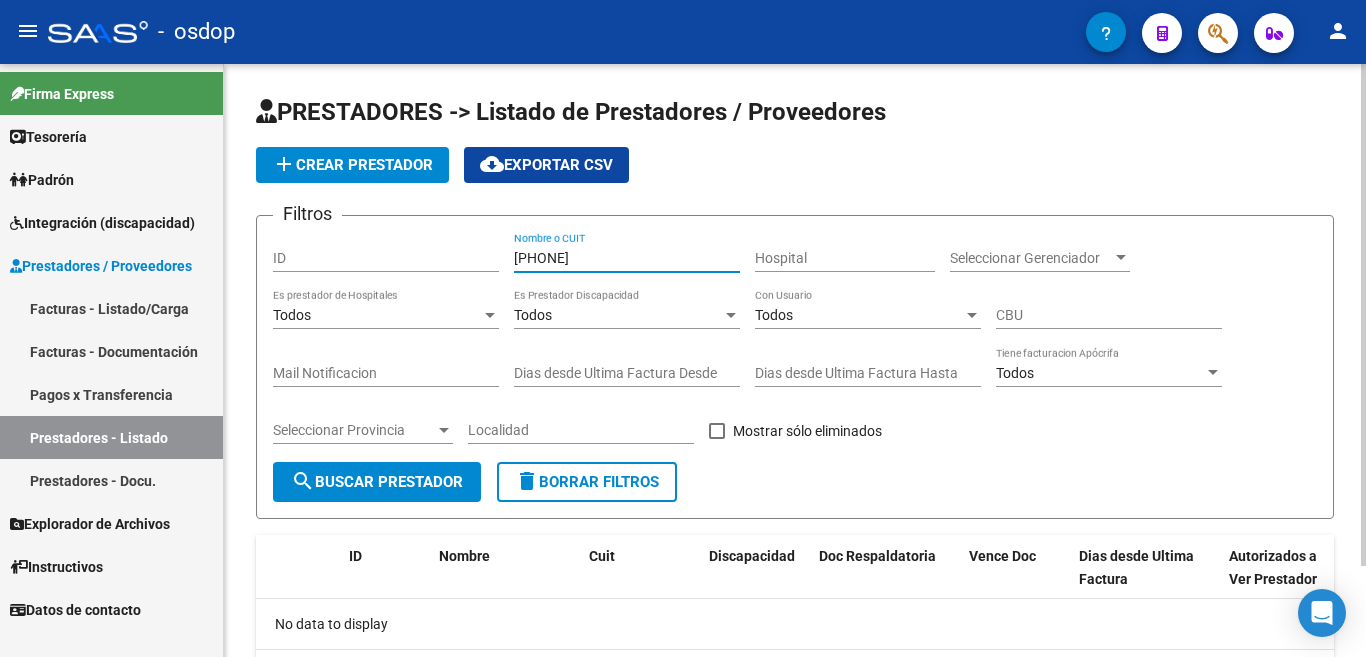 click on "2733424590" at bounding box center (627, 258) 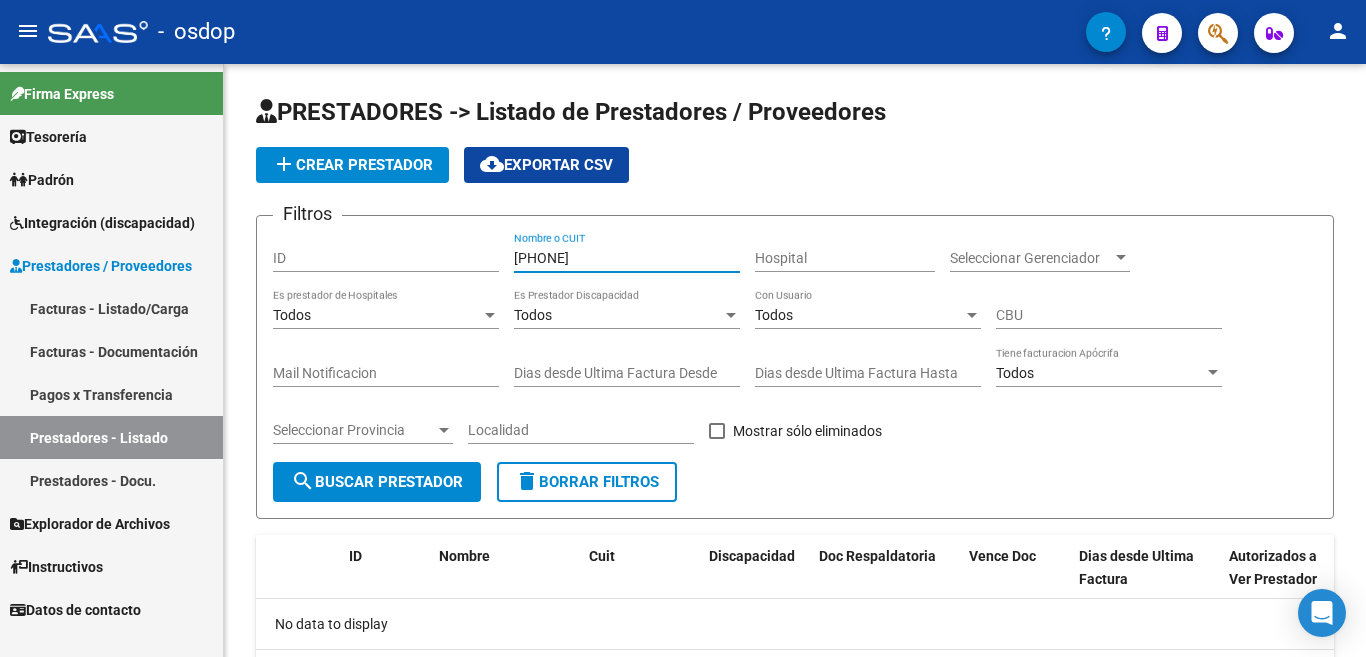 click on "Facturas - Listado/Carga" at bounding box center [111, 308] 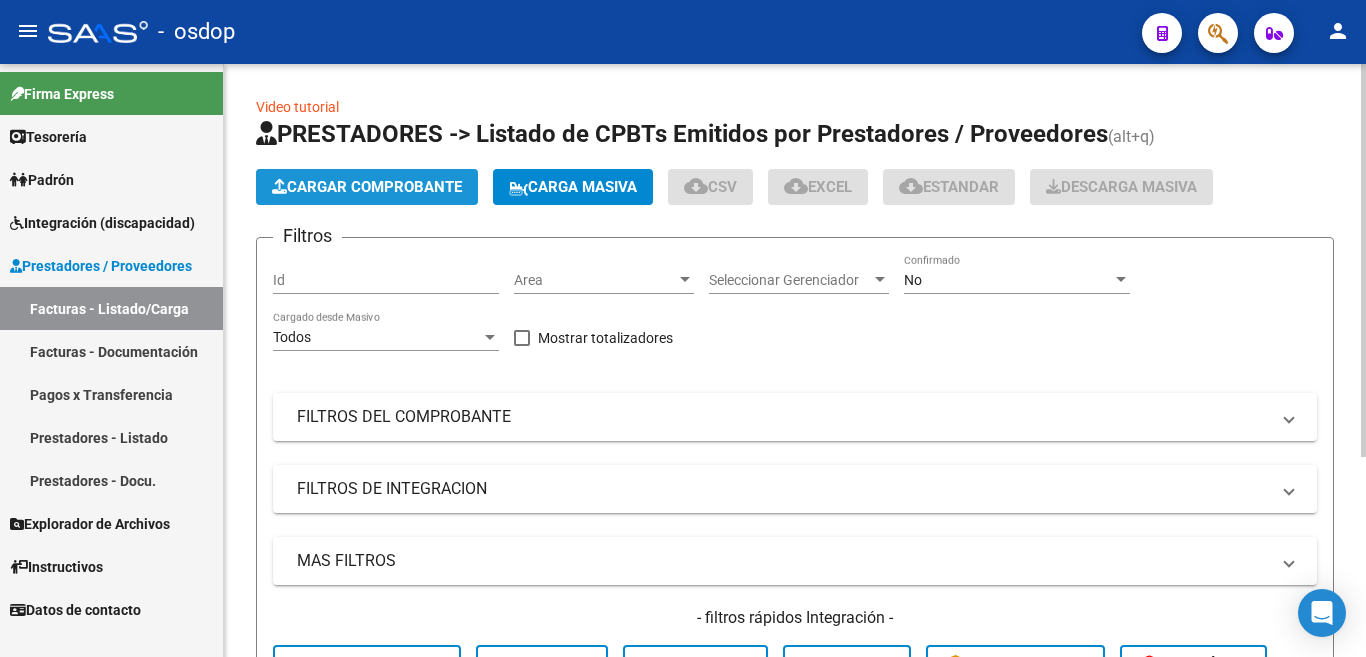 click on "Cargar Comprobante" 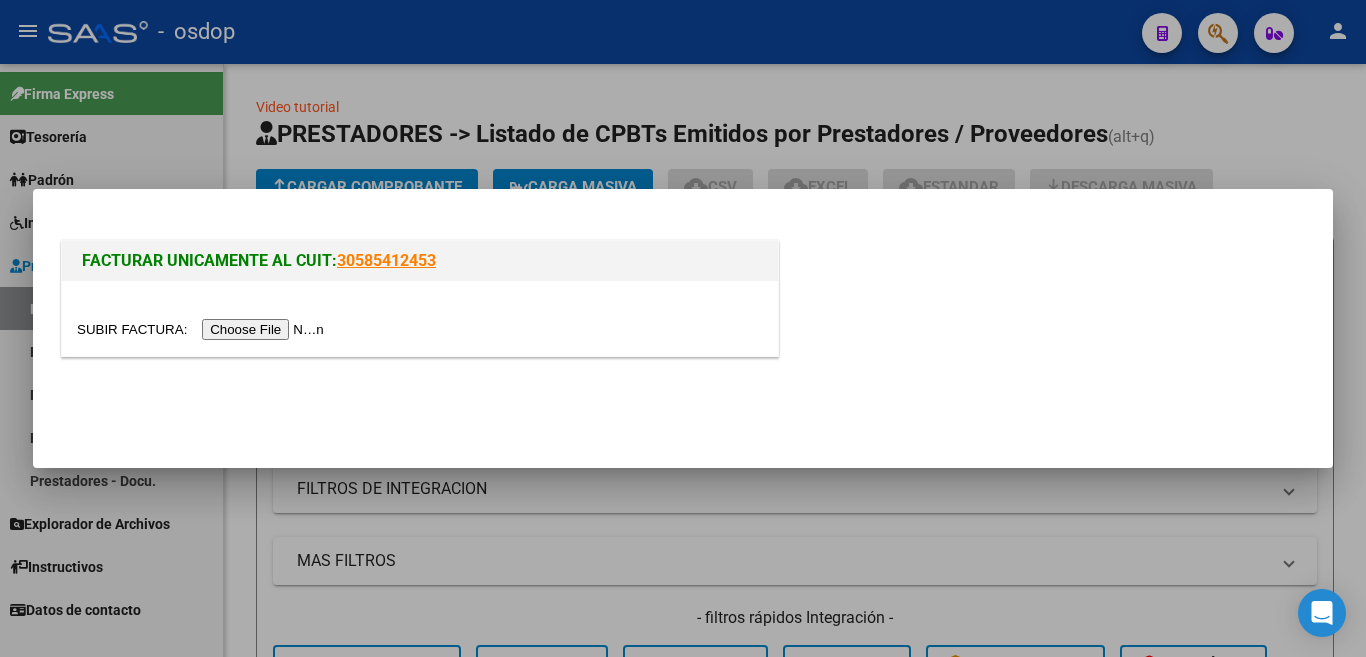 click at bounding box center [203, 329] 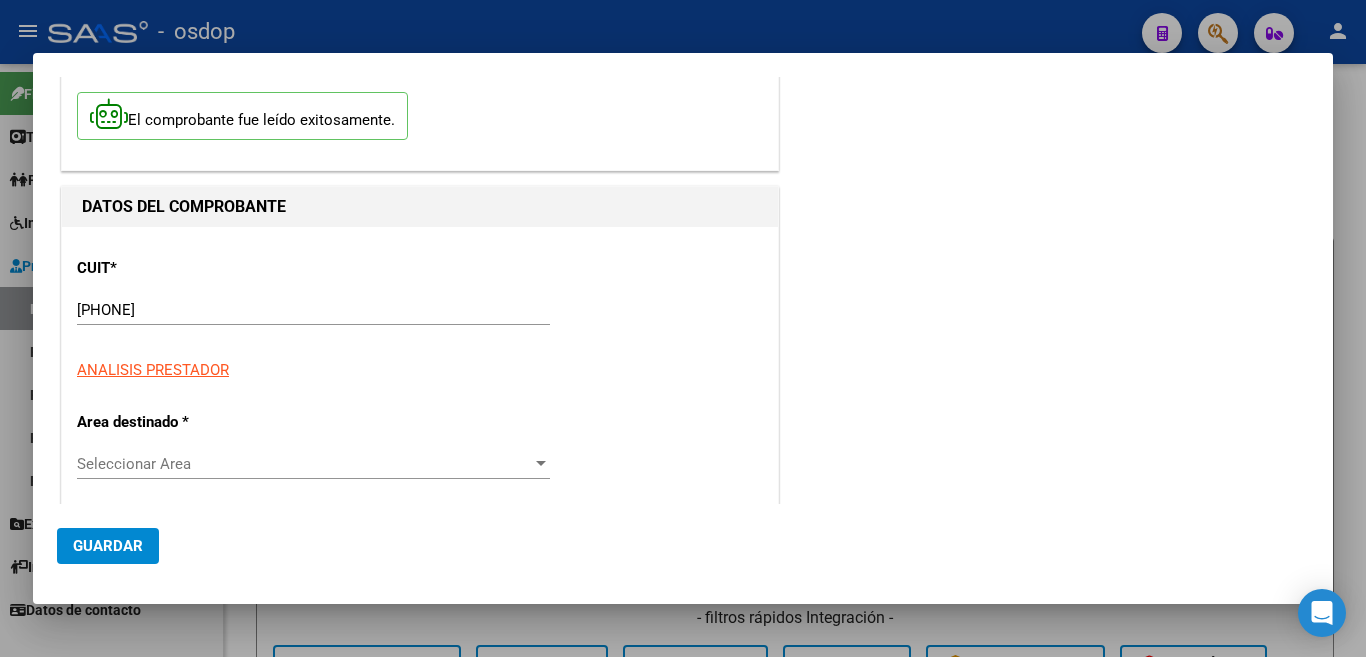 scroll, scrollTop: 200, scrollLeft: 0, axis: vertical 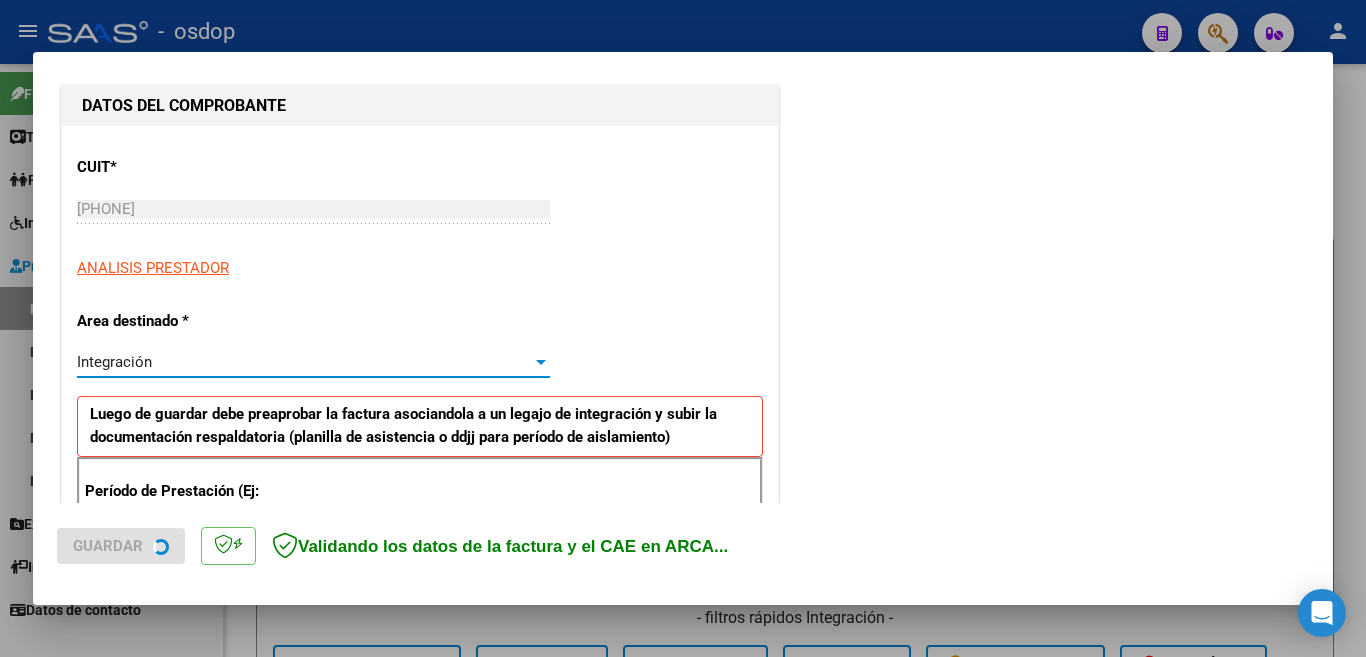 click on "Integración" at bounding box center [304, 362] 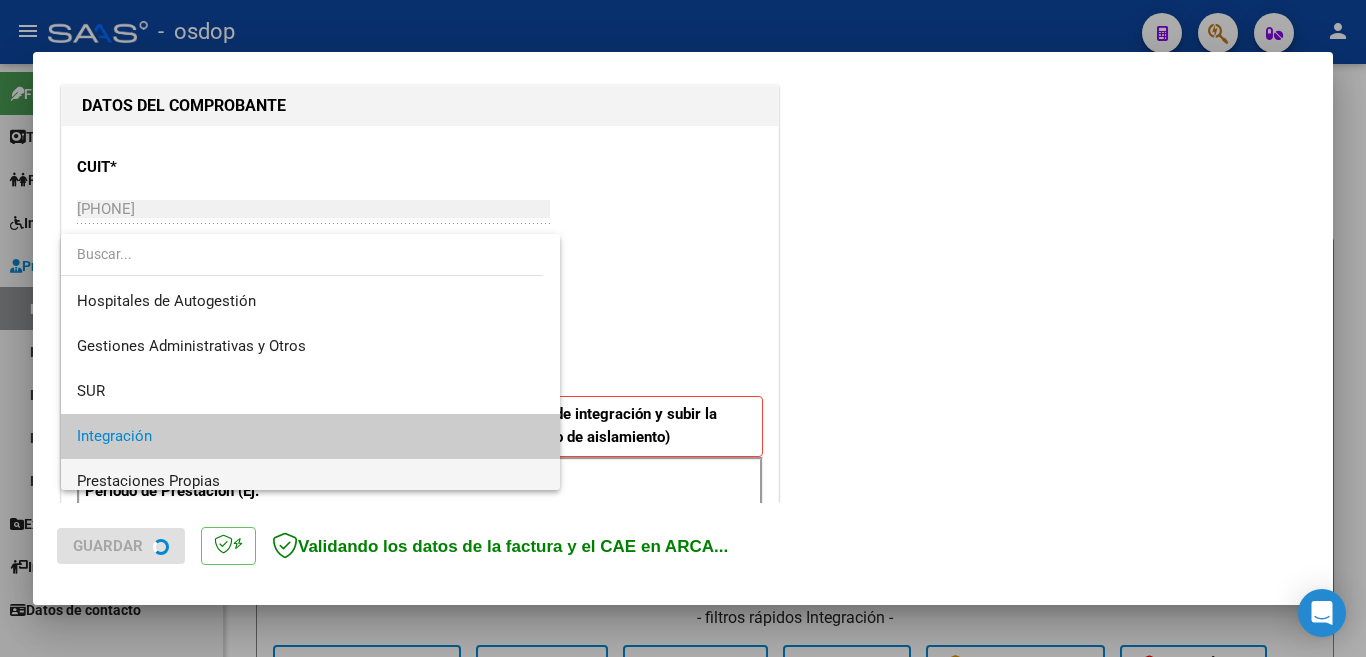 scroll, scrollTop: 74, scrollLeft: 0, axis: vertical 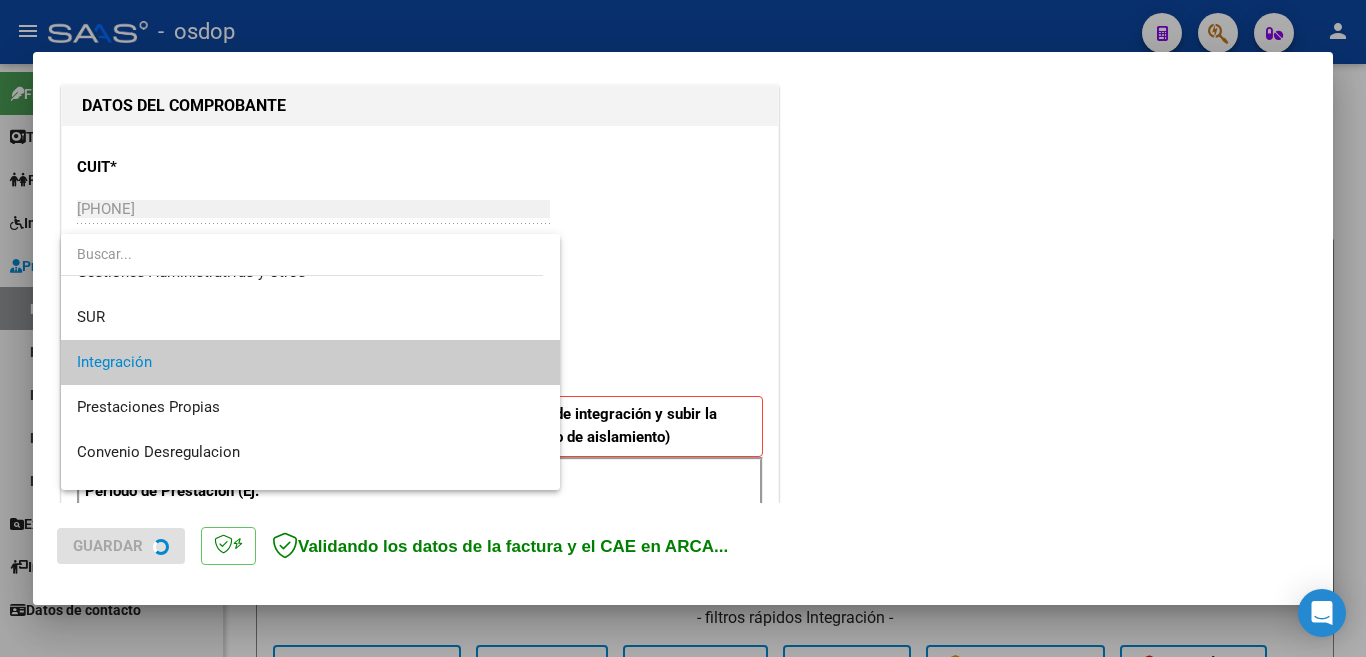 click on "Integración" at bounding box center [310, 362] 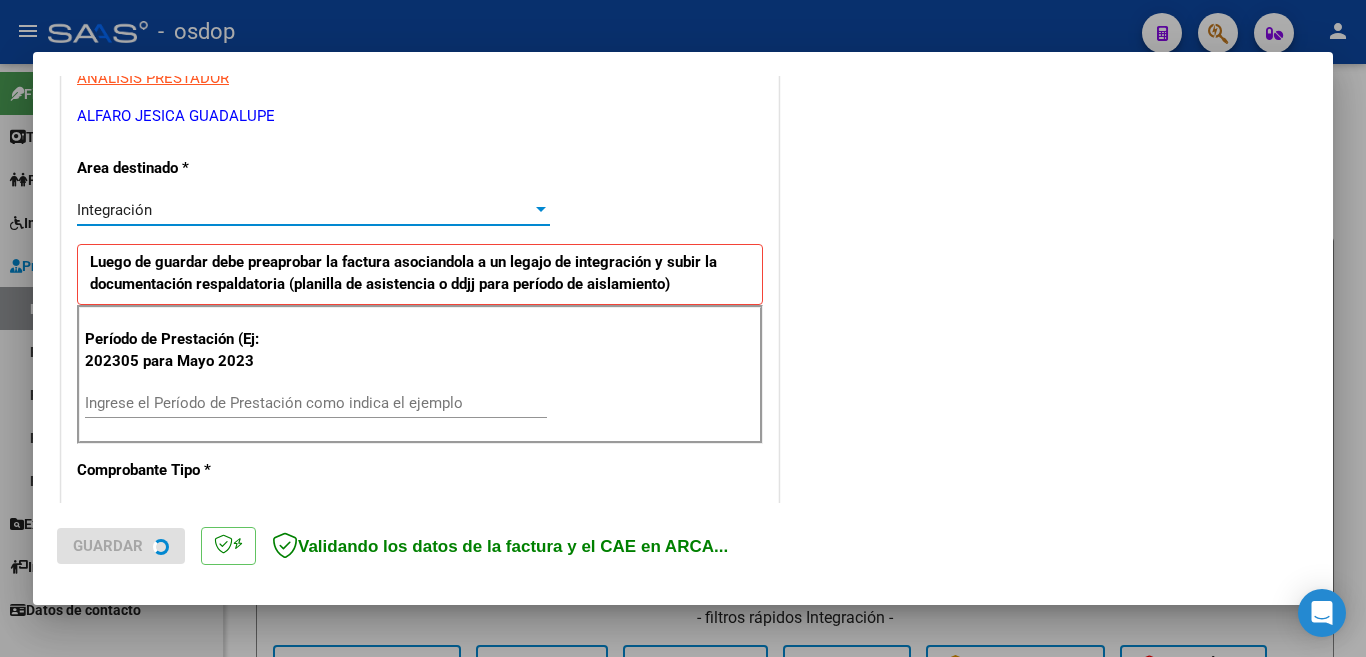 scroll, scrollTop: 400, scrollLeft: 0, axis: vertical 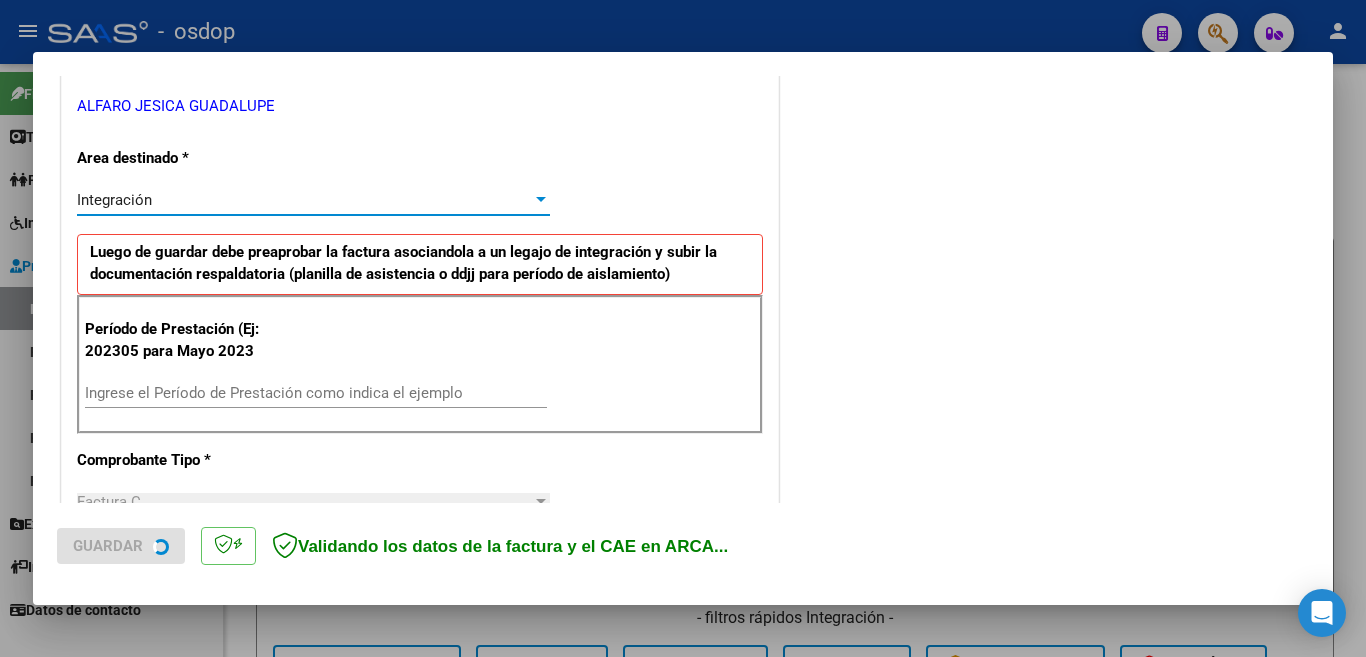 click on "Ingrese el Período de Prestación como indica el ejemplo" at bounding box center [316, 393] 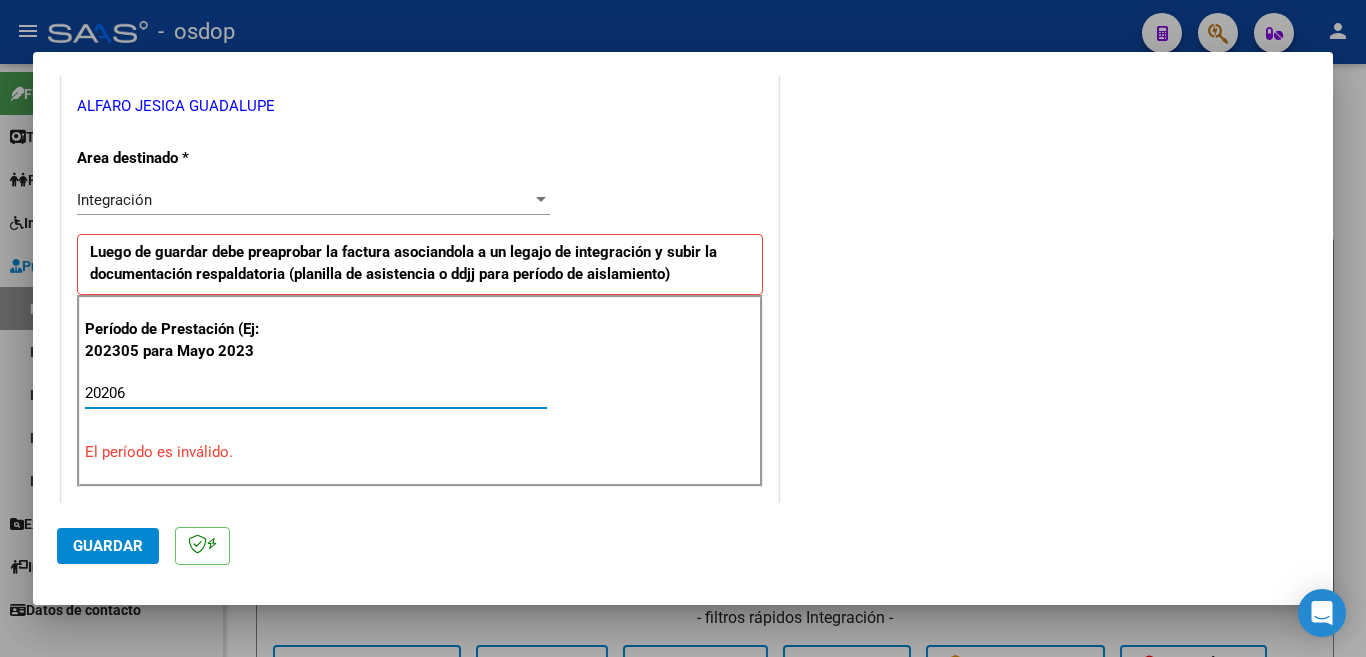 click on "Guardar" 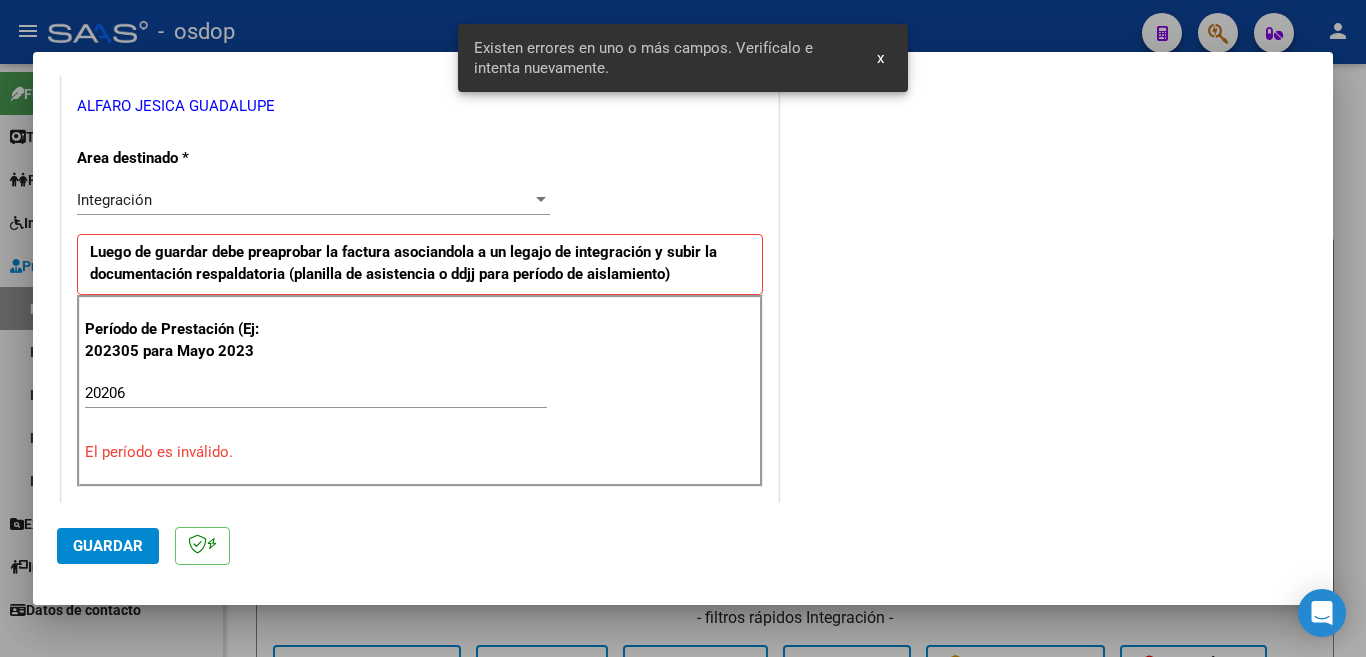 scroll, scrollTop: 483, scrollLeft: 0, axis: vertical 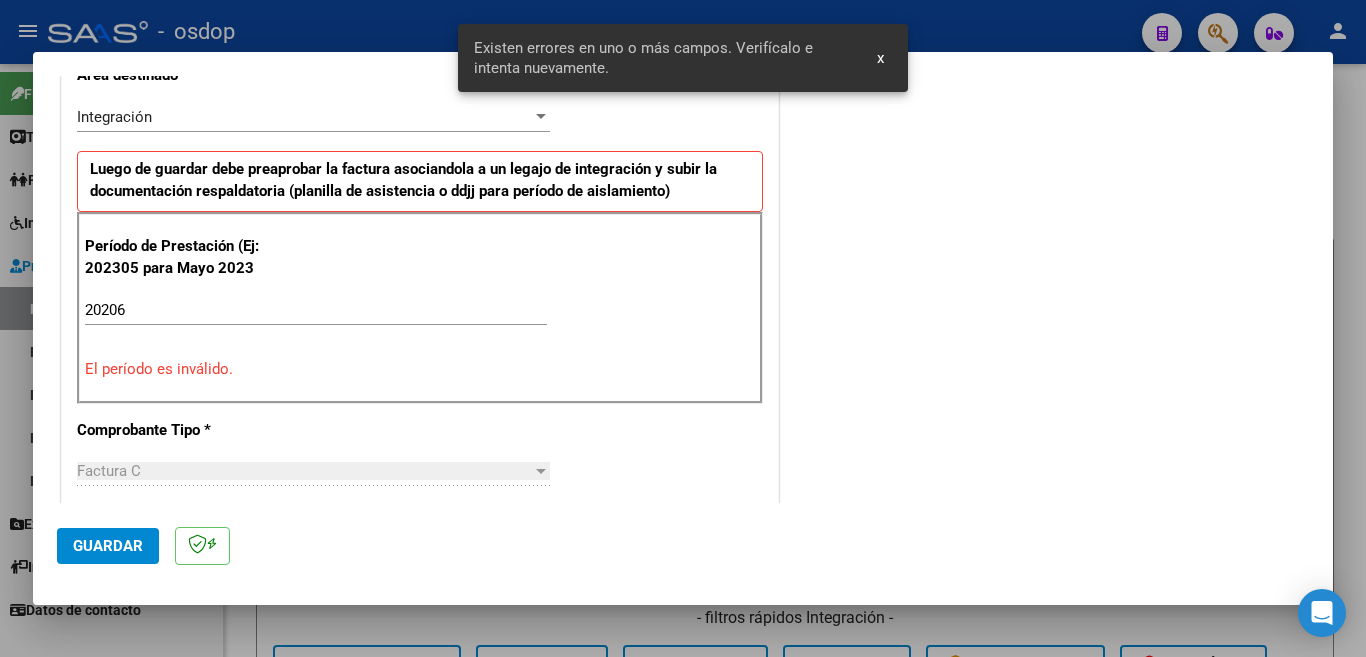 click on "Guardar" 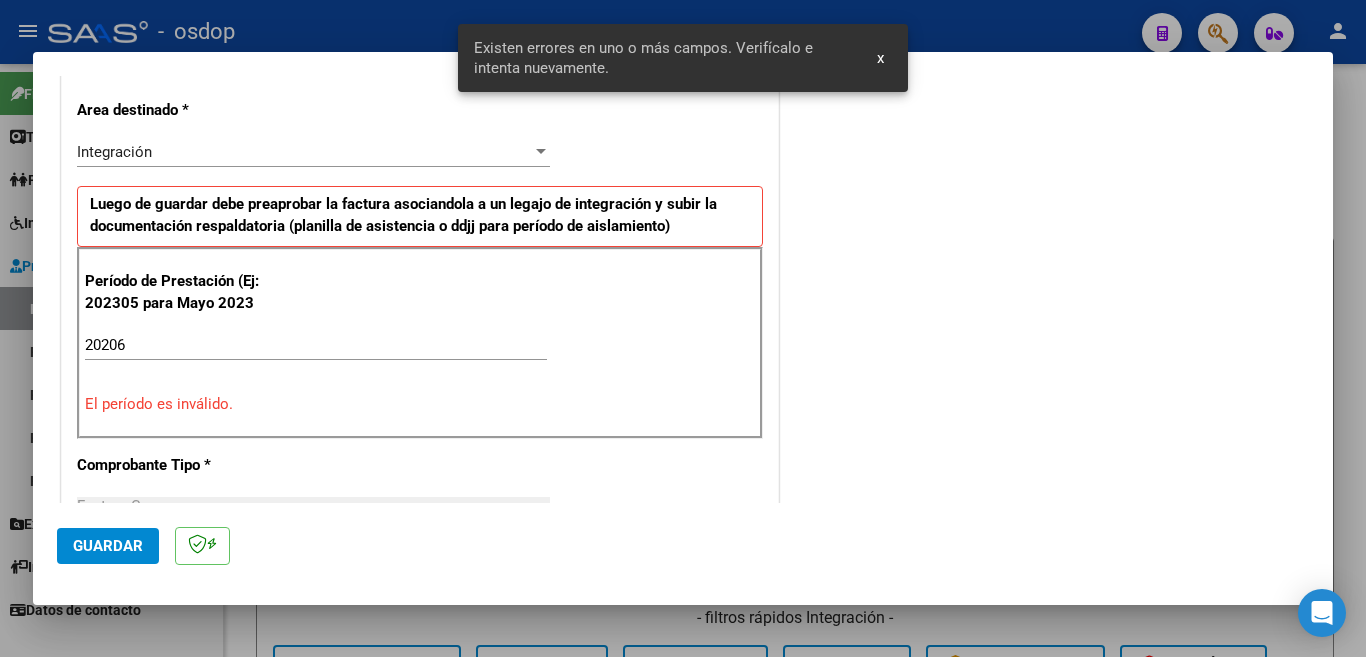 scroll, scrollTop: 583, scrollLeft: 0, axis: vertical 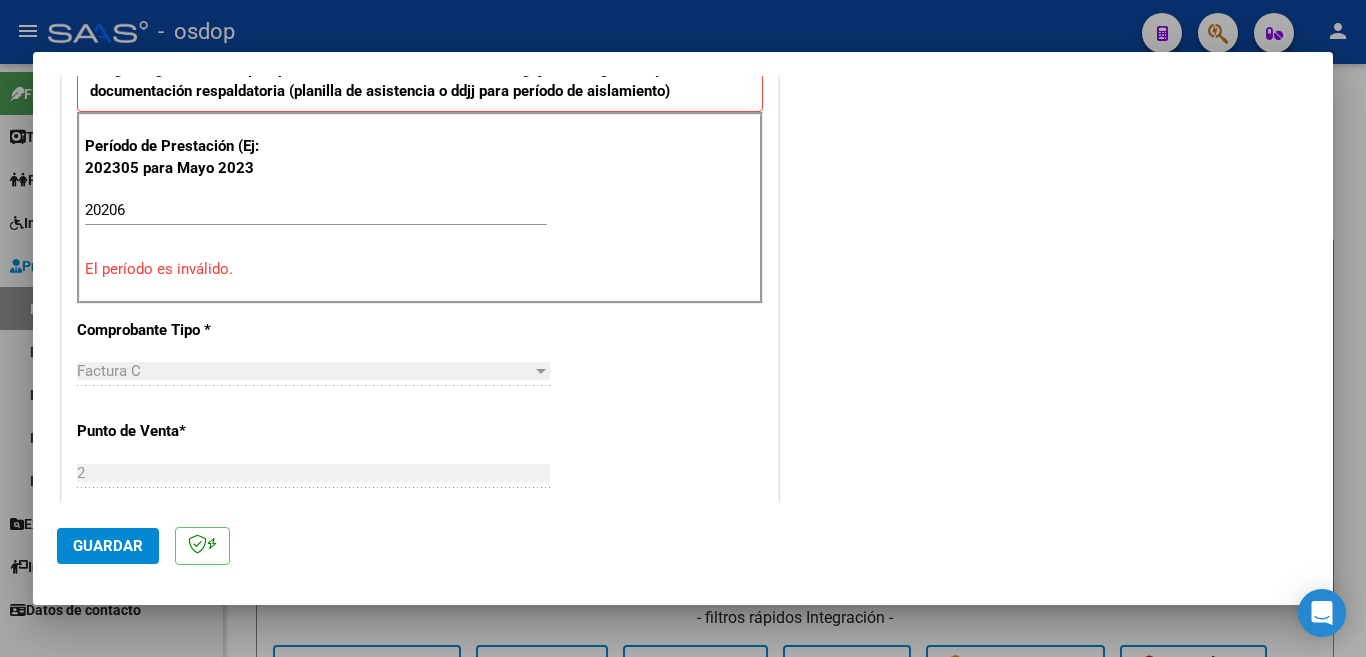 click on "COMENTARIOS Comentarios De la Obra Social: Comentarios de la Obra Social (no visibles para el prestador/gerenciador):" at bounding box center (1046, 467) 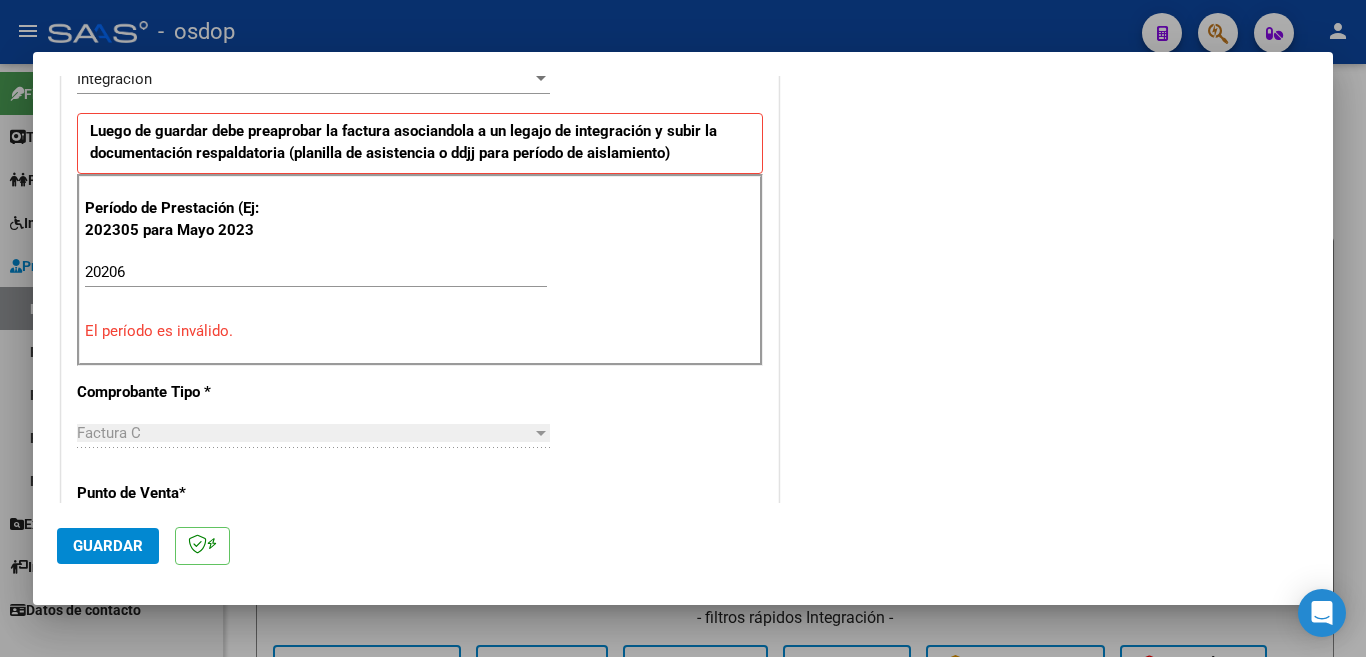 scroll, scrollTop: 400, scrollLeft: 0, axis: vertical 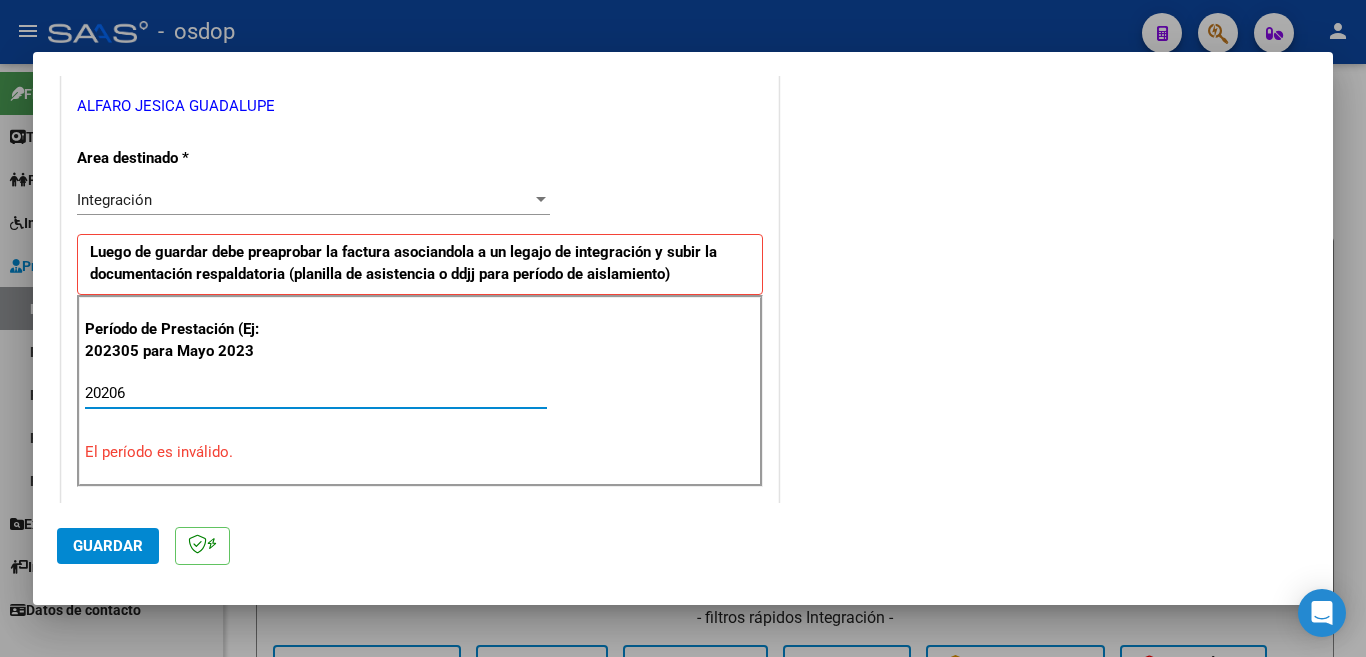 click on "20206" at bounding box center [316, 393] 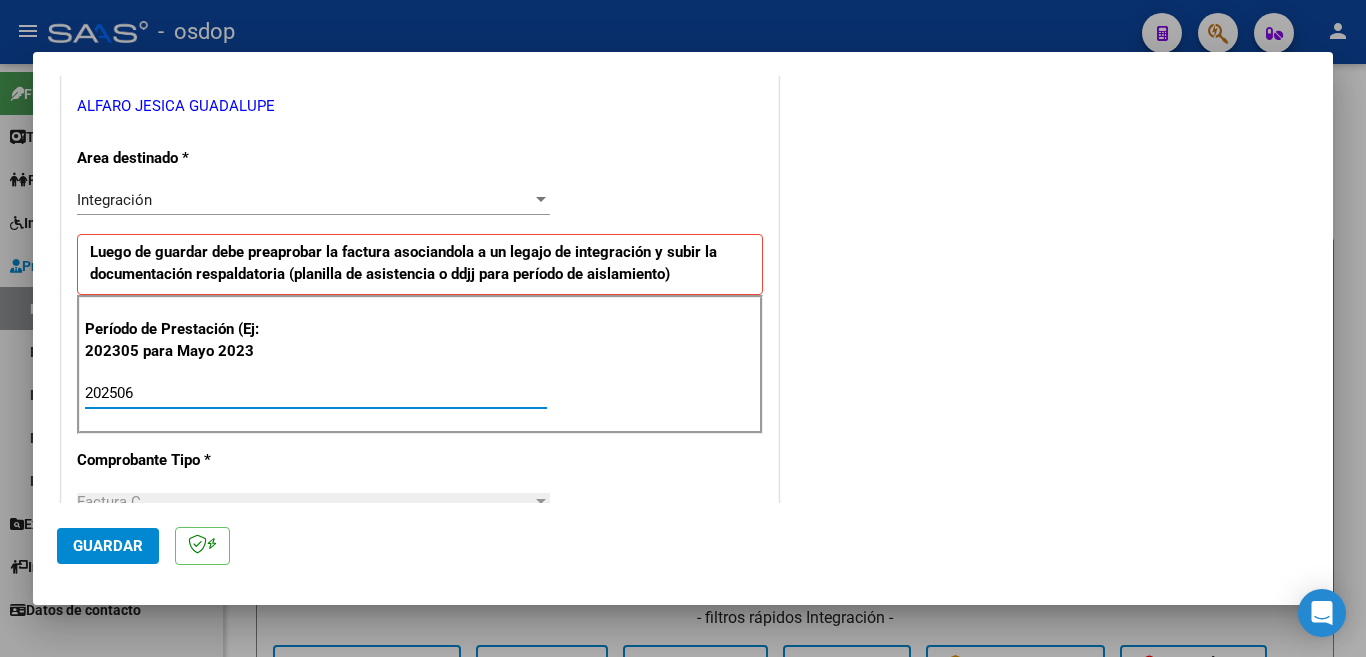 type on "202506" 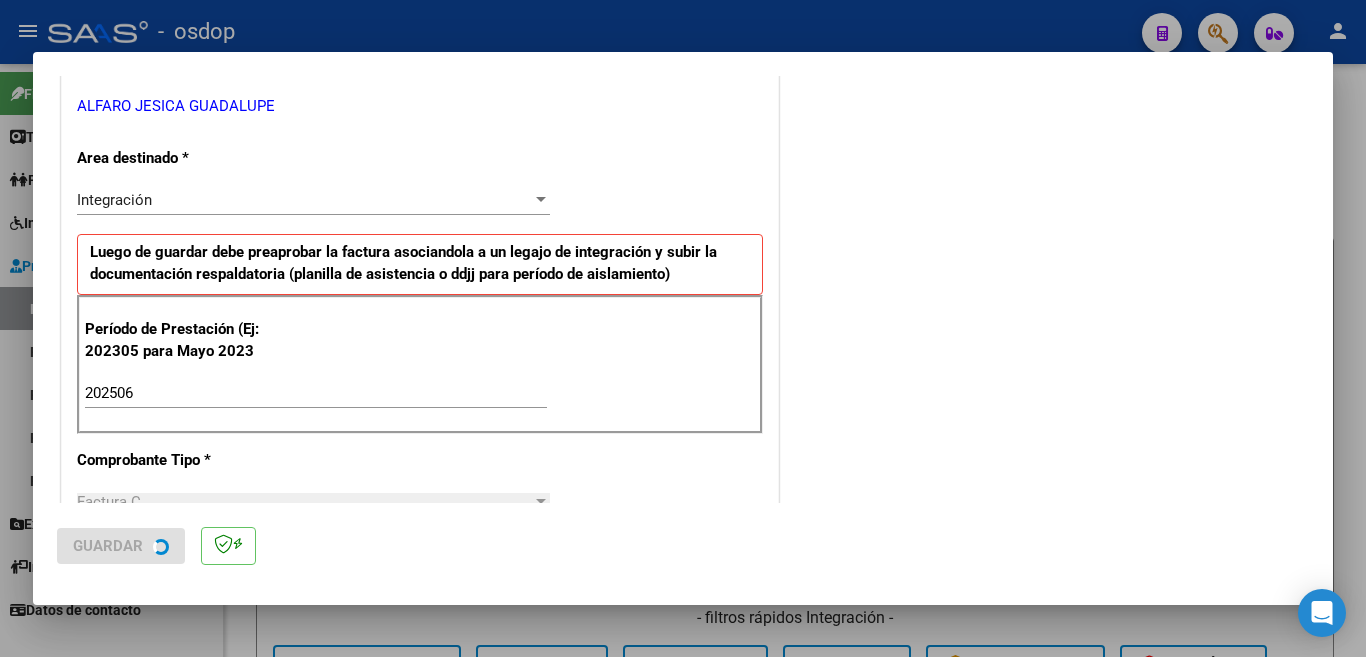 scroll, scrollTop: 0, scrollLeft: 0, axis: both 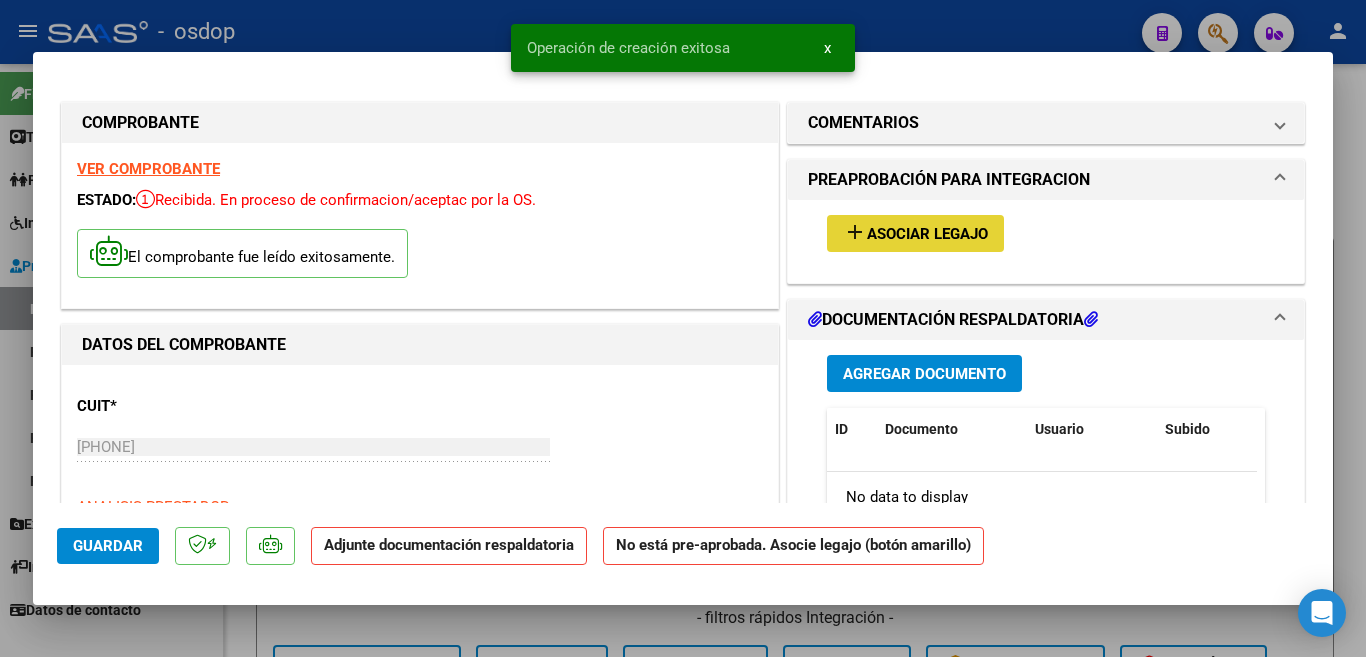 click on "add Asociar Legajo" at bounding box center [915, 233] 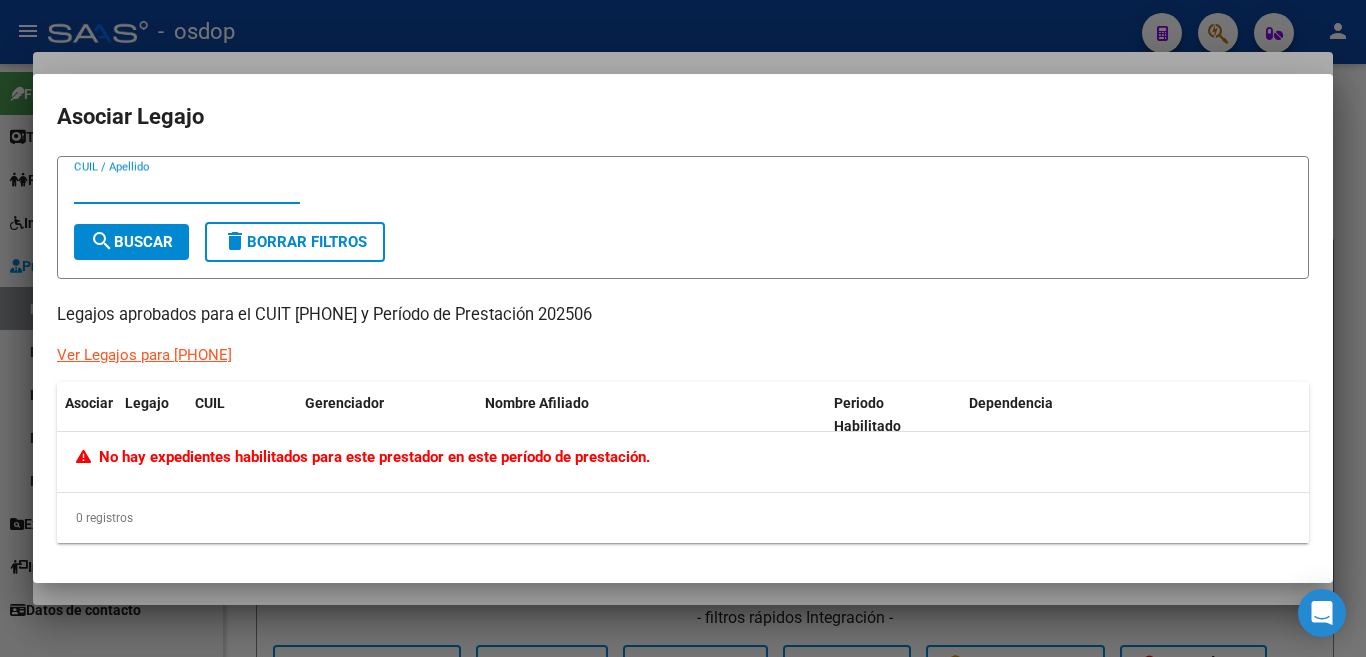 click on "Ver Legajos para 27334242590" 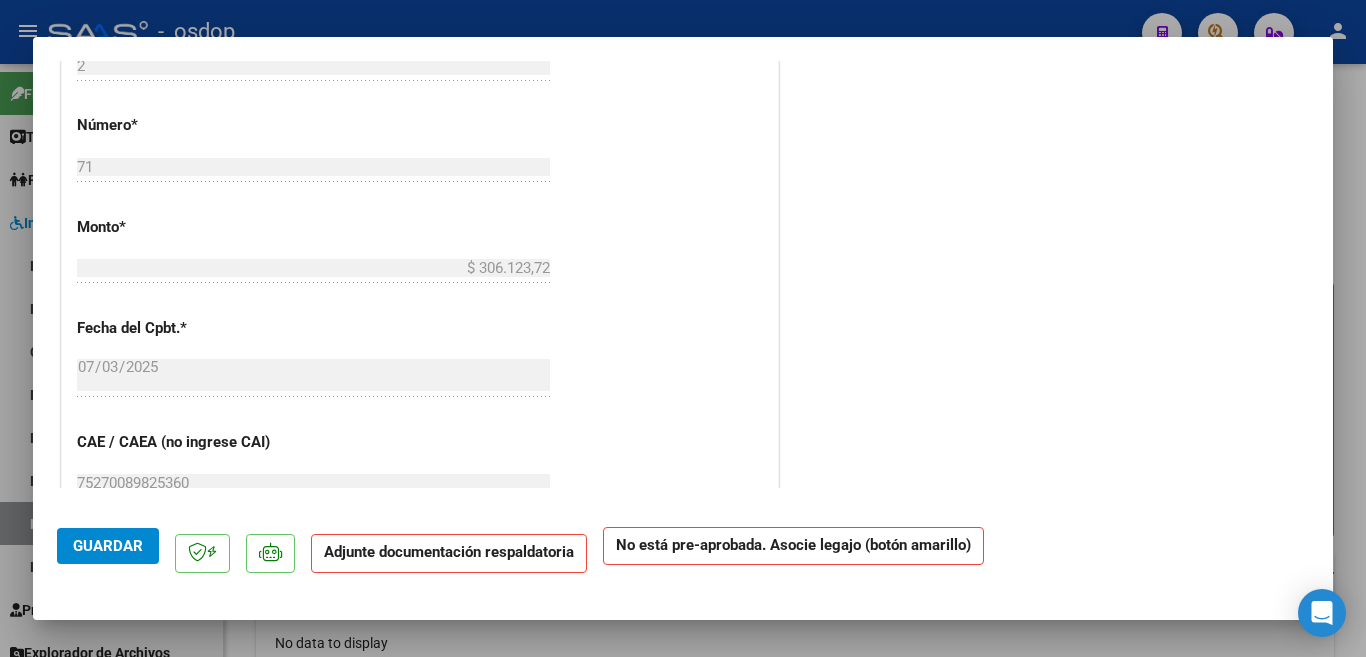 click at bounding box center [683, 328] 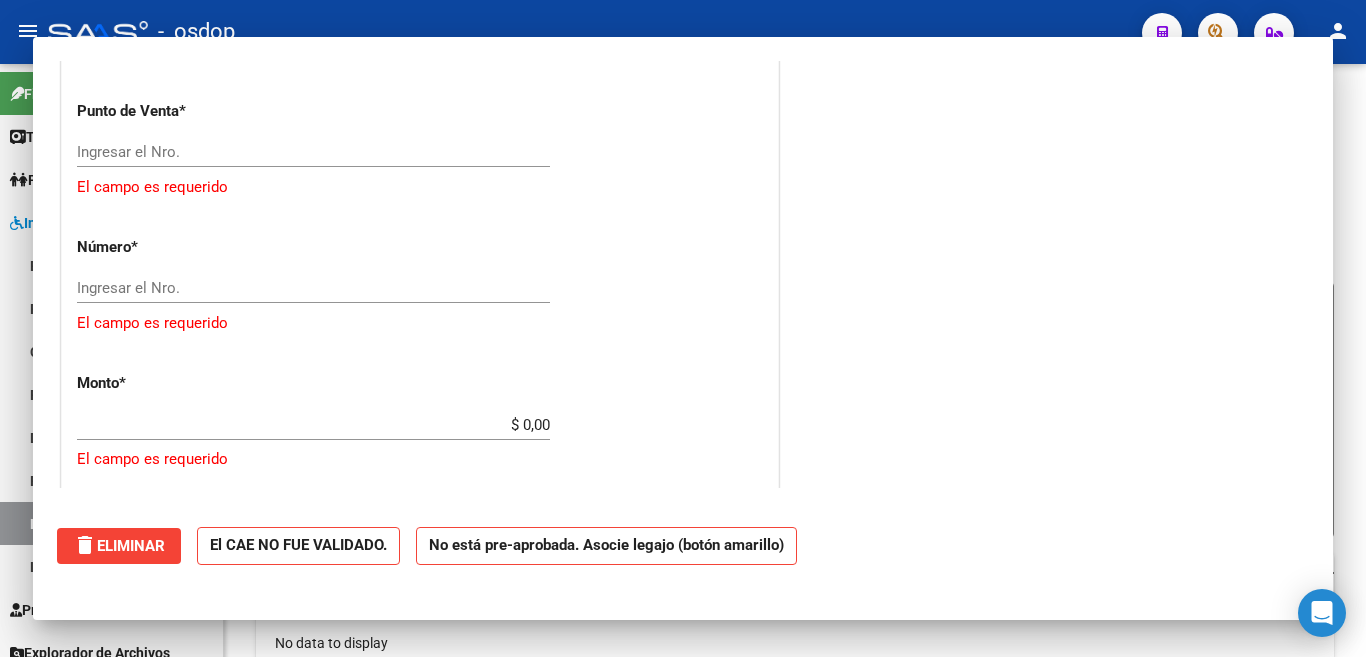 scroll, scrollTop: 839, scrollLeft: 0, axis: vertical 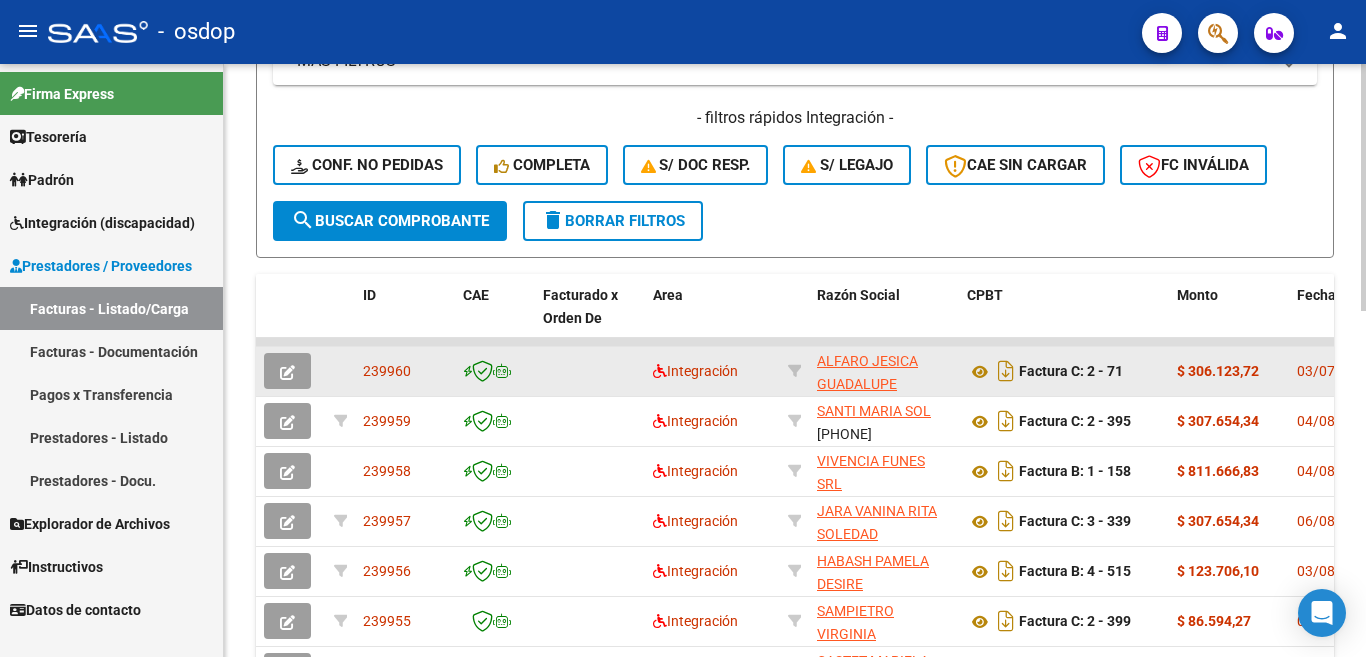 click 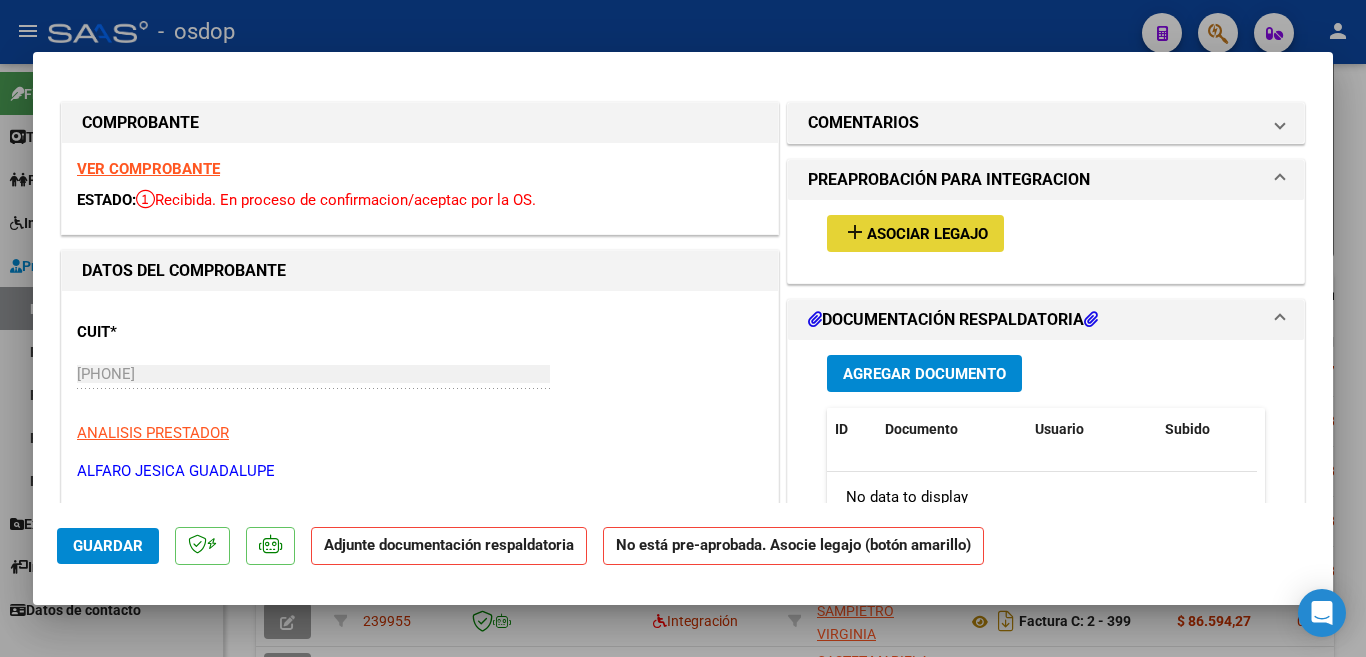 click on "Asociar Legajo" at bounding box center (927, 234) 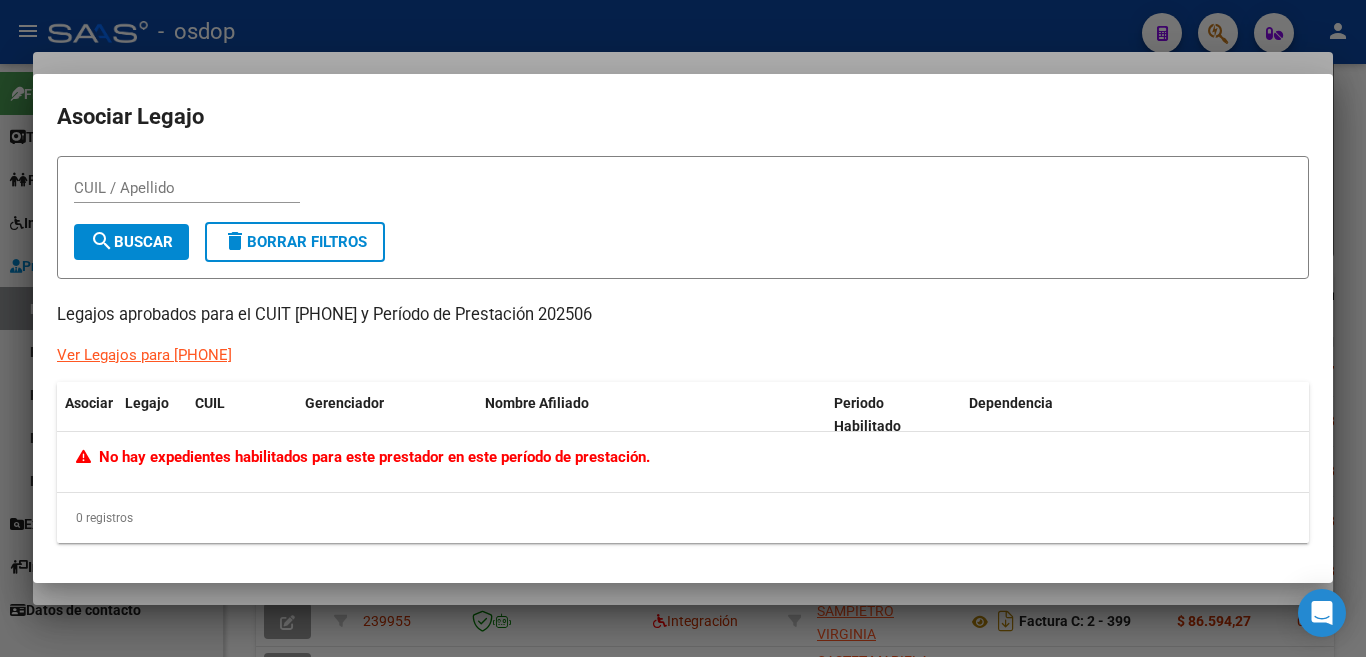 click on "Ver Legajos para 27334242590" 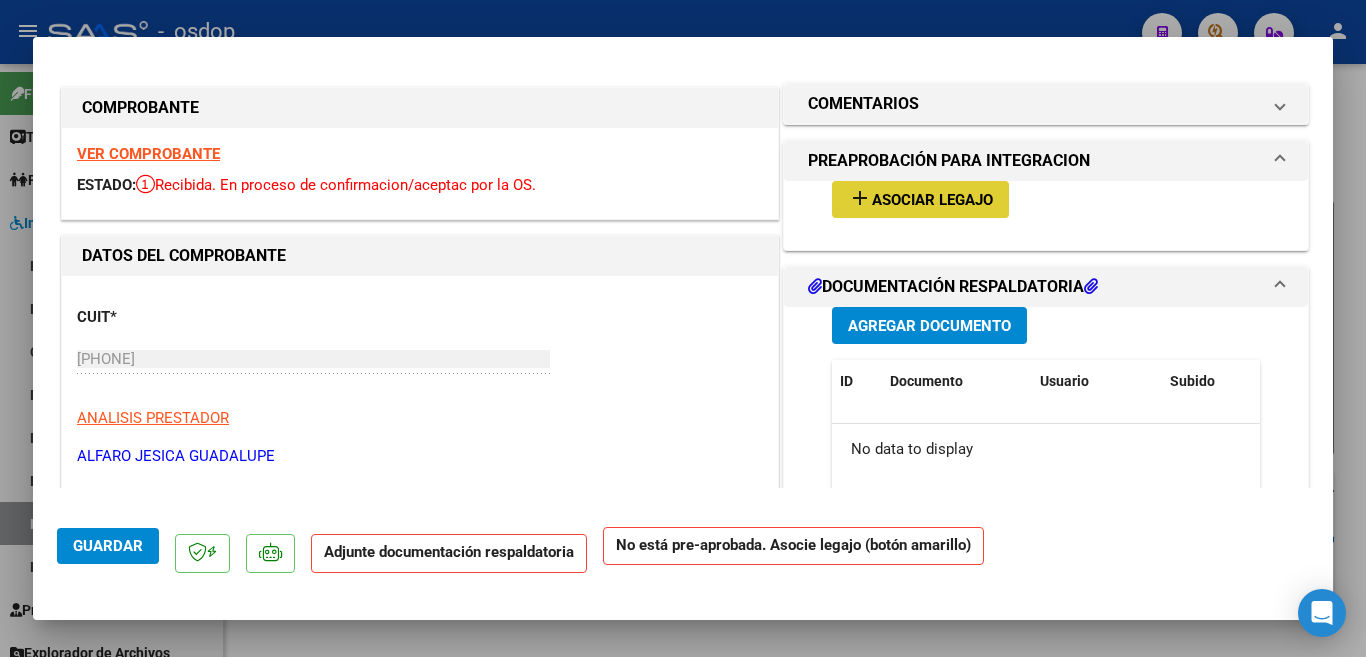 click on "27-33424259-0" at bounding box center (313, 359) 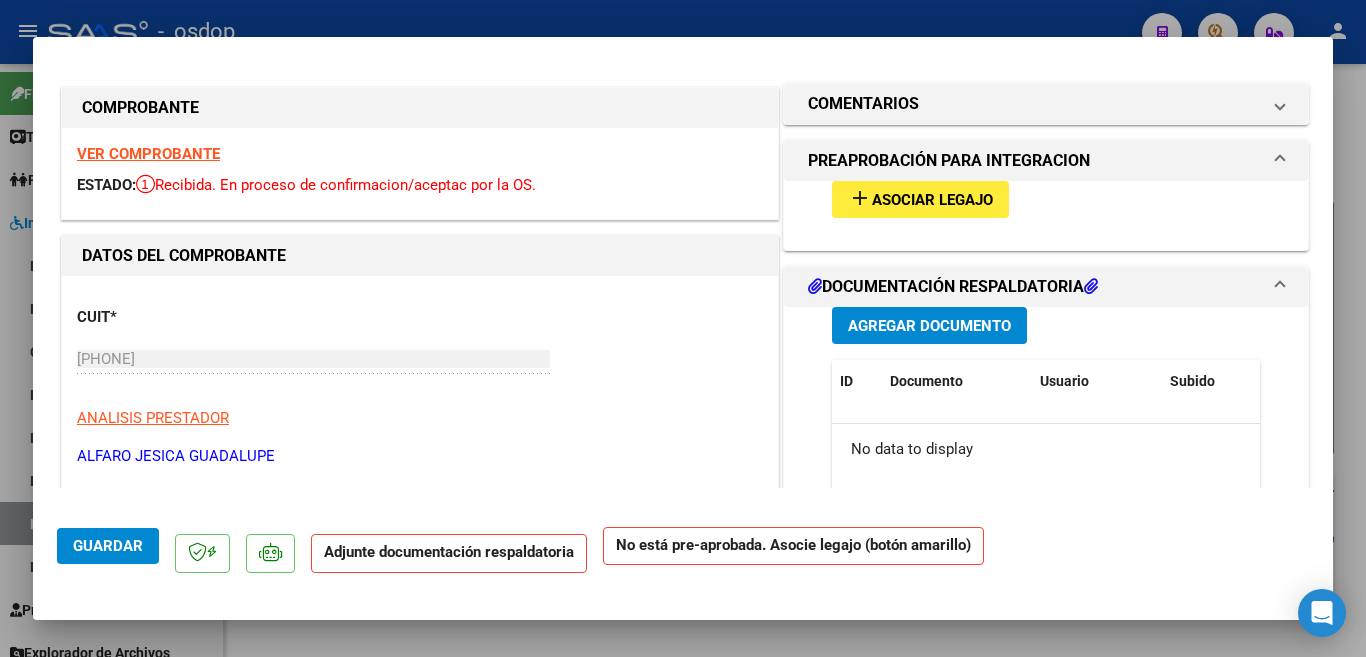 scroll, scrollTop: 127, scrollLeft: 0, axis: vertical 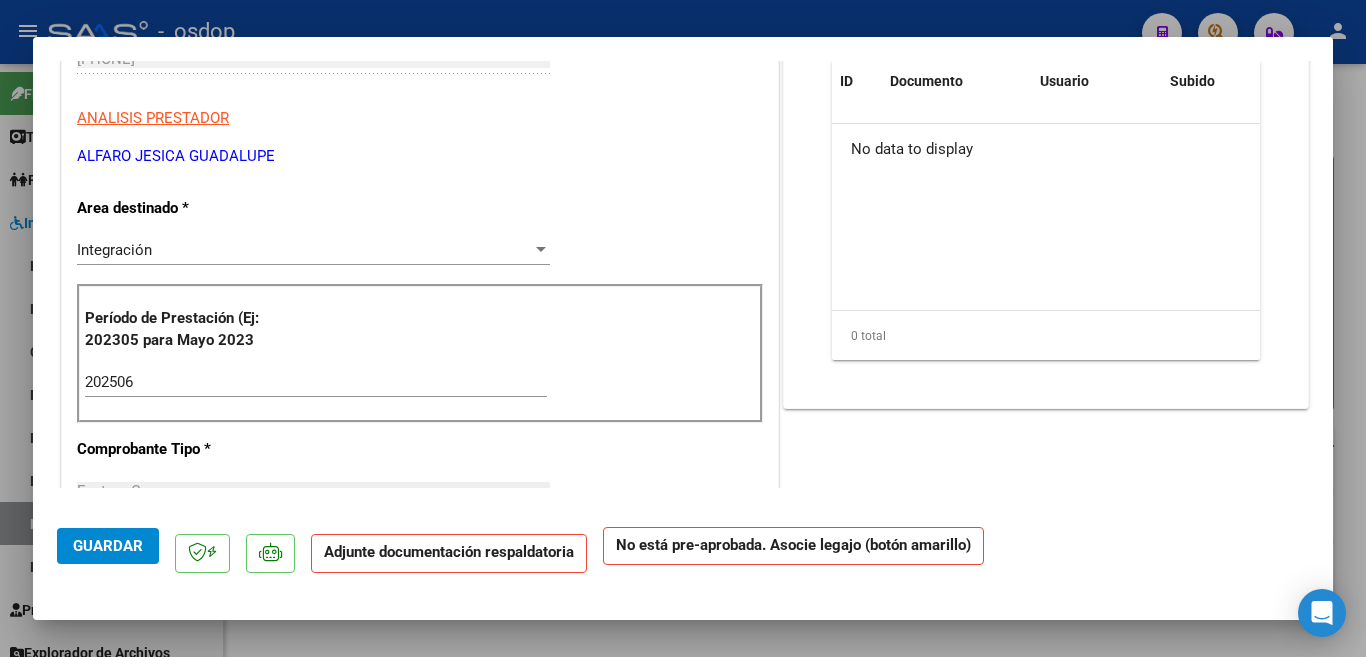 click at bounding box center (683, 328) 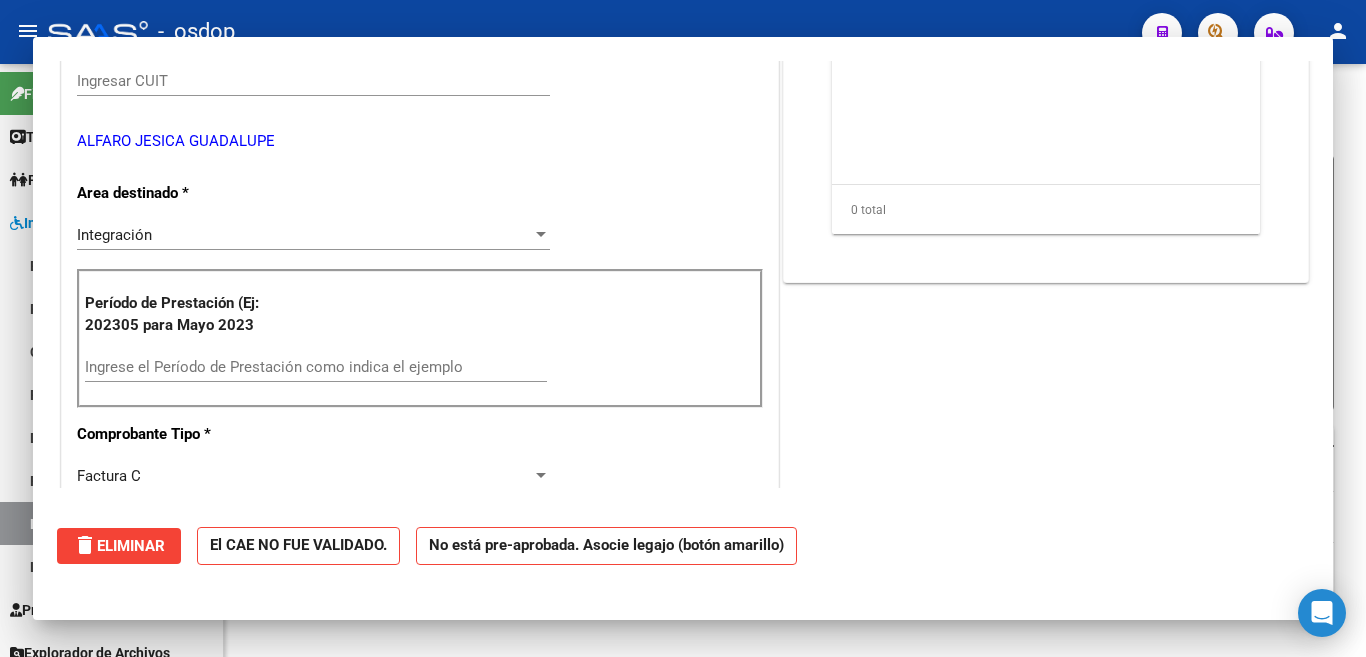 scroll, scrollTop: 0, scrollLeft: 0, axis: both 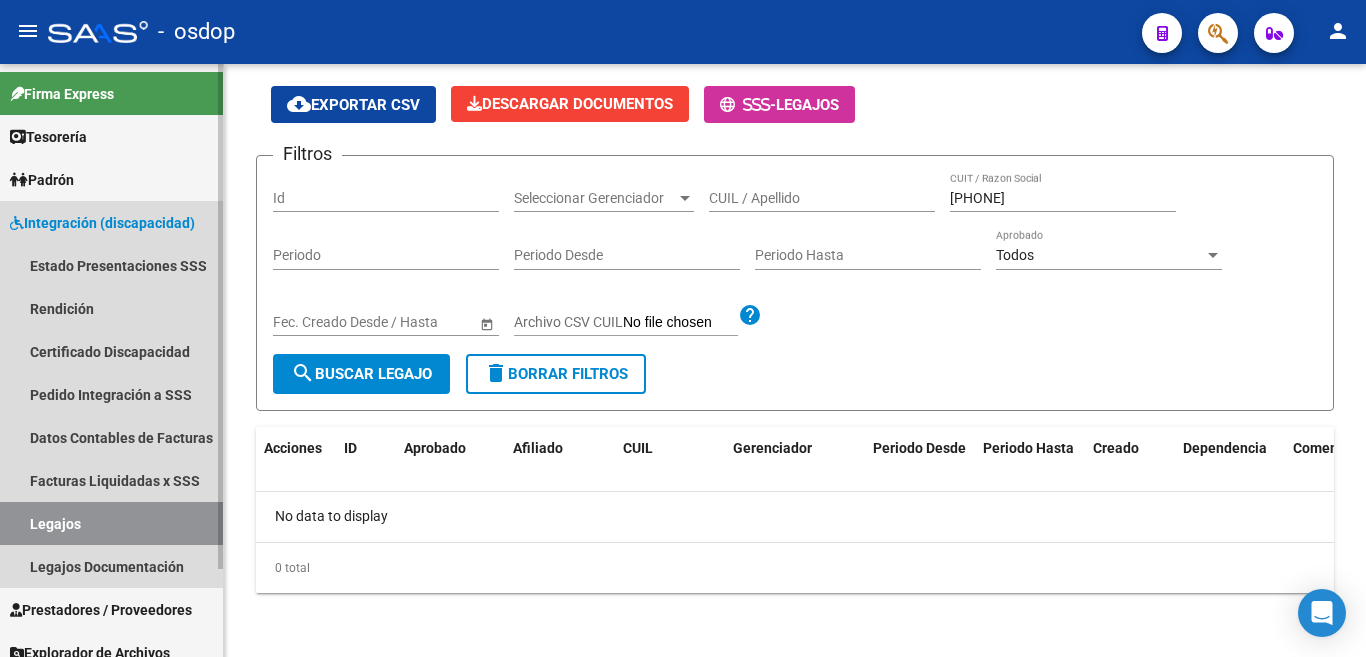 click on "Integración (discapacidad)" at bounding box center (102, 223) 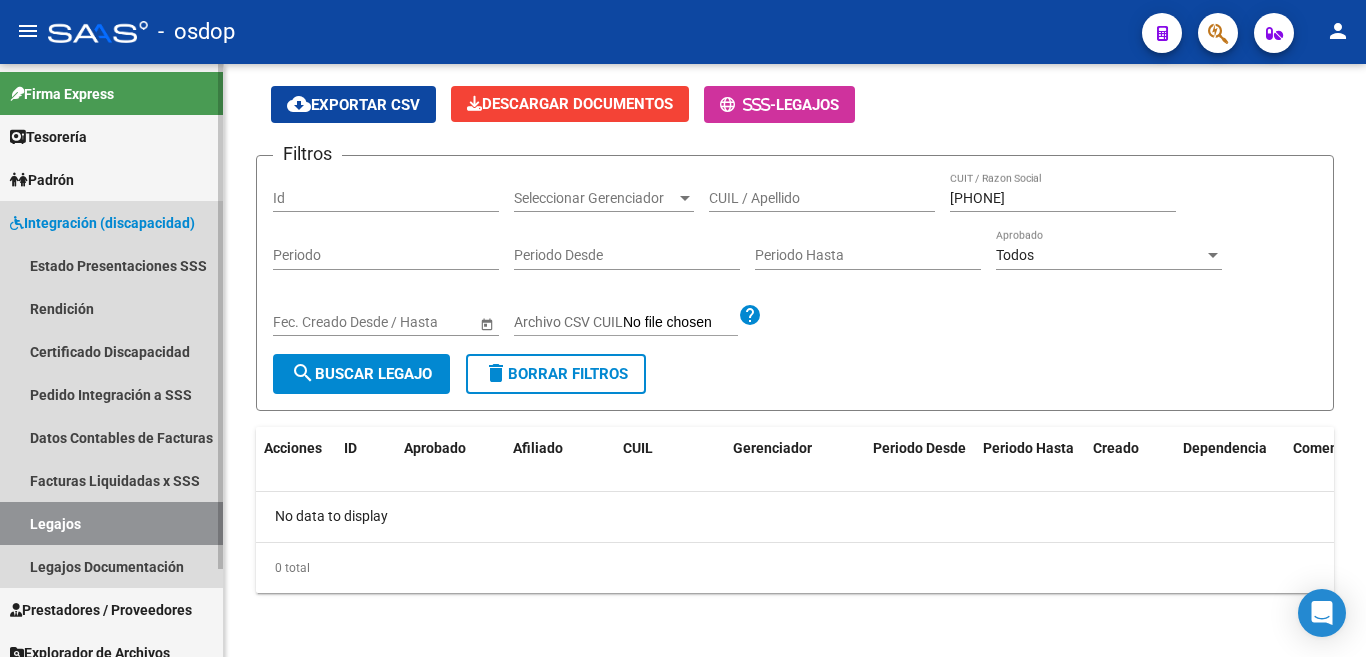 click on "Integración (discapacidad)" at bounding box center [102, 223] 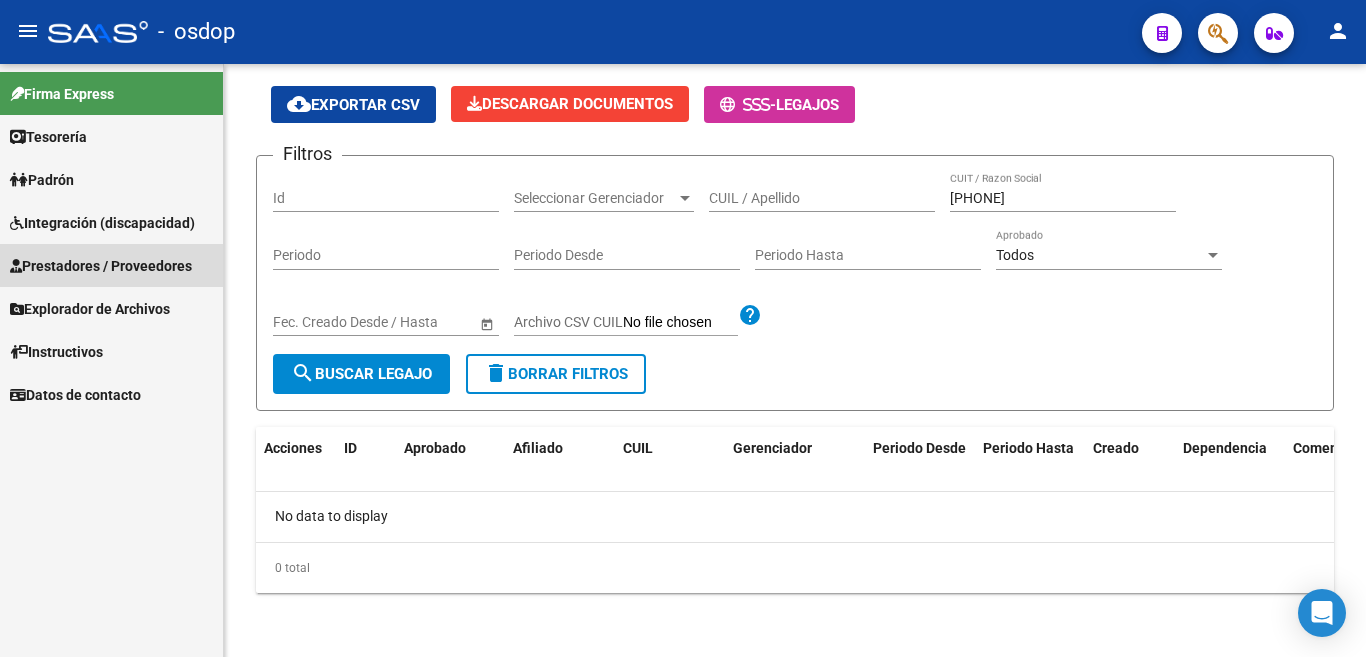 click on "Prestadores / Proveedores" at bounding box center [101, 266] 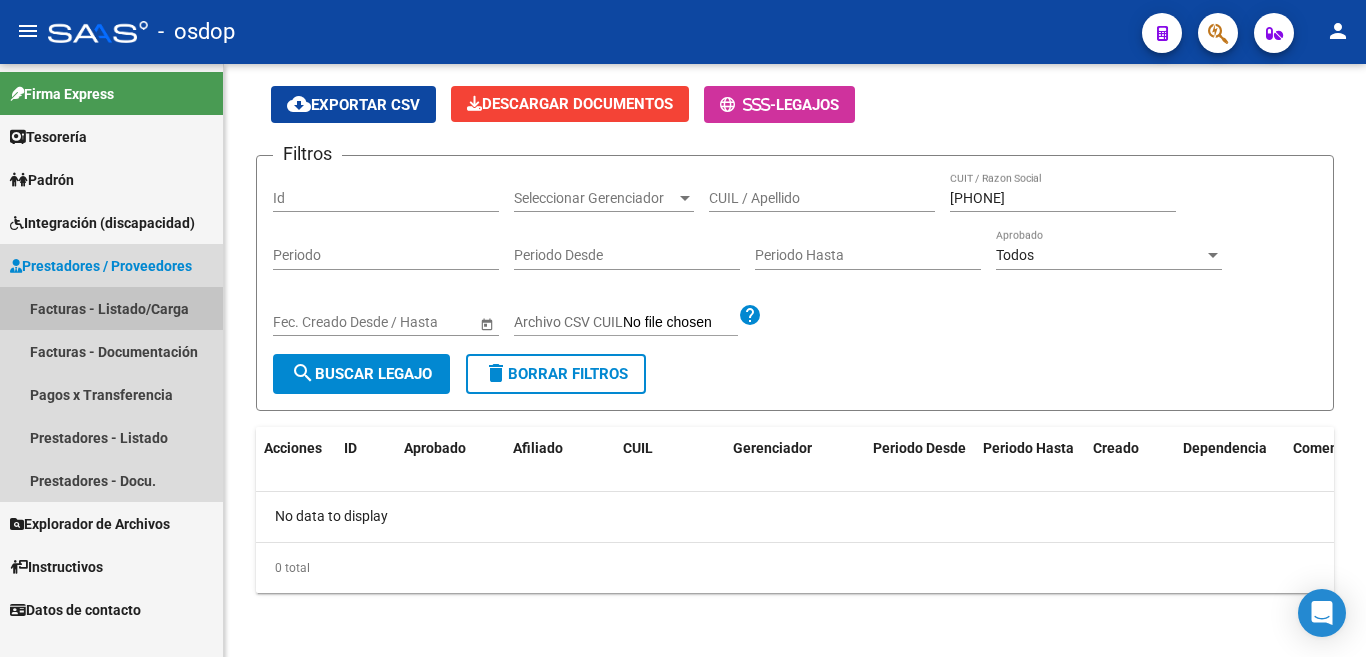 click on "Facturas - Listado/Carga" at bounding box center [111, 308] 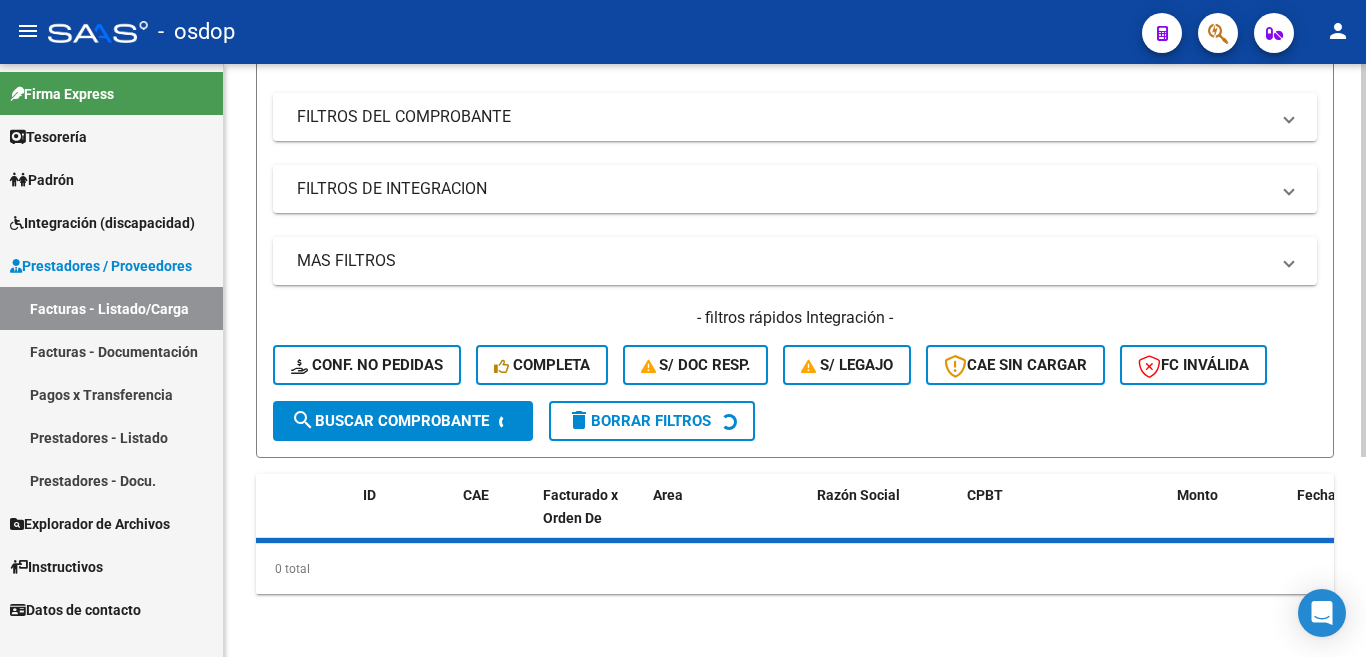 scroll, scrollTop: 301, scrollLeft: 0, axis: vertical 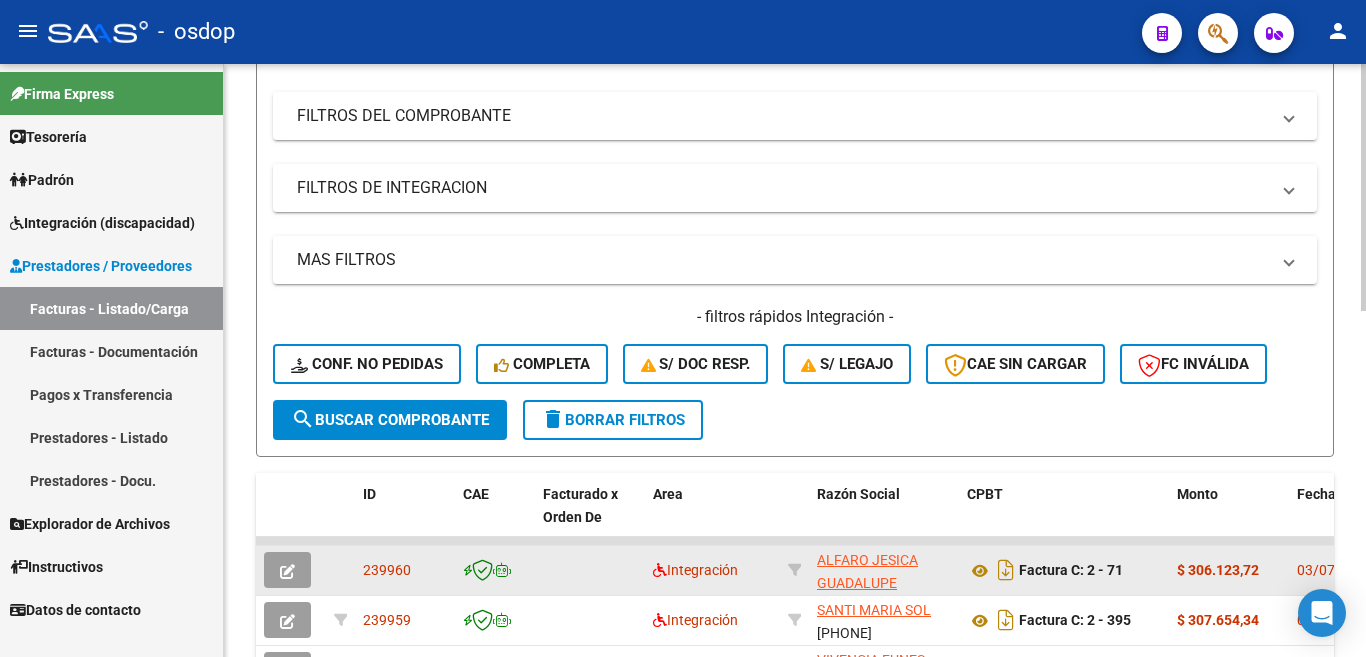 click on "239960" 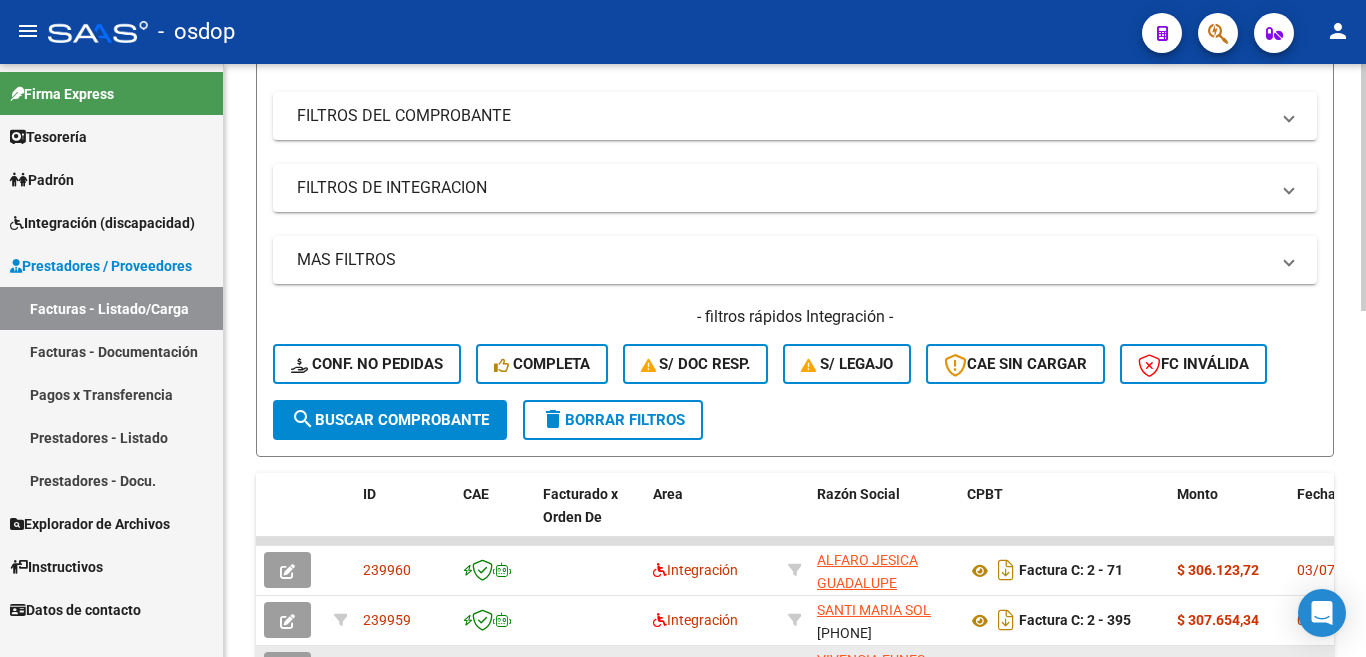 scroll, scrollTop: 26, scrollLeft: 0, axis: vertical 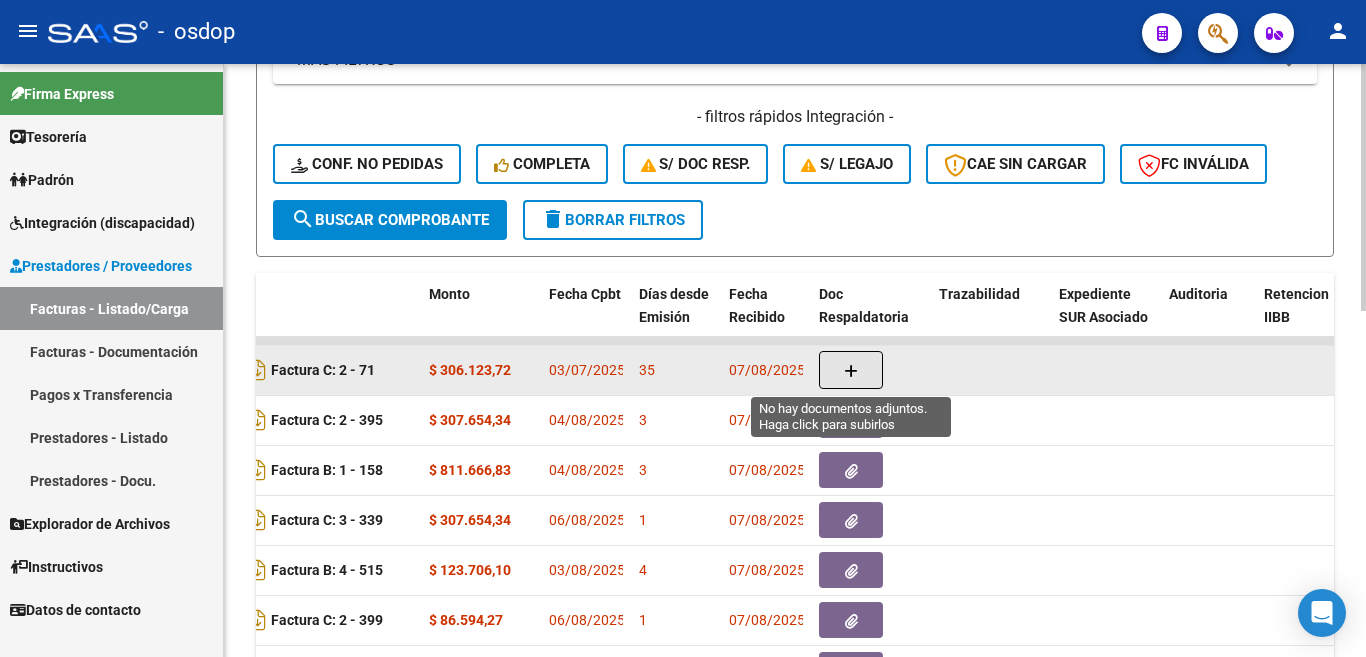 click 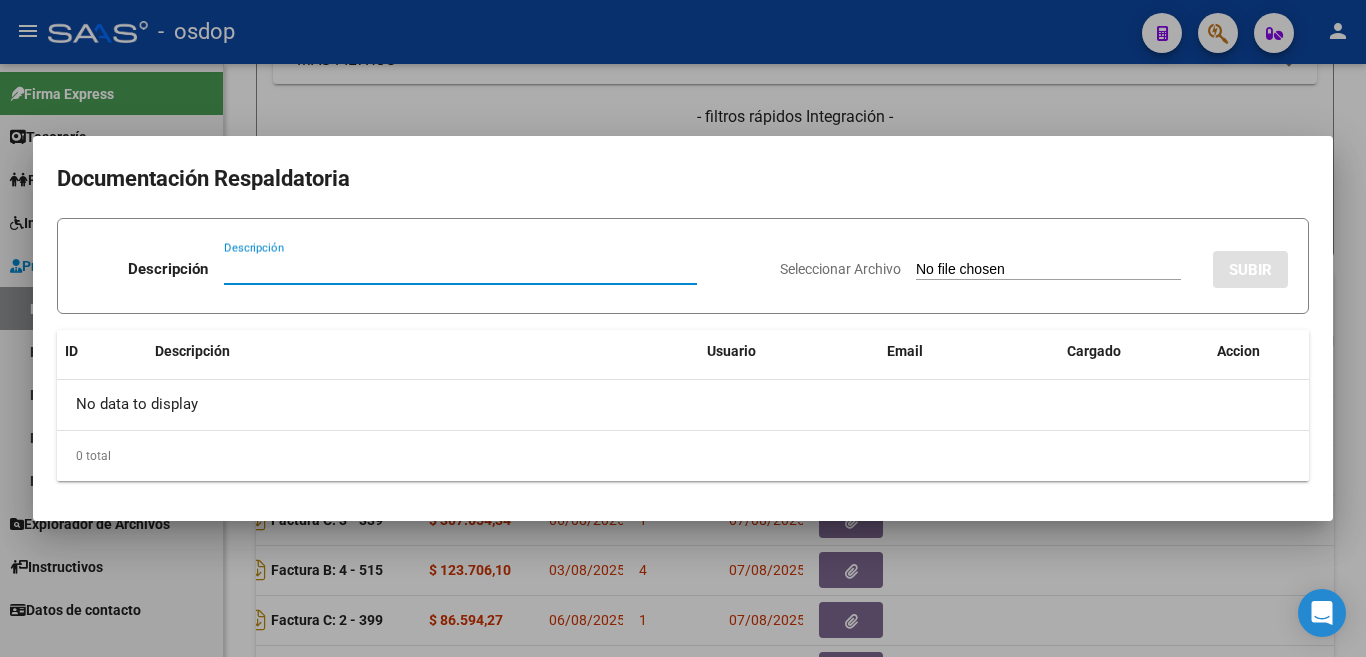 click on "Descripción" at bounding box center (460, 269) 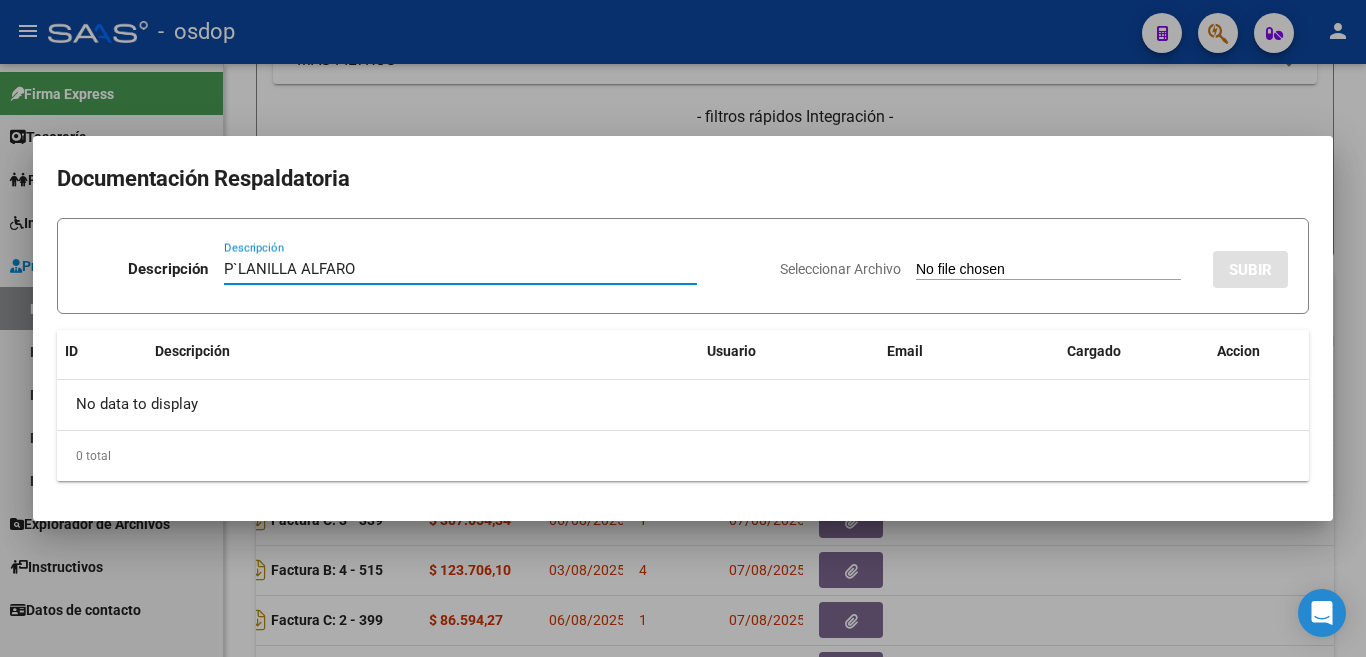 type on "P`LANILLA ALFARO" 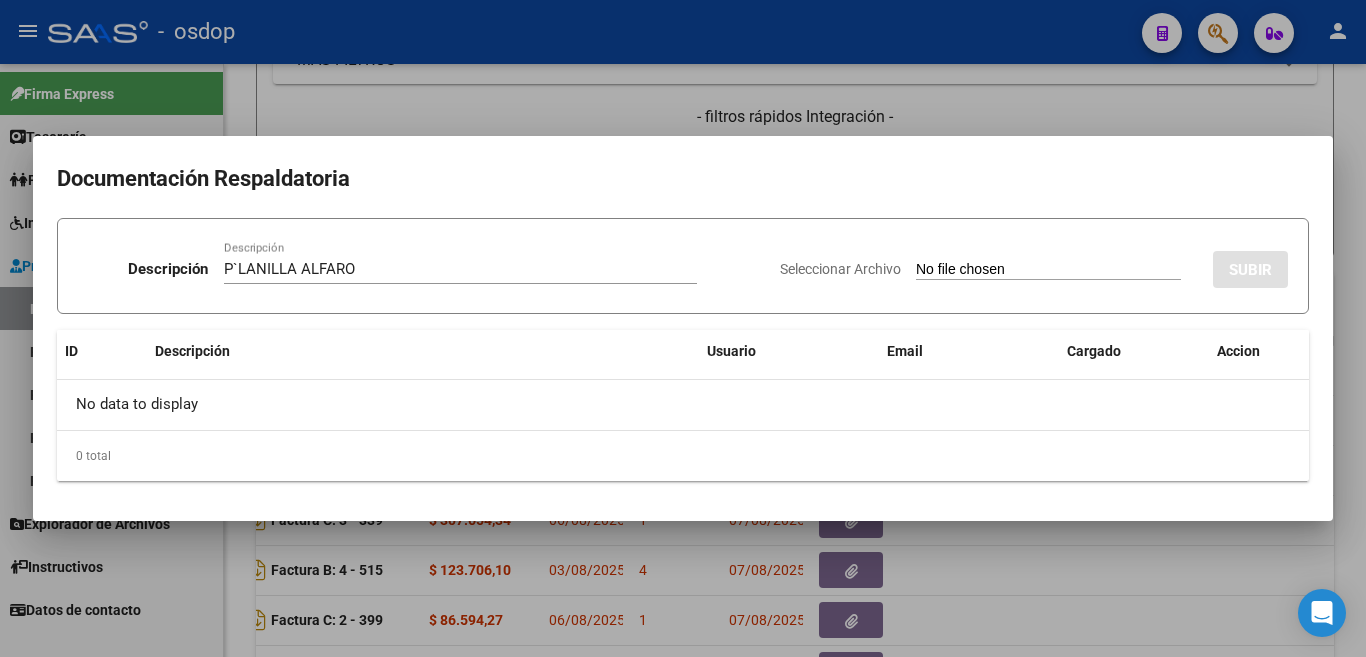 click on "Seleccionar Archivo" at bounding box center (1048, 270) 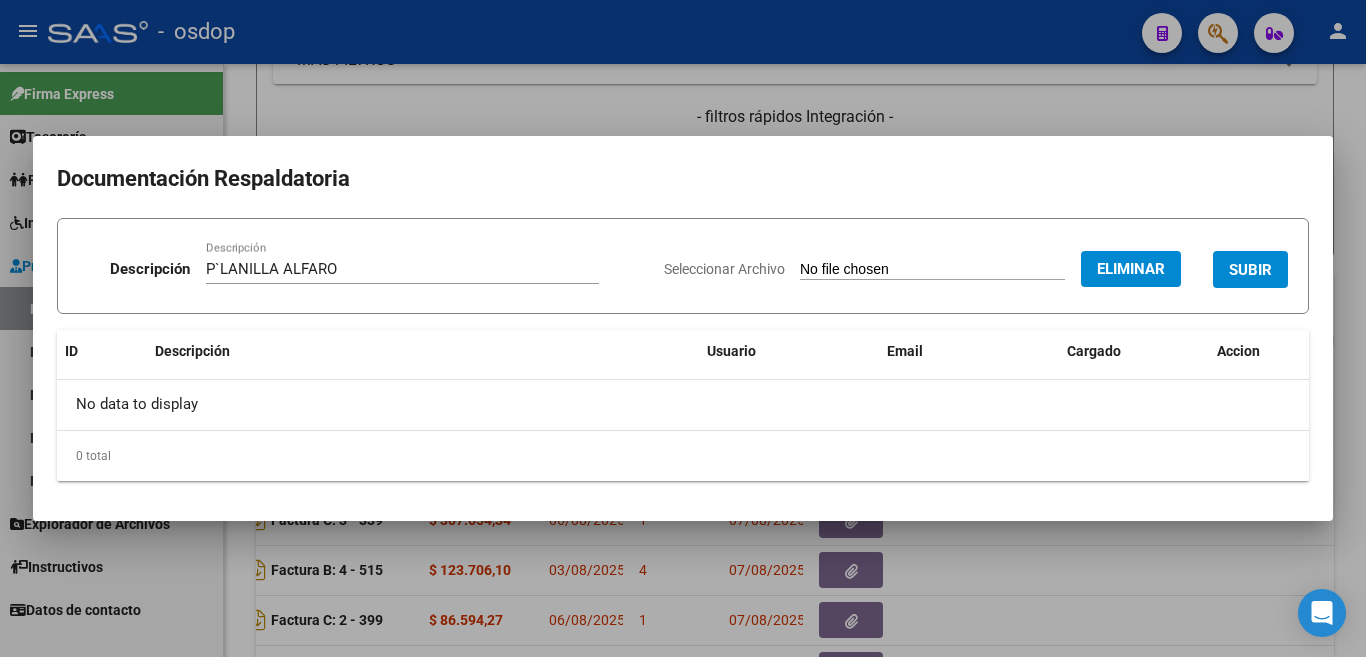 click on "SUBIR" at bounding box center [1250, 270] 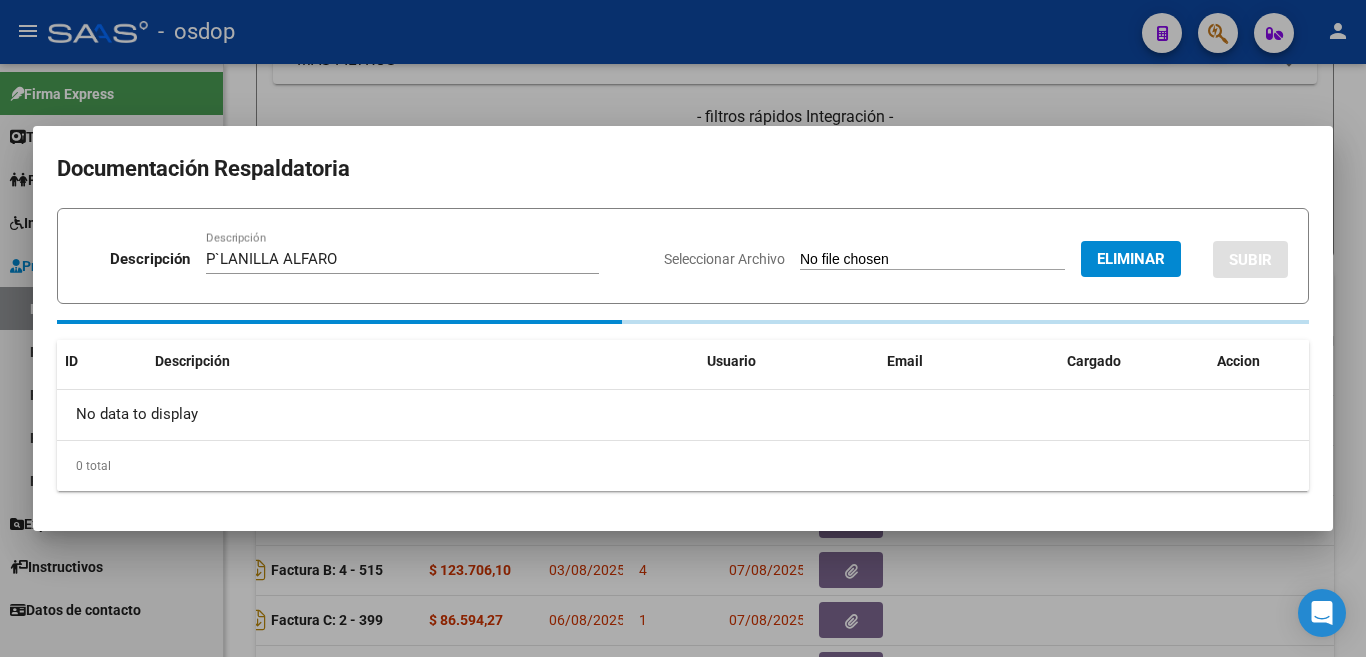 type 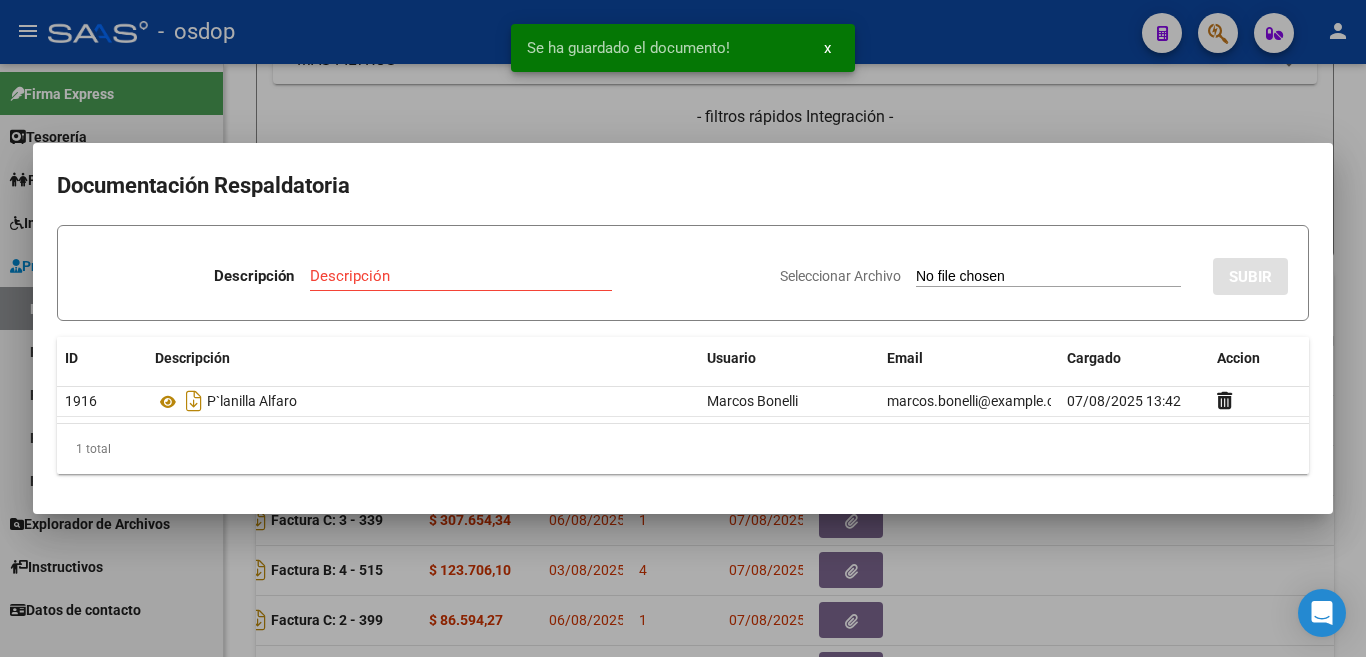 click at bounding box center [683, 328] 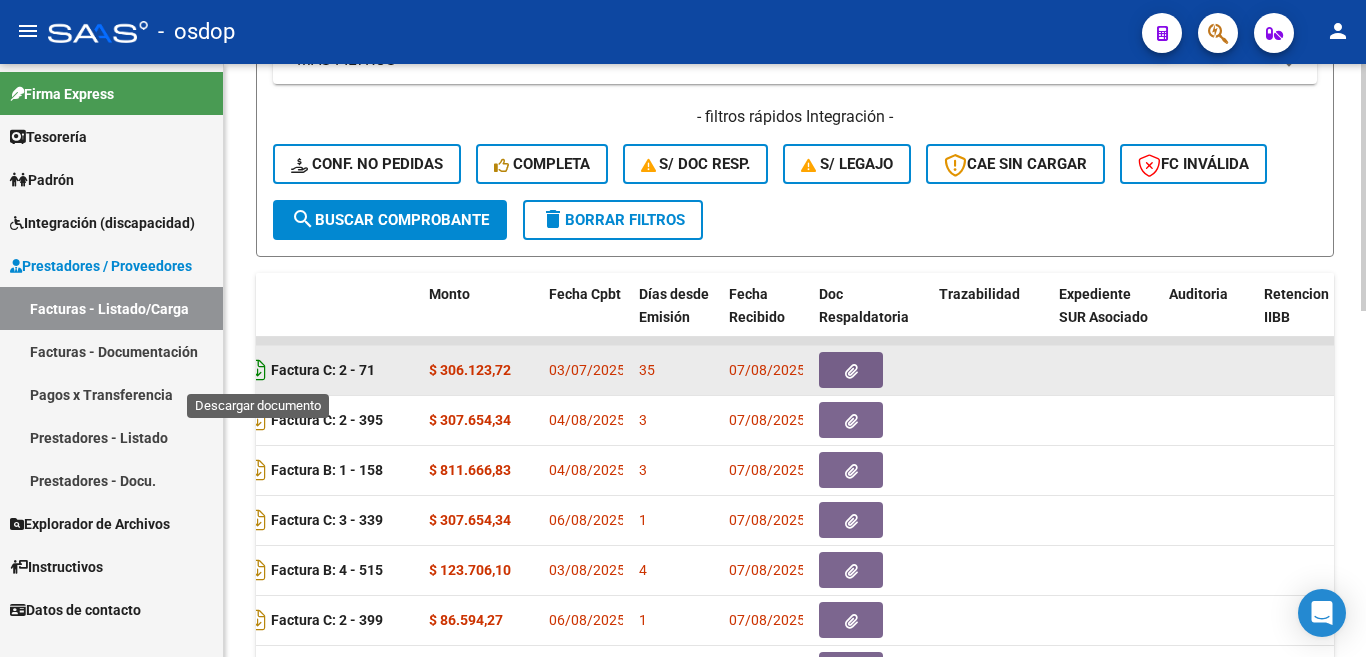 click 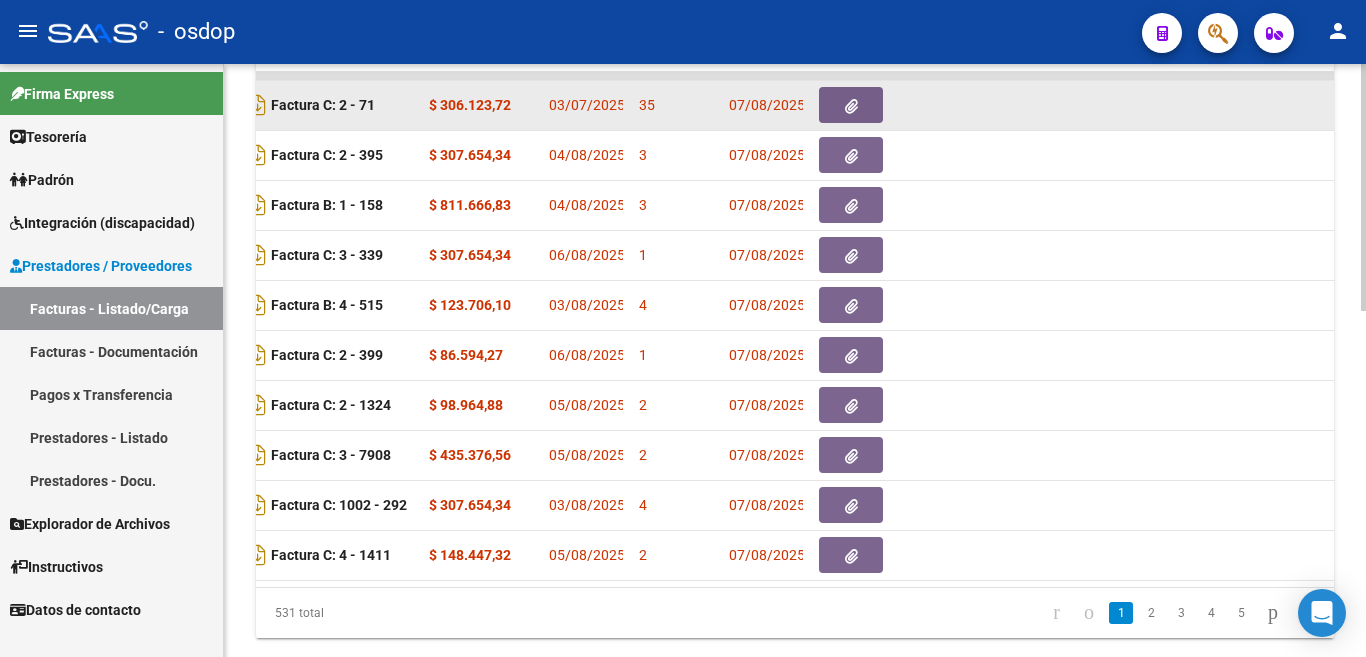 scroll, scrollTop: 828, scrollLeft: 0, axis: vertical 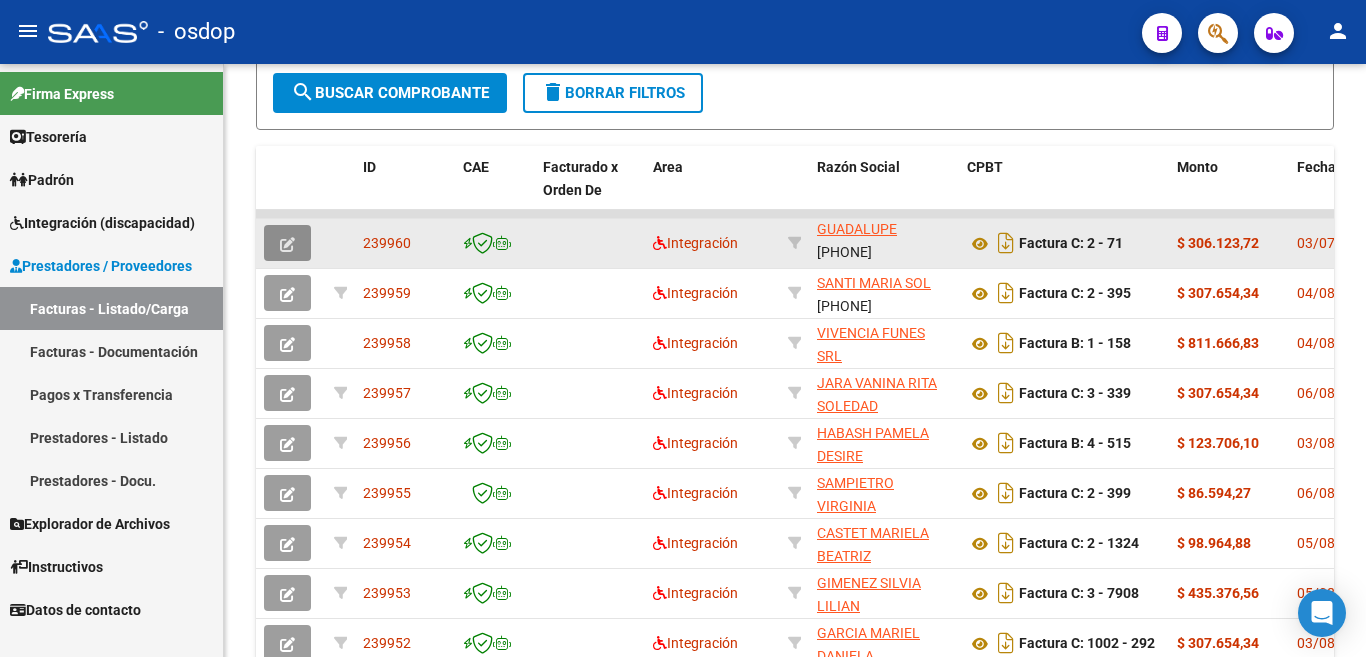 click 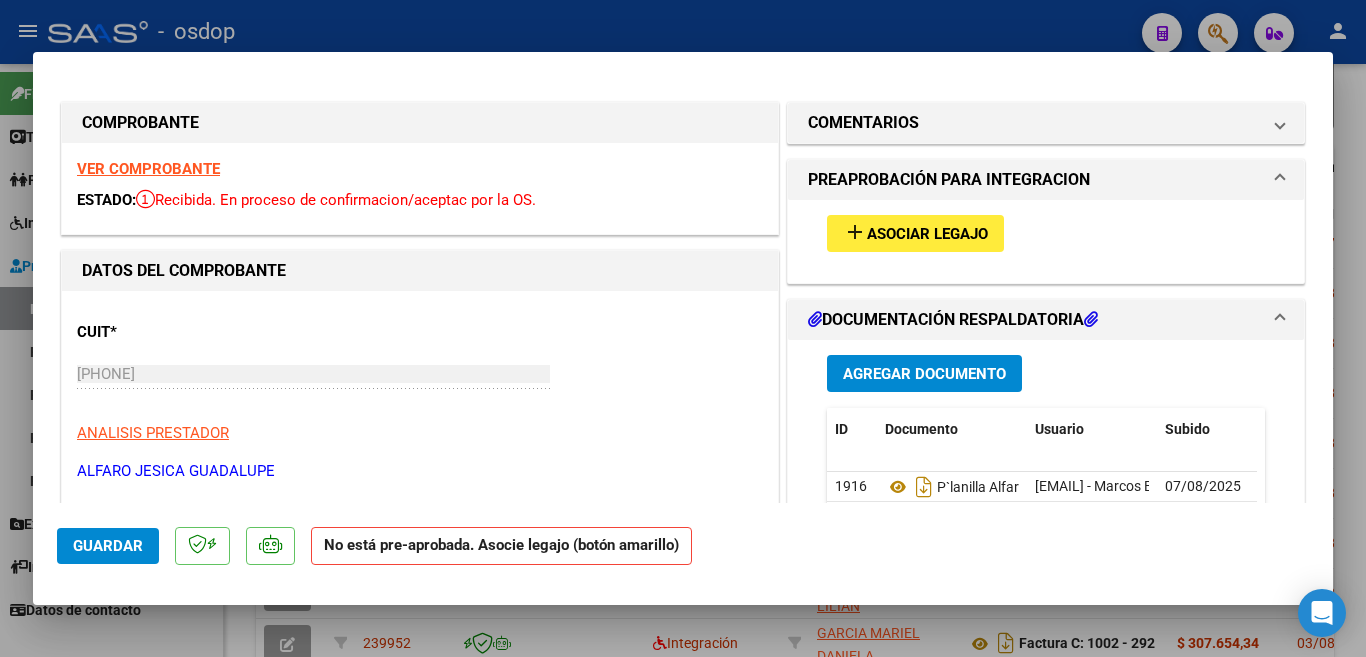 click on "Asociar Legajo" at bounding box center [927, 234] 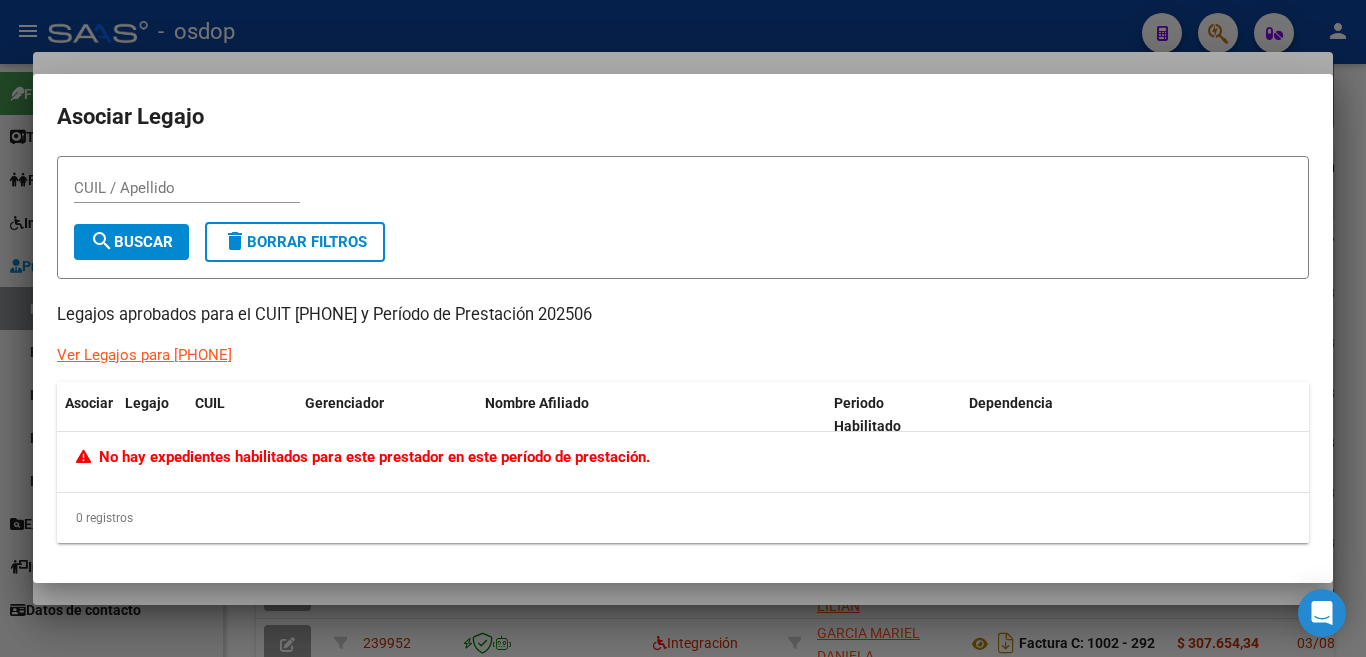 drag, startPoint x: 71, startPoint y: 441, endPoint x: 710, endPoint y: 491, distance: 640.9532 